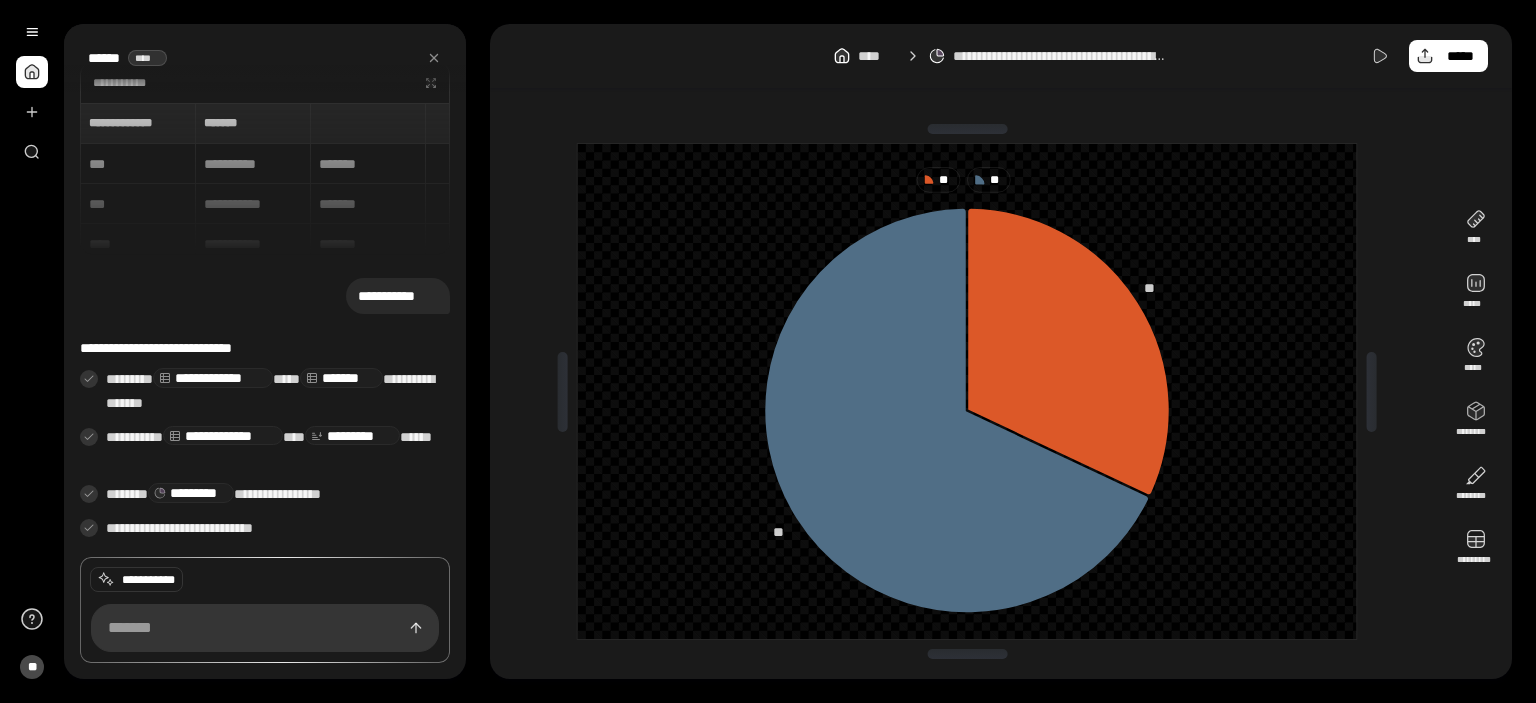 scroll, scrollTop: 0, scrollLeft: 0, axis: both 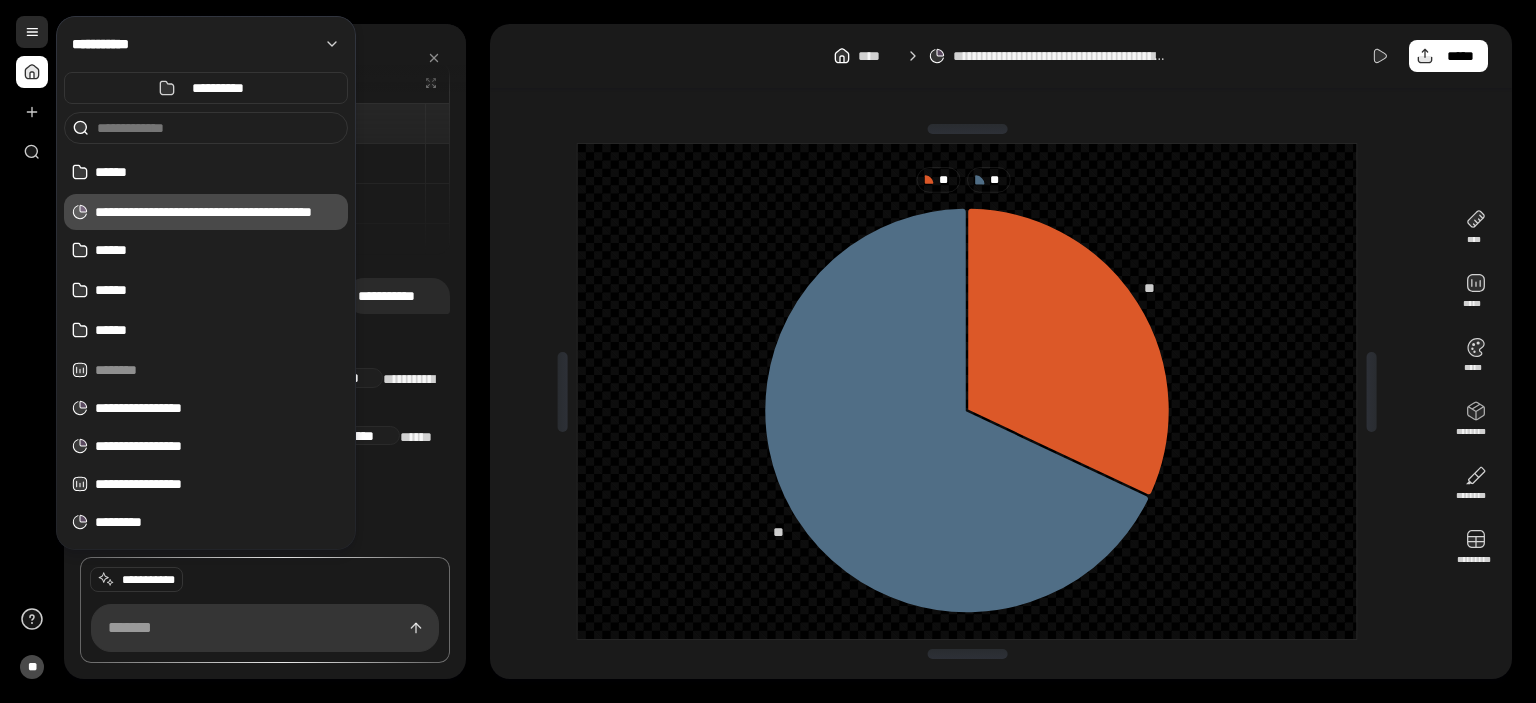 click at bounding box center [32, 32] 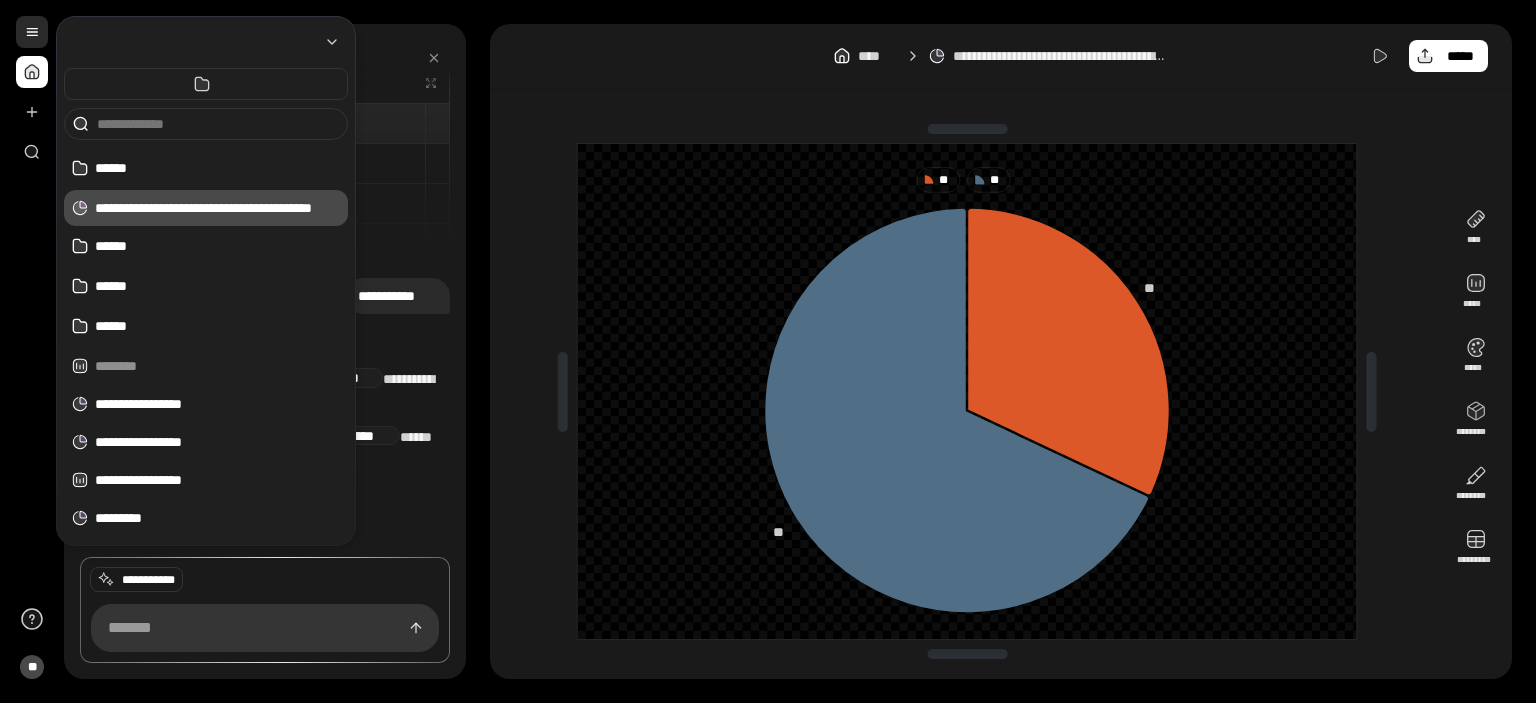 click at bounding box center [32, 32] 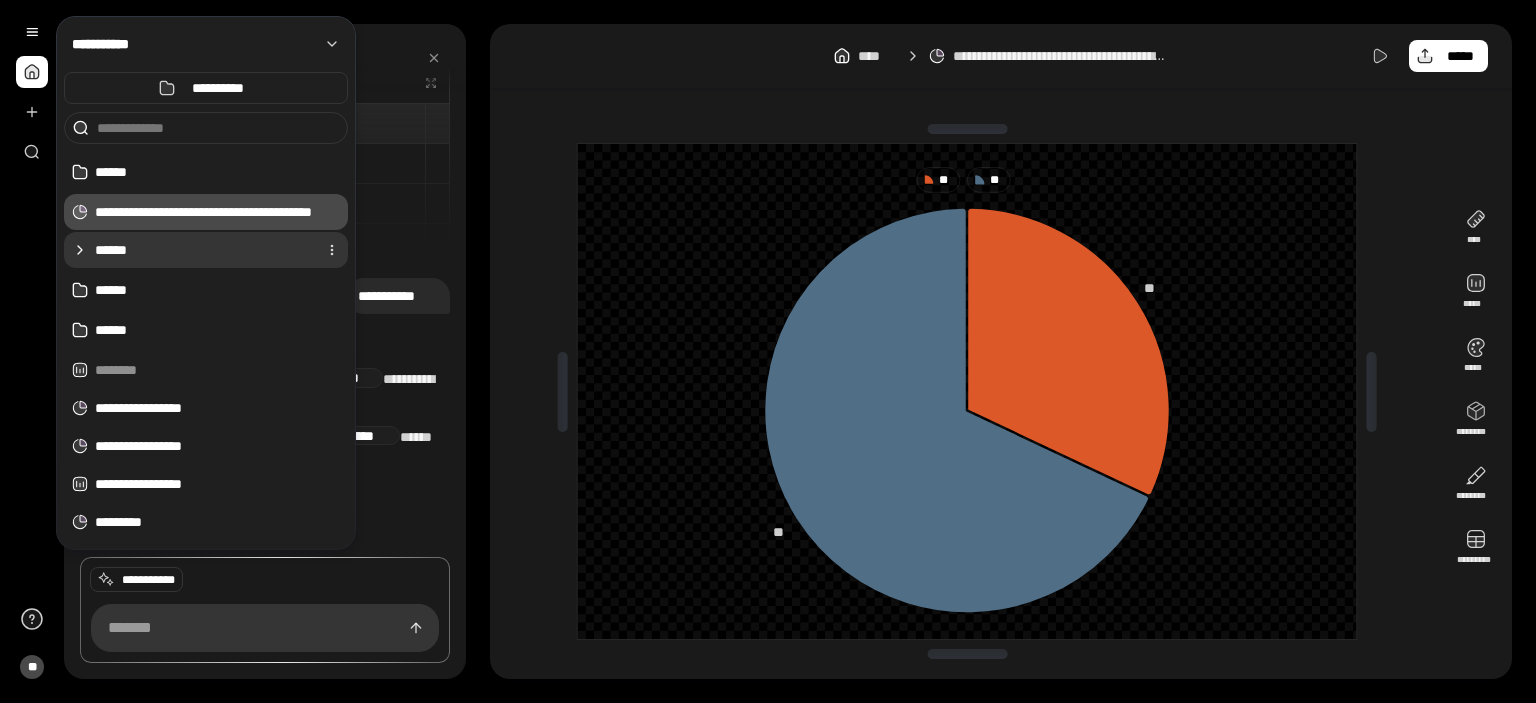 click on "******" at bounding box center (202, 250) 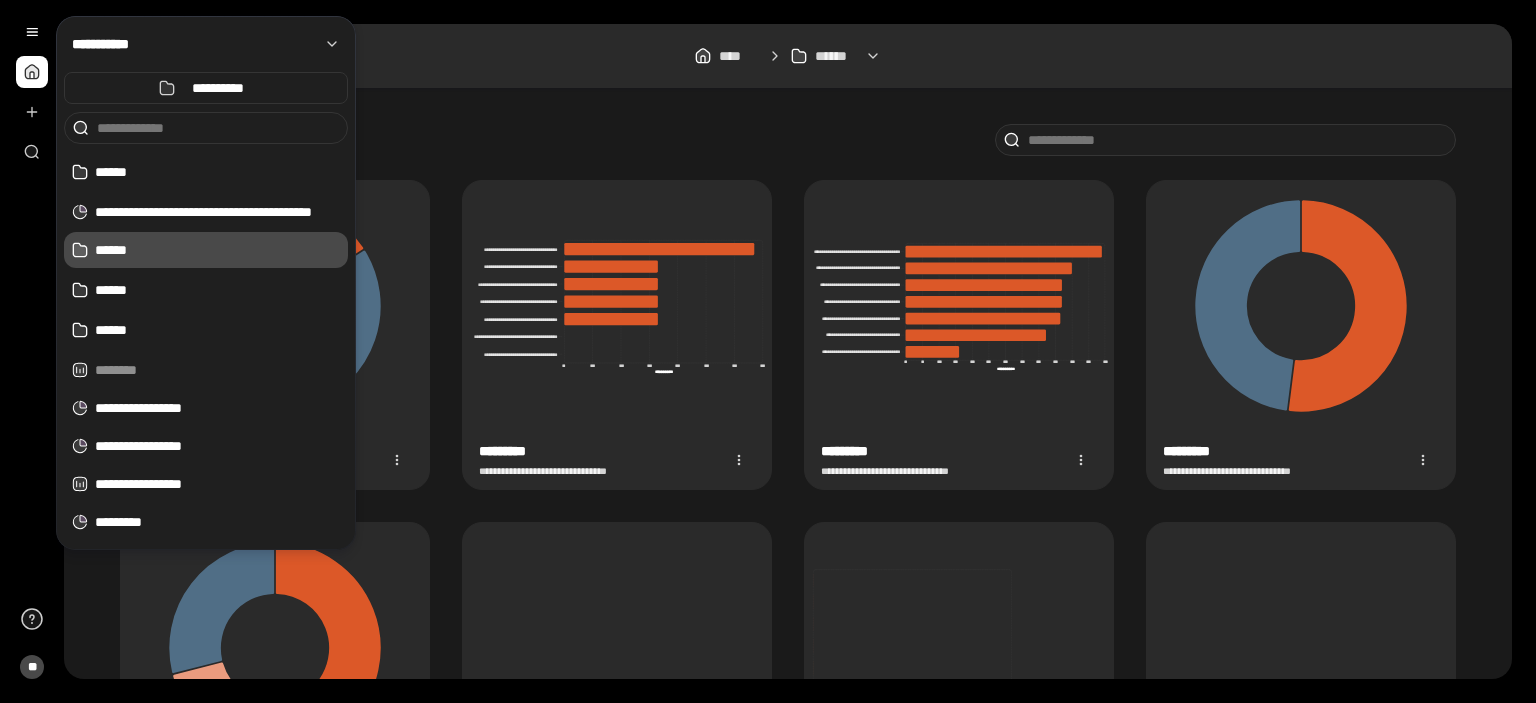 scroll, scrollTop: 302, scrollLeft: 0, axis: vertical 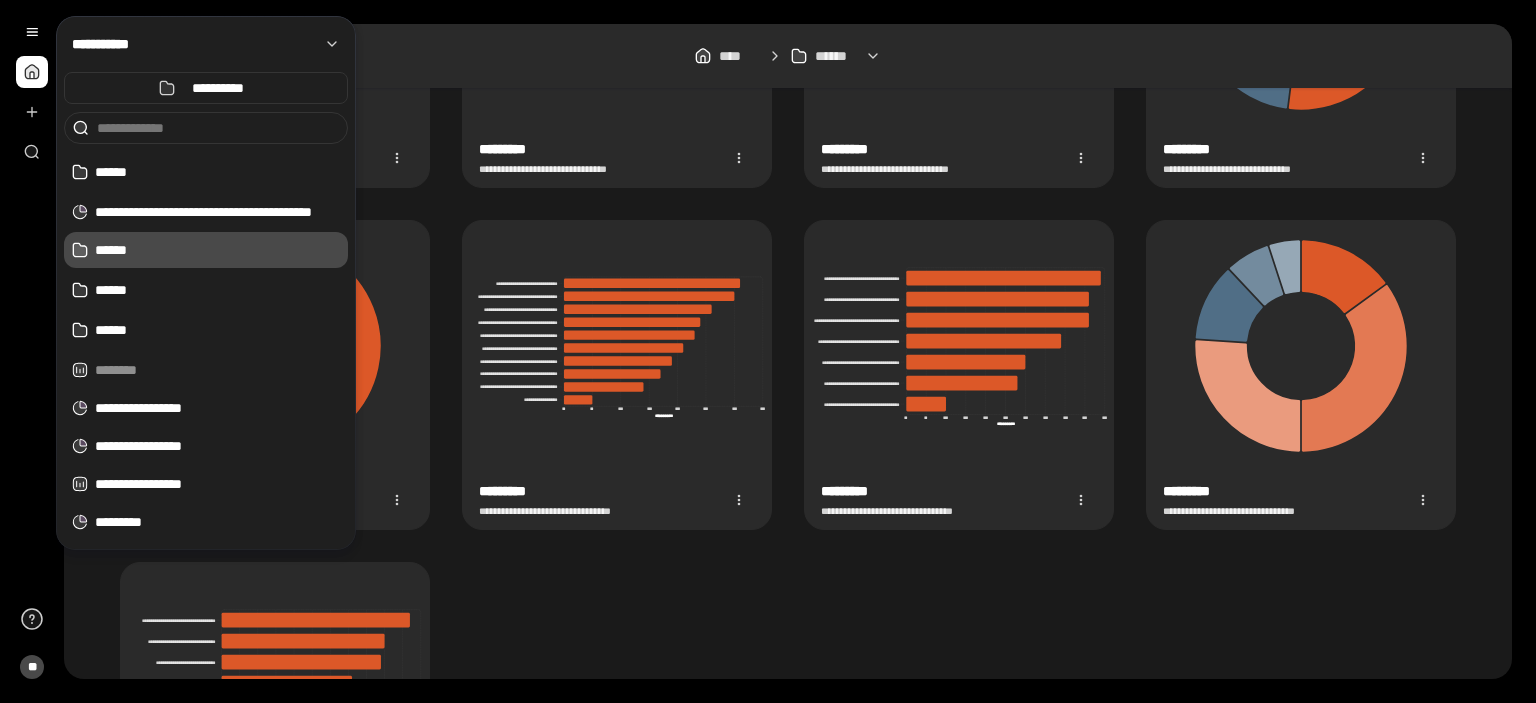 click on "**********" at bounding box center [788, 375] 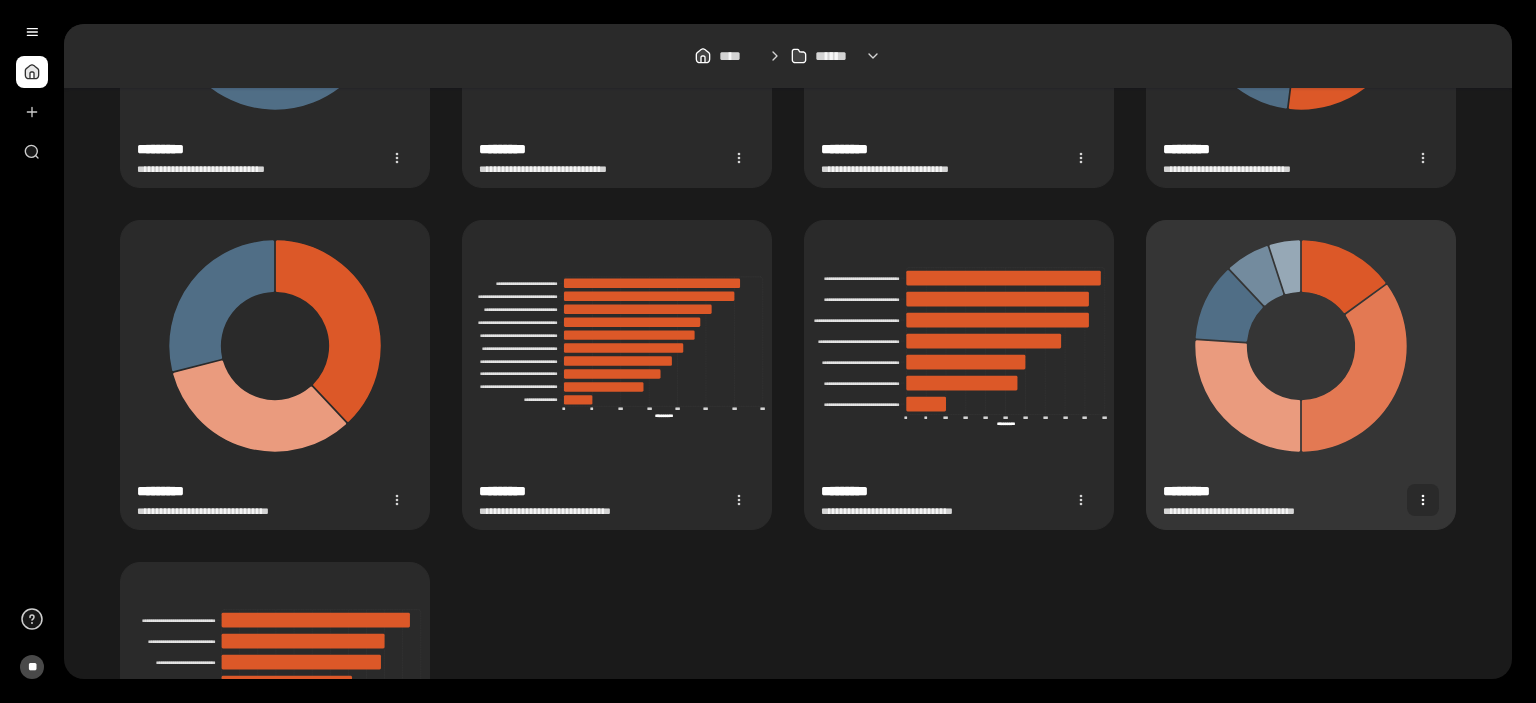click at bounding box center [1423, 500] 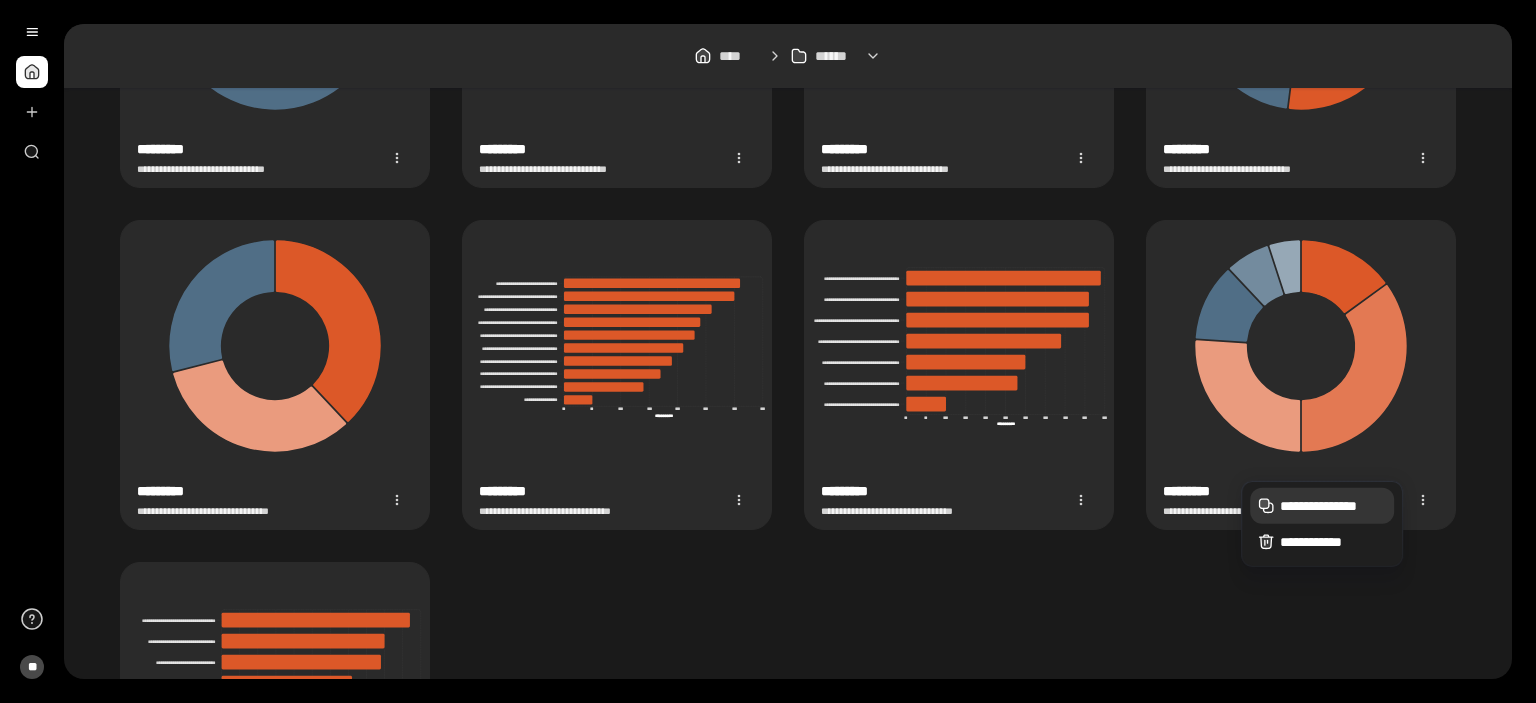 click on "**********" at bounding box center (1333, 506) 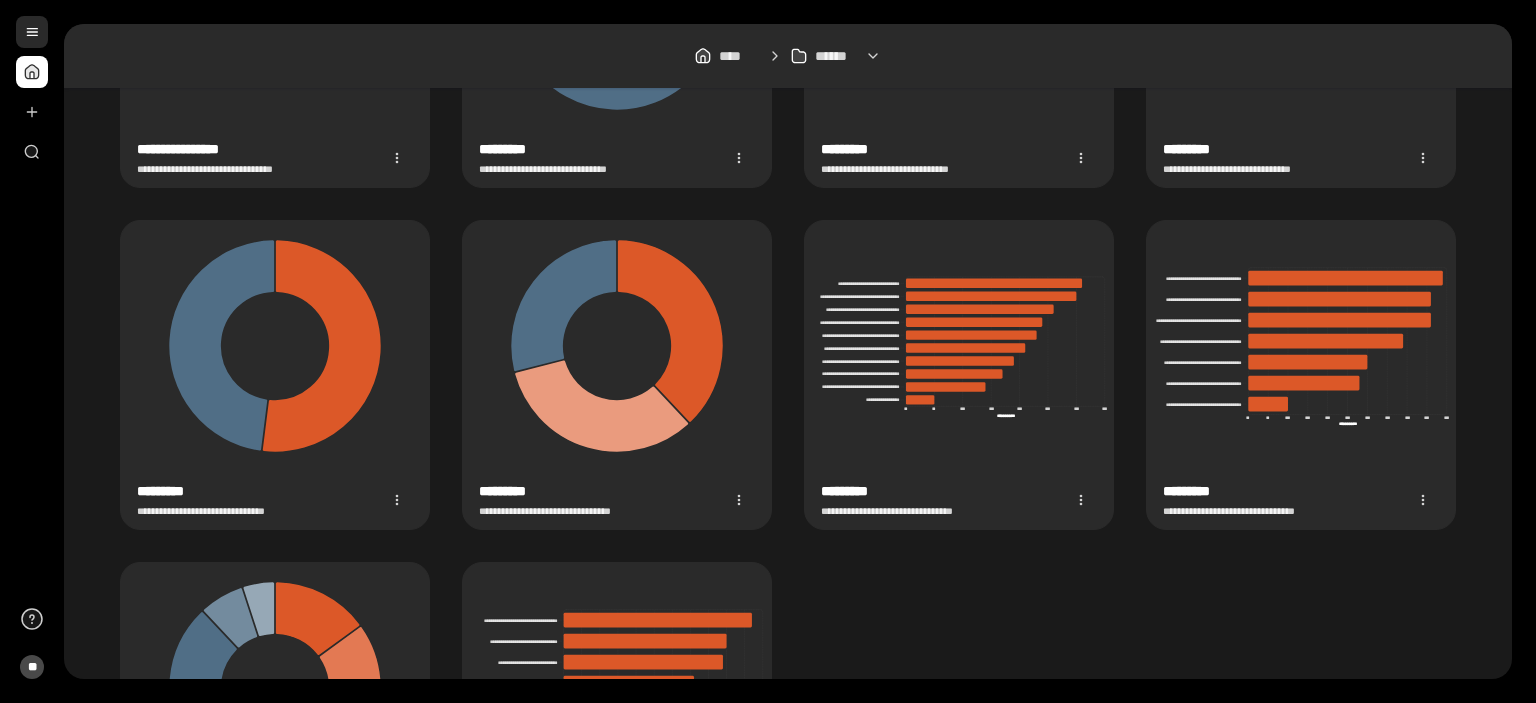 click at bounding box center [32, 32] 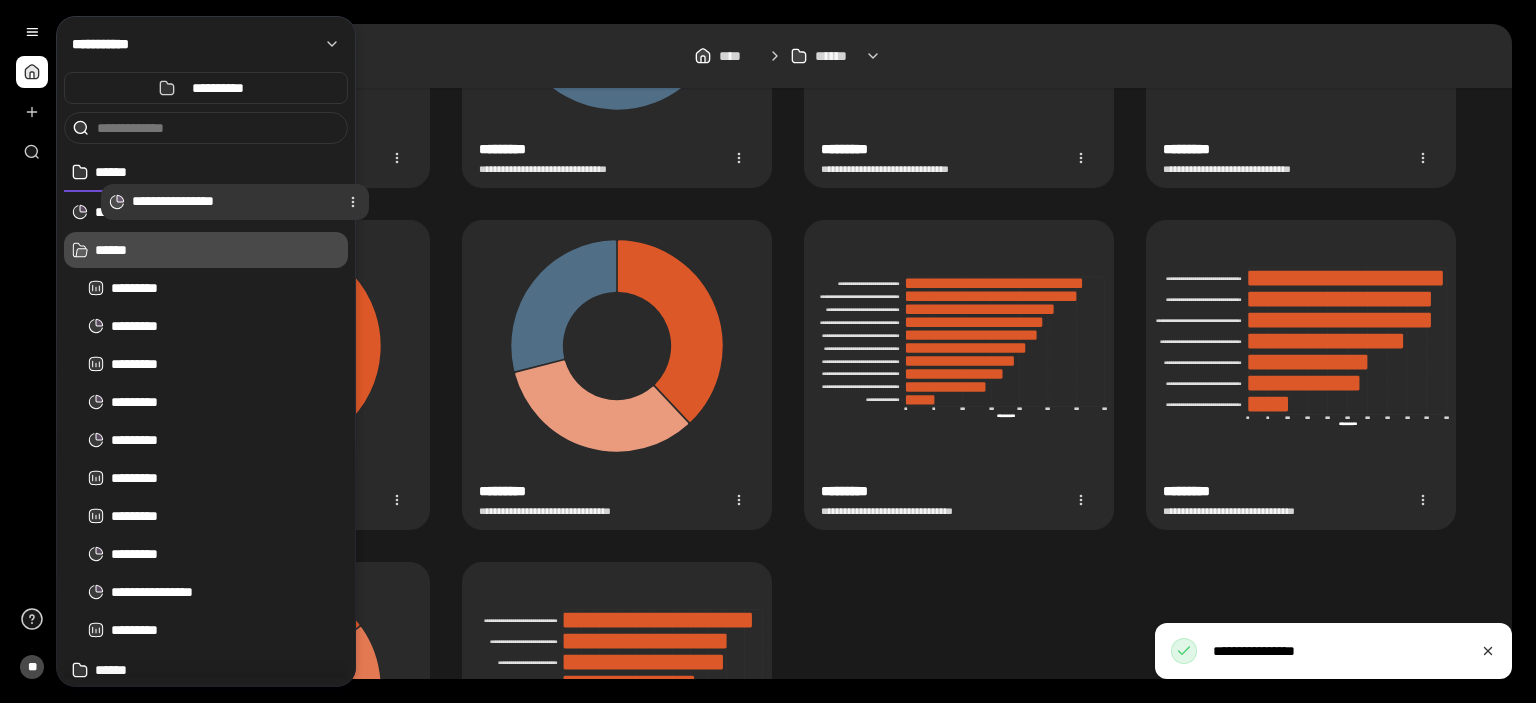 drag, startPoint x: 202, startPoint y: 589, endPoint x: 223, endPoint y: 198, distance: 391.56354 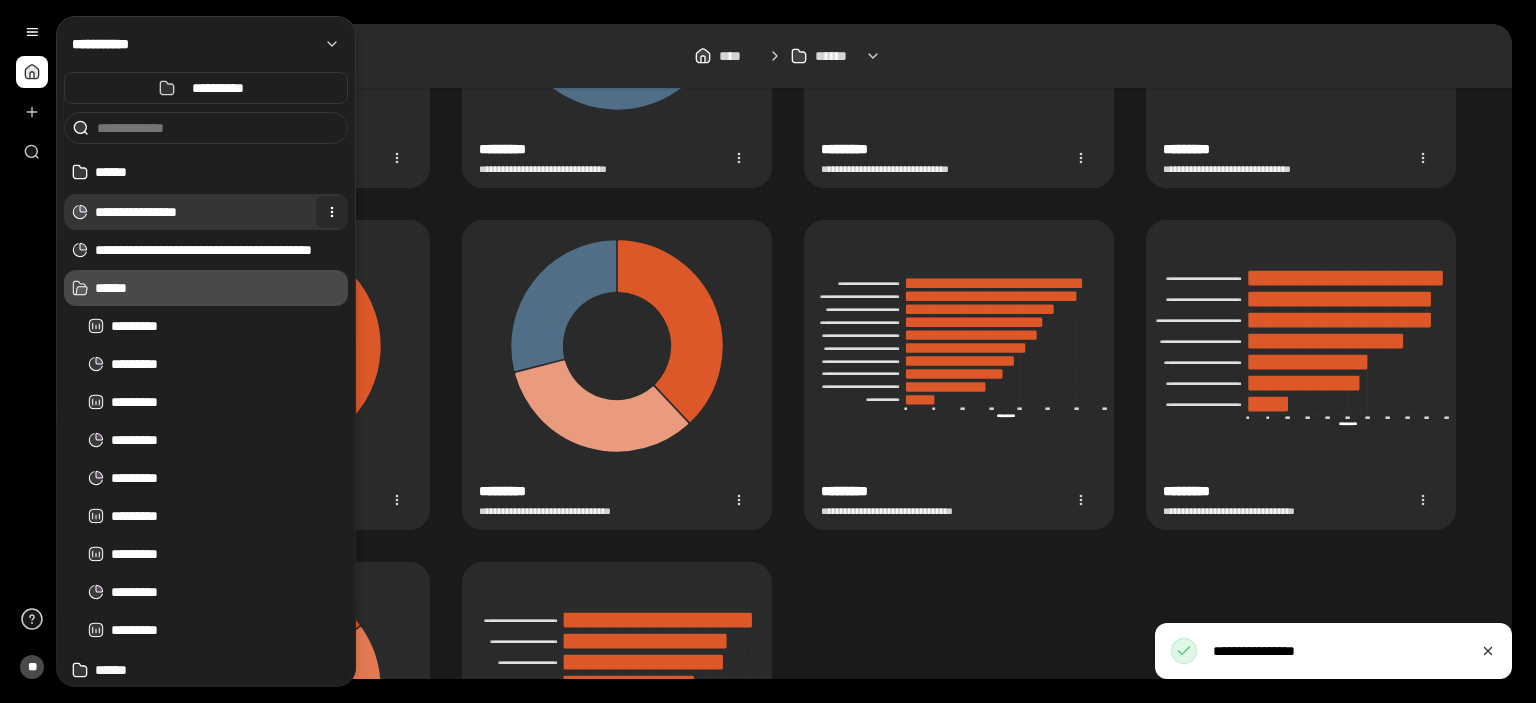 click at bounding box center [332, 212] 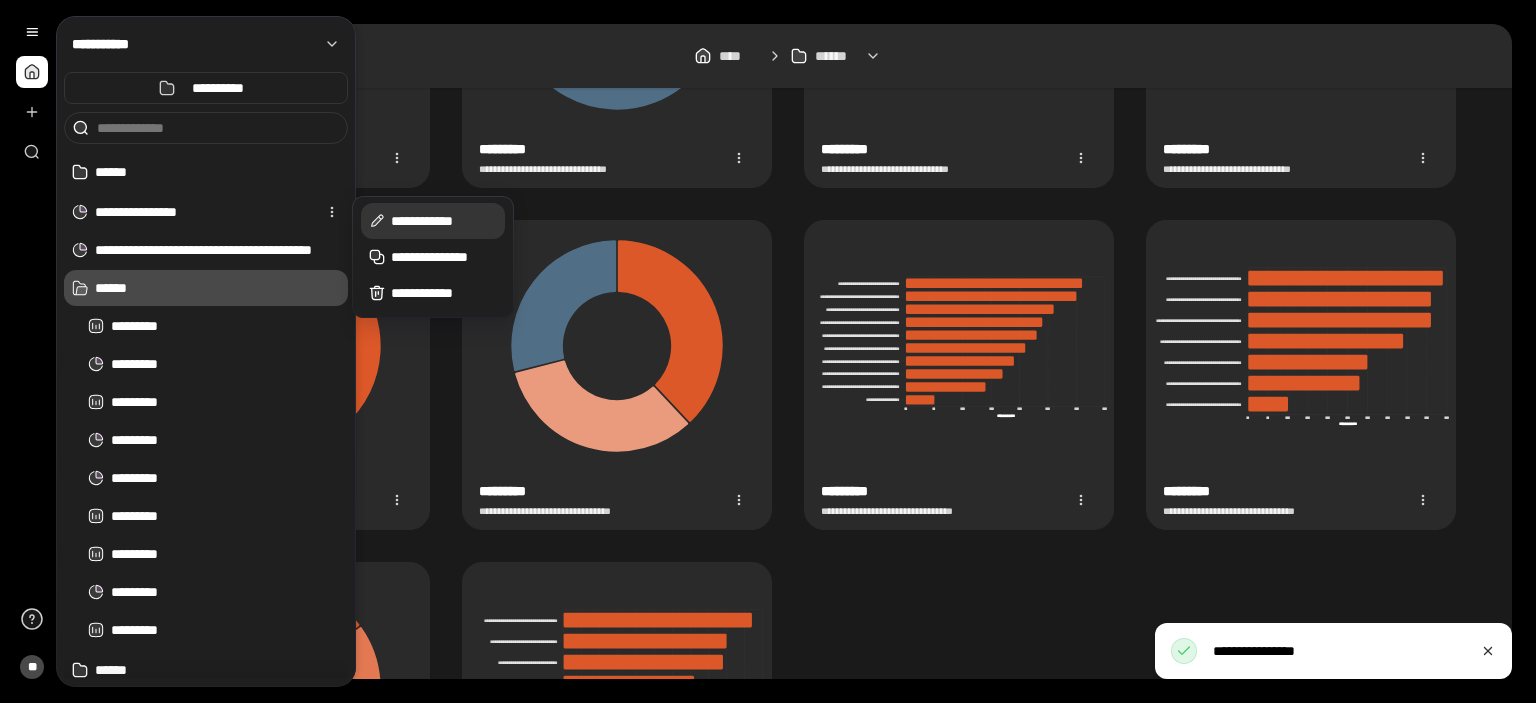 click on "**********" at bounding box center (444, 221) 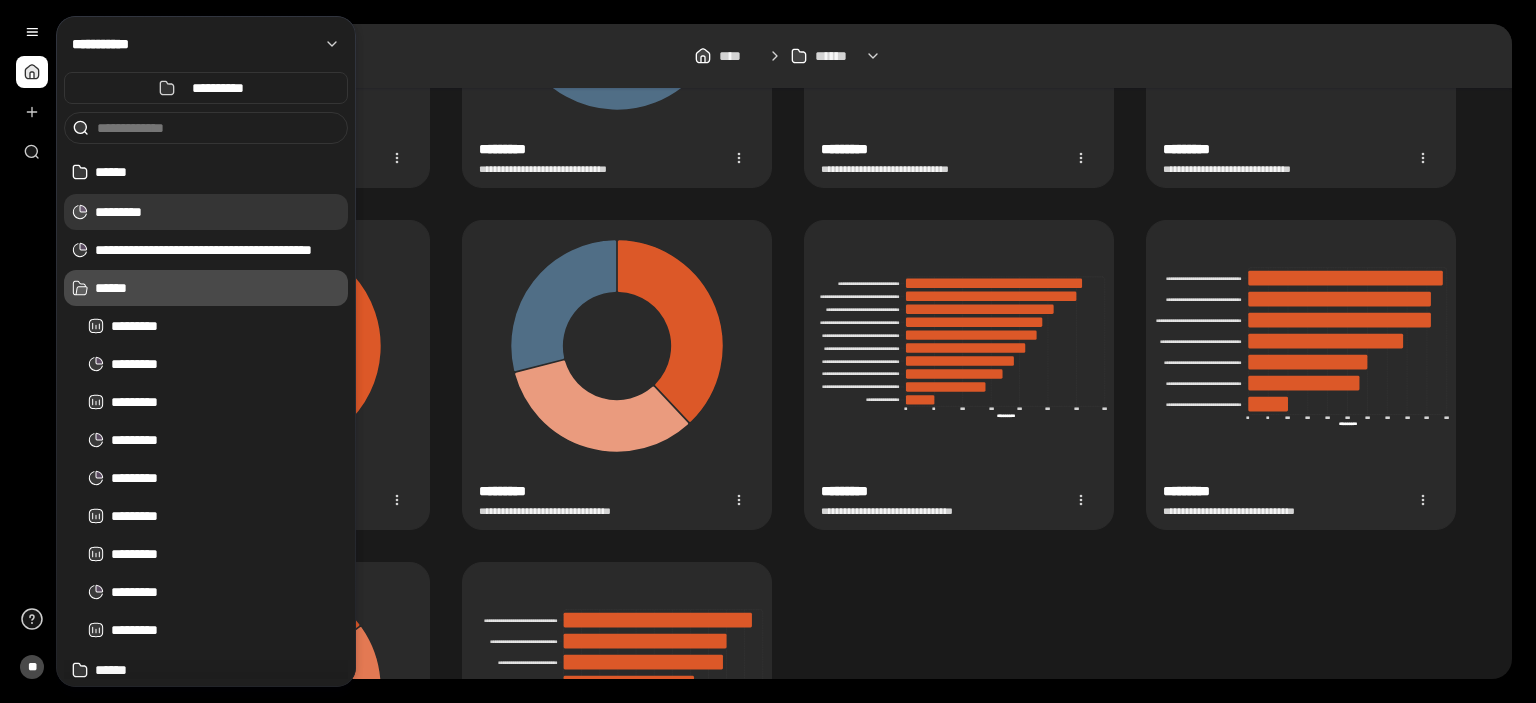 click on "*********" at bounding box center (221, 212) 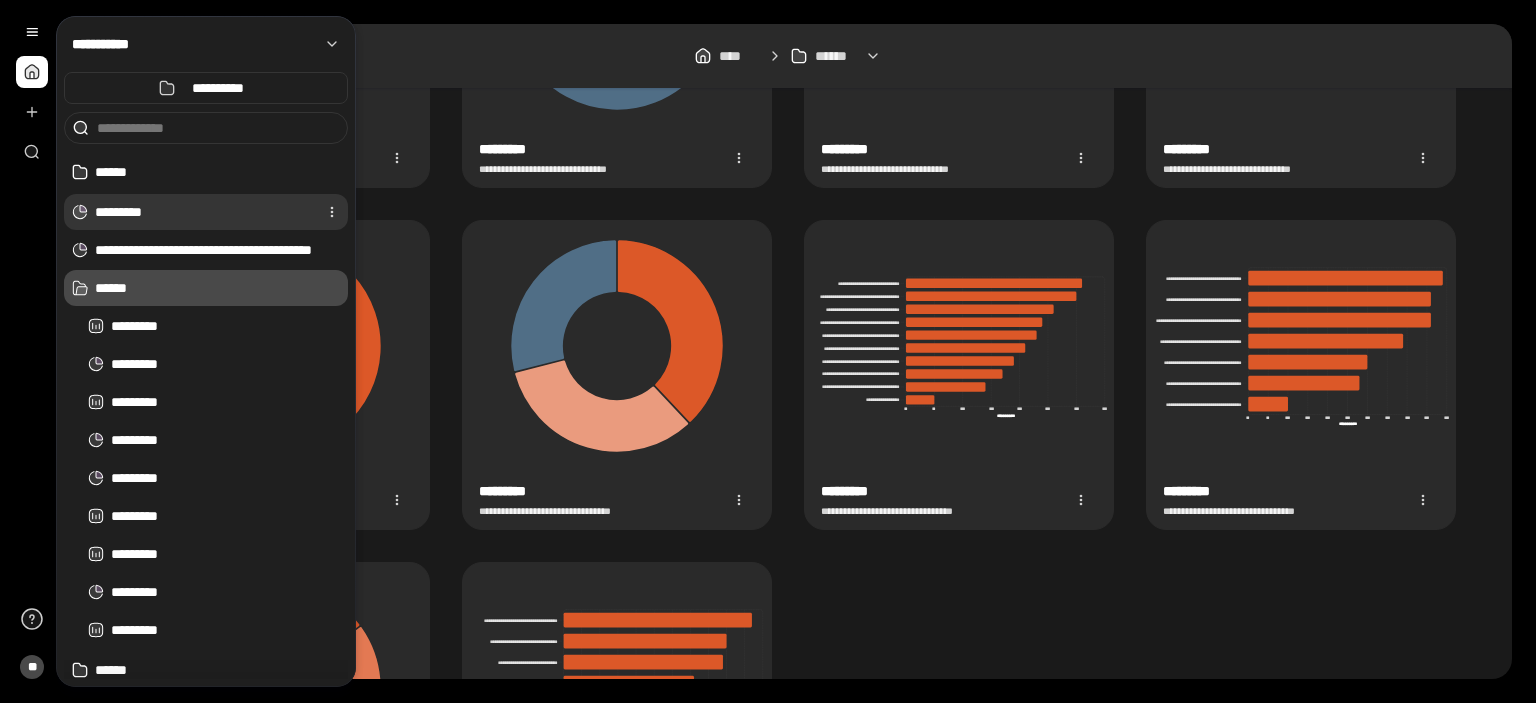 click on "*********" at bounding box center (202, 212) 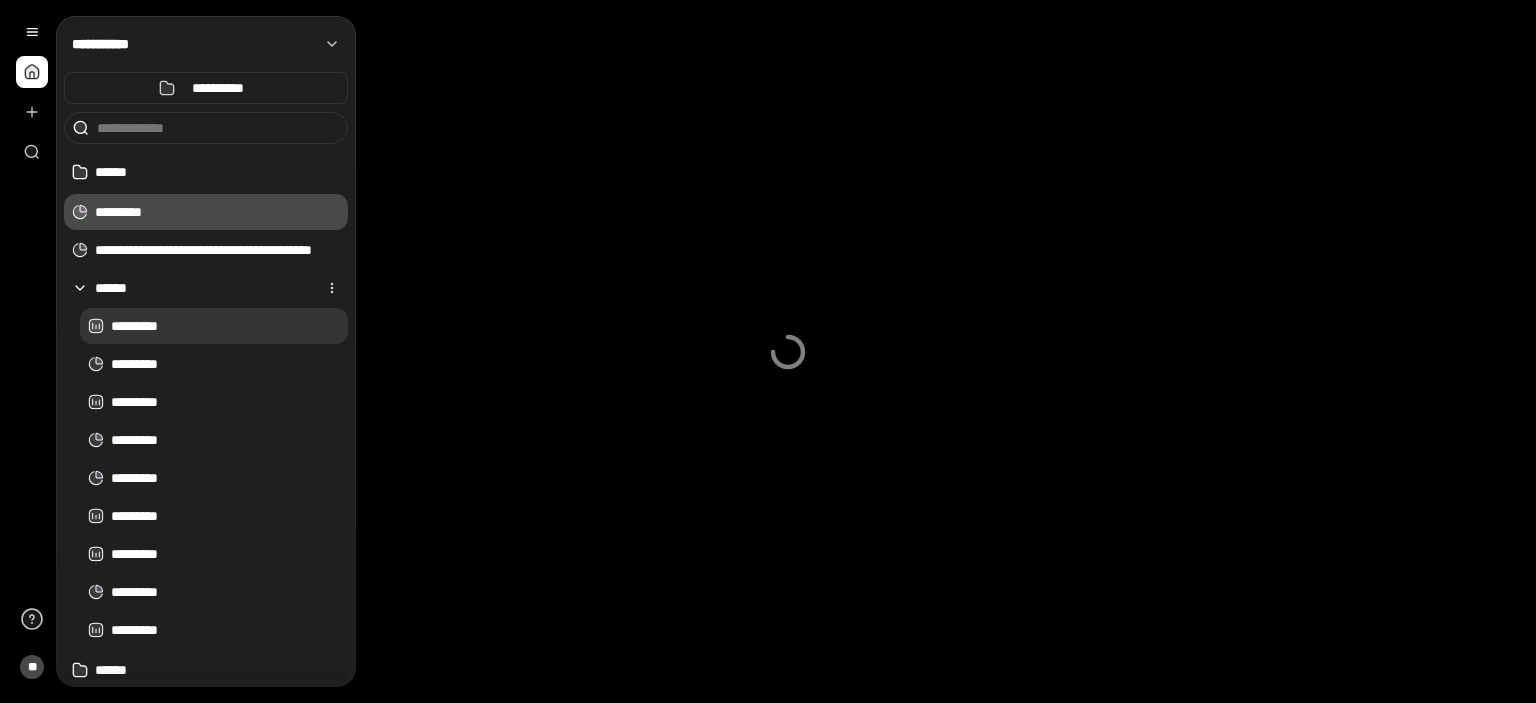 scroll, scrollTop: 242, scrollLeft: 0, axis: vertical 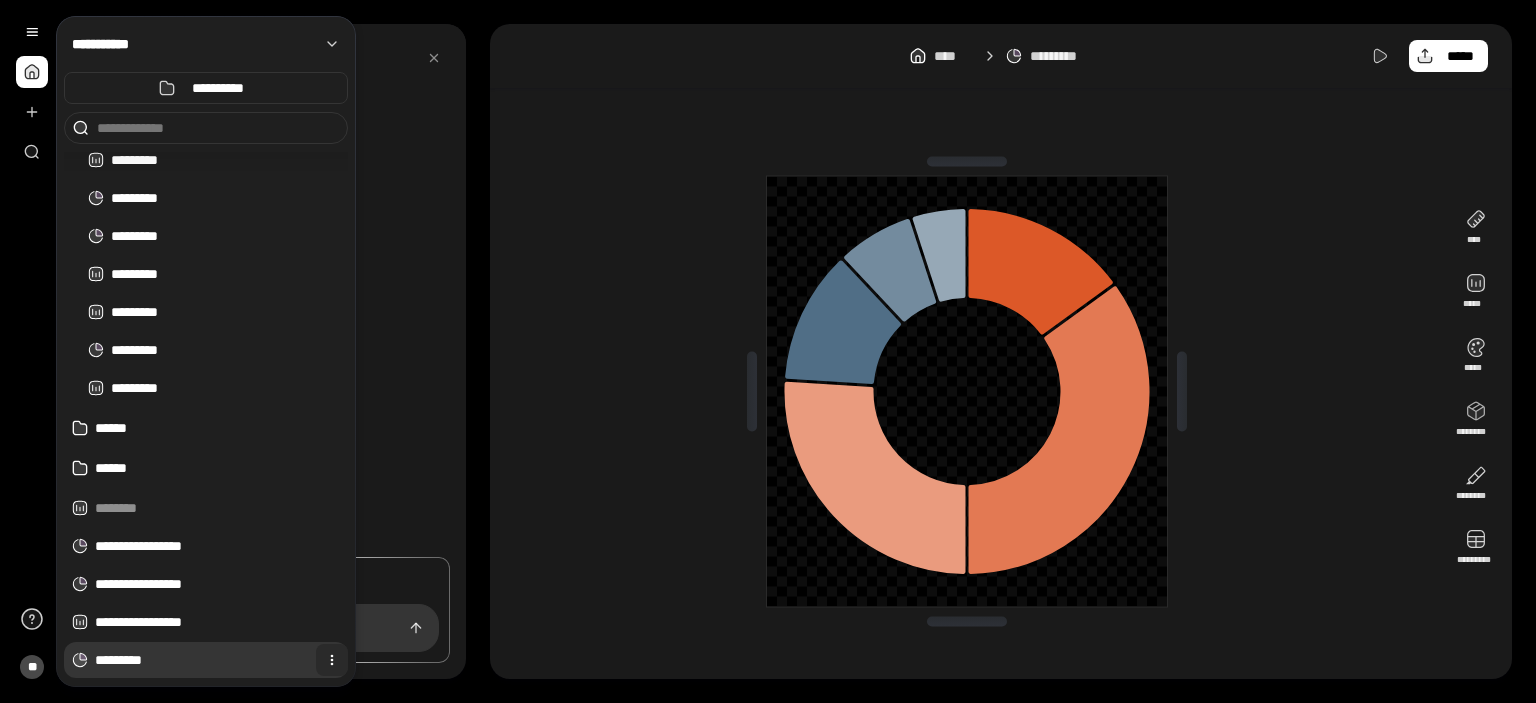 click at bounding box center (332, 660) 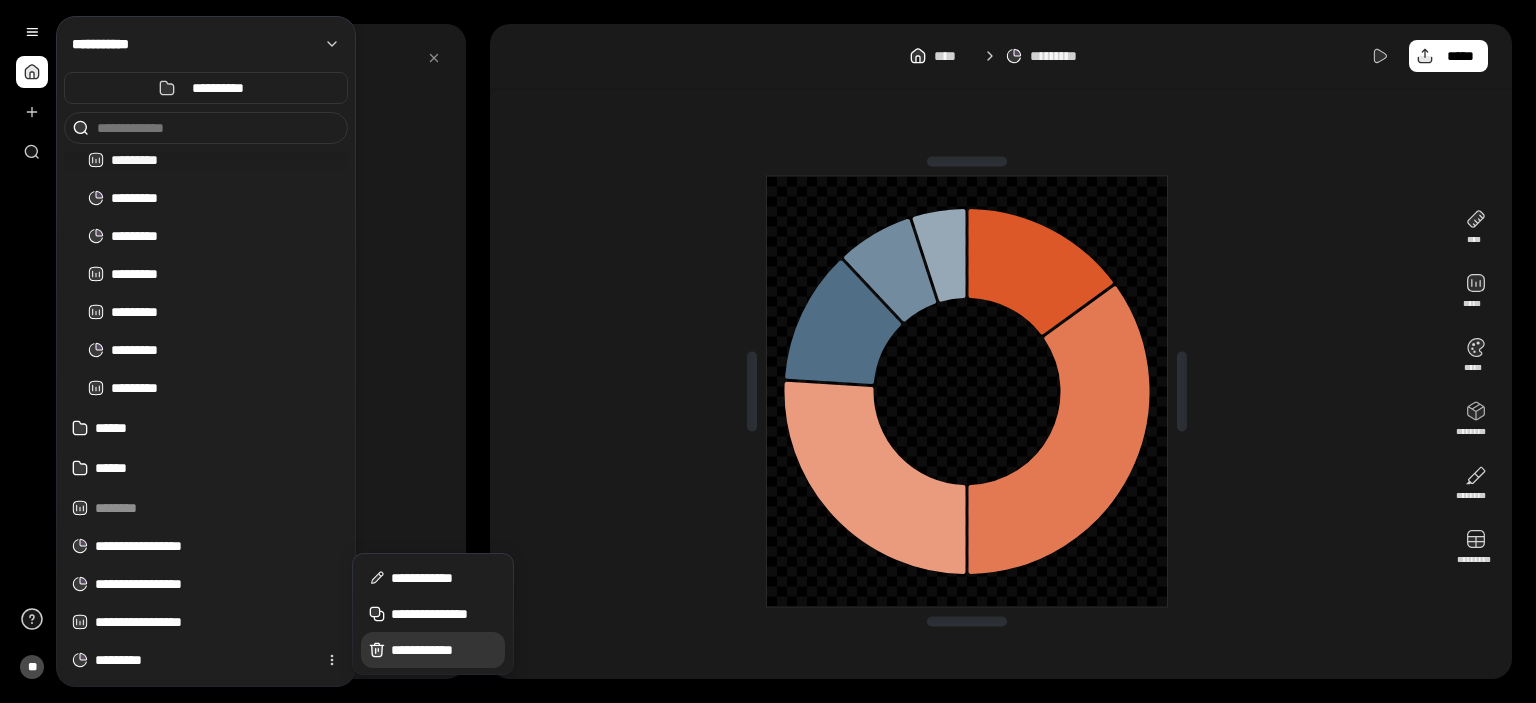 click on "**********" at bounding box center [433, 650] 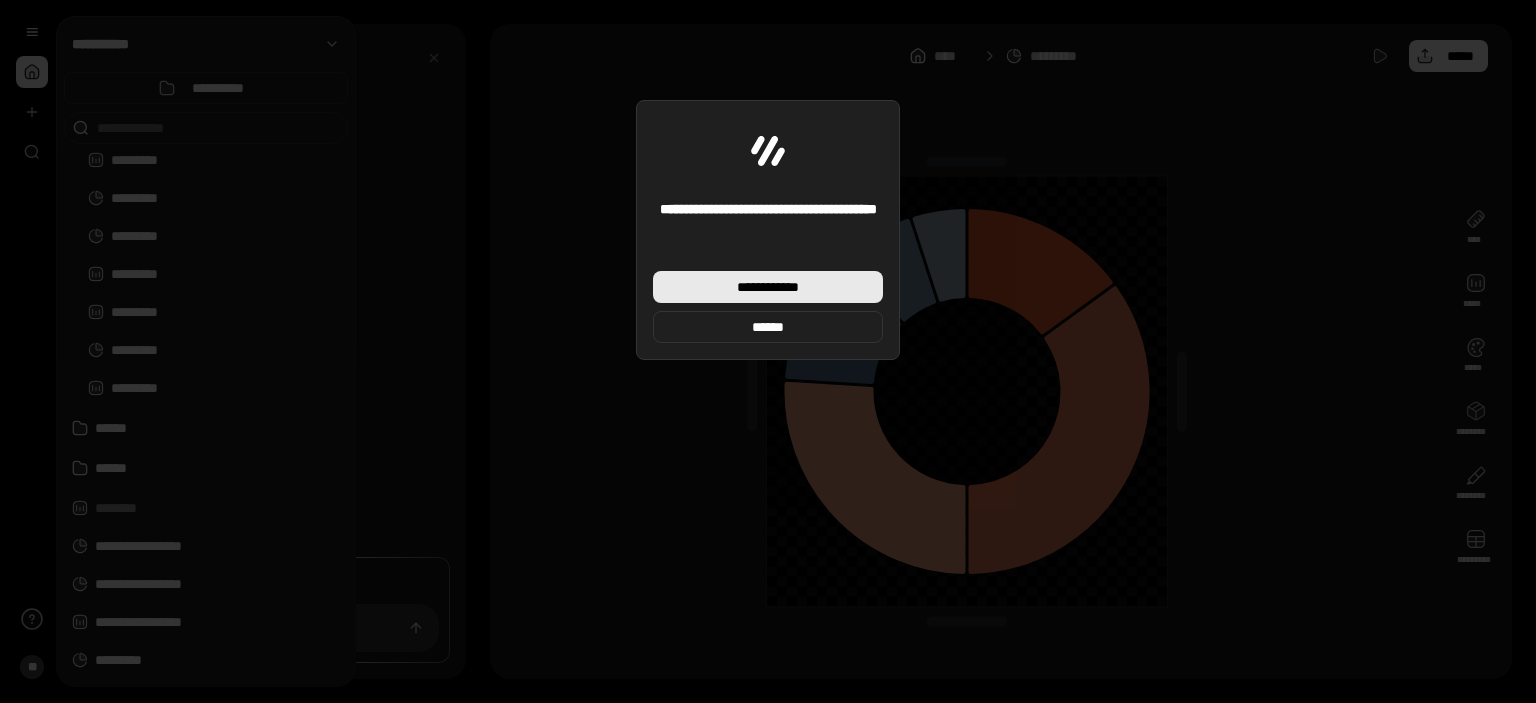 click on "**********" at bounding box center (768, 287) 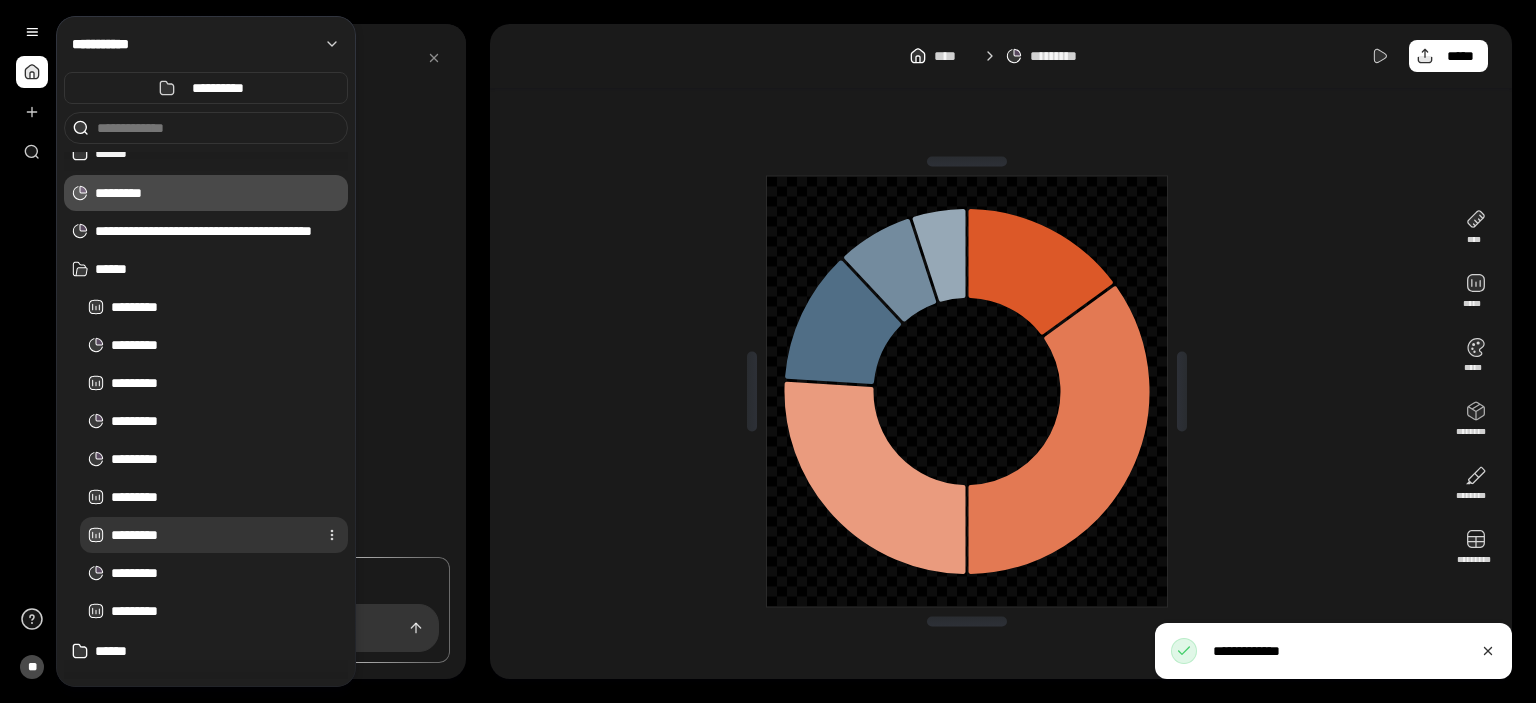 scroll, scrollTop: 0, scrollLeft: 0, axis: both 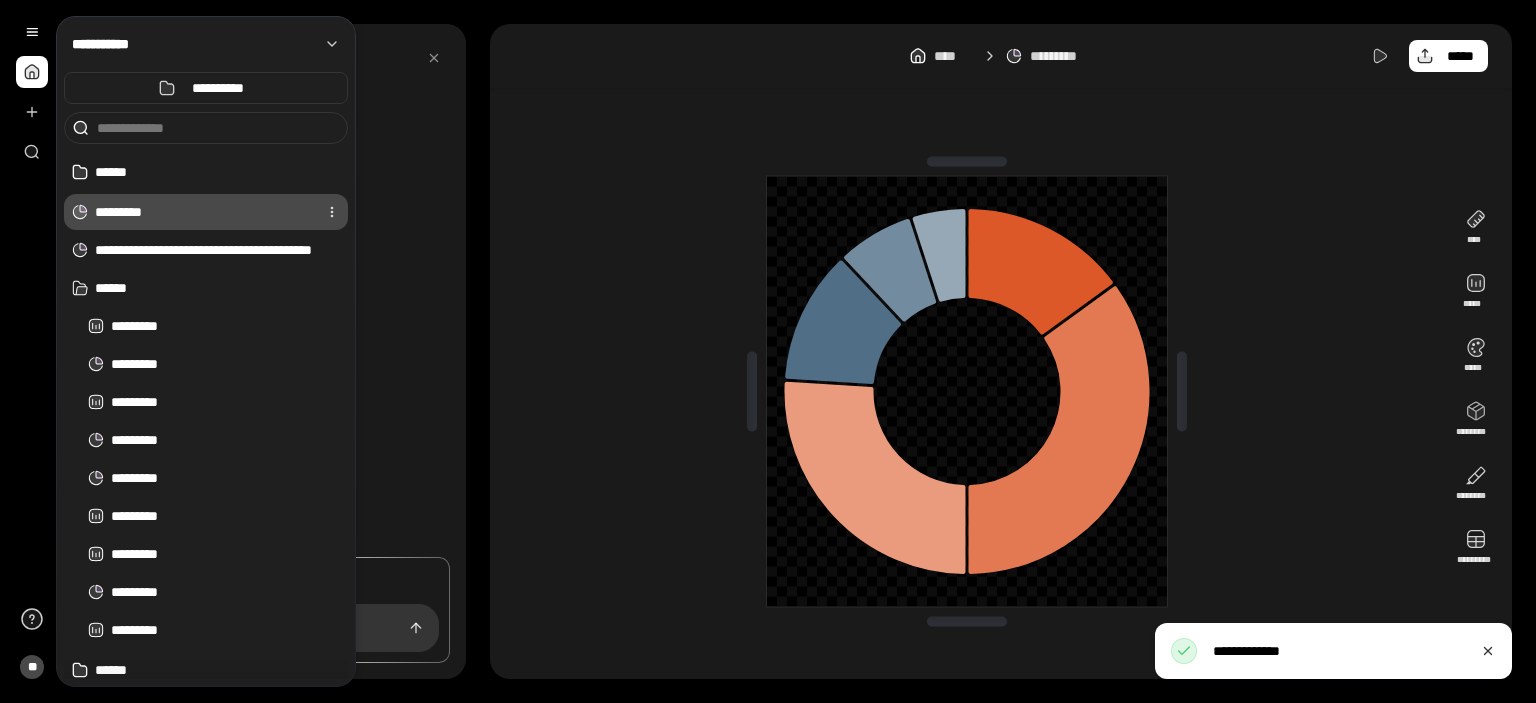 click on "*********" at bounding box center (202, 212) 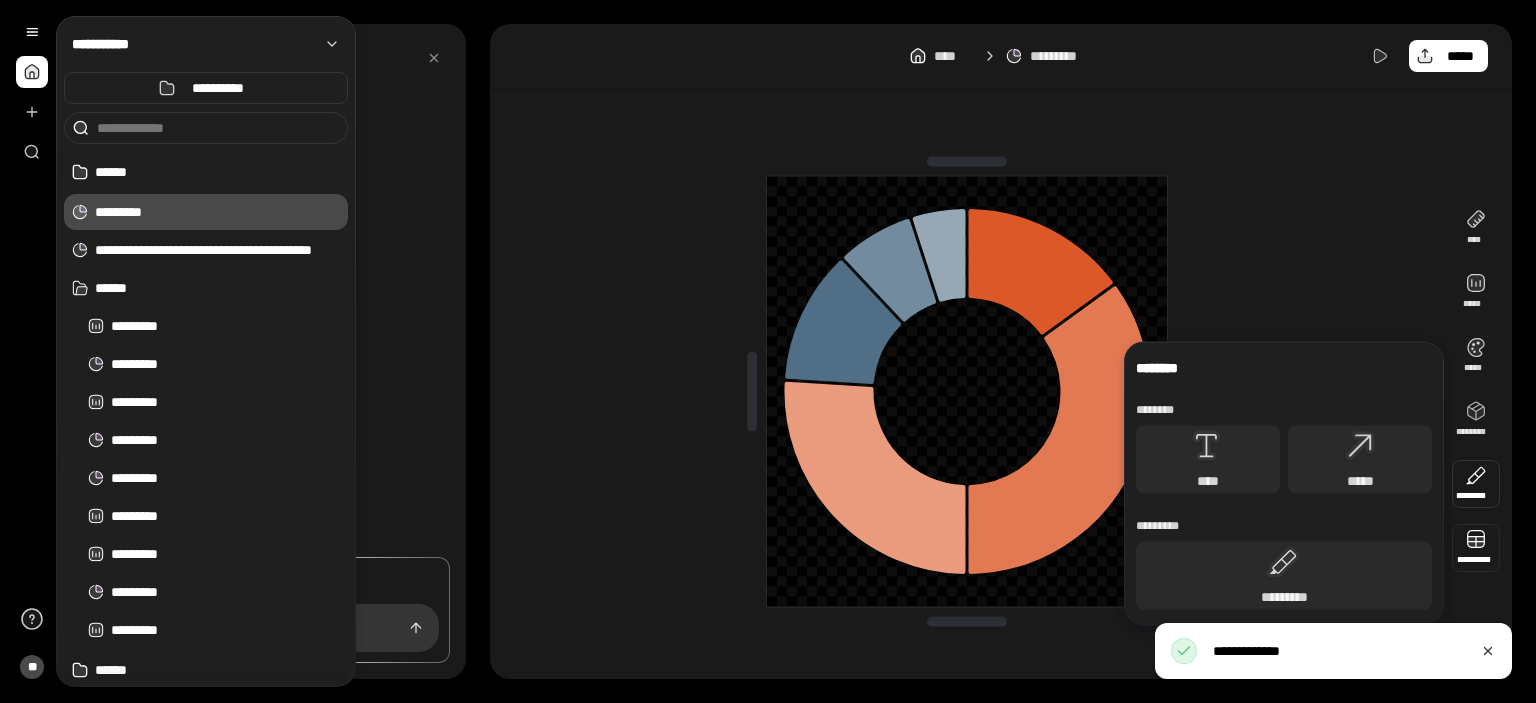 click at bounding box center (1476, 548) 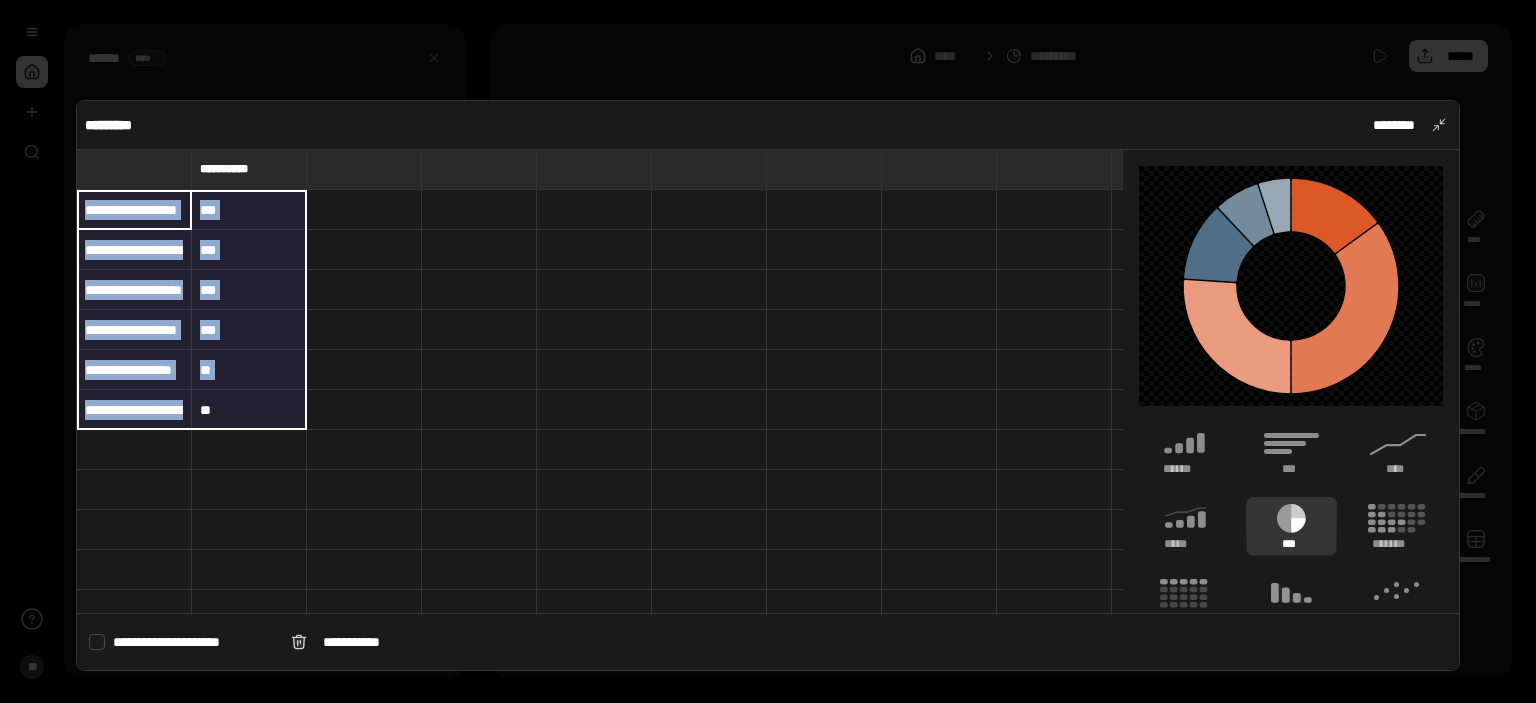 drag, startPoint x: 157, startPoint y: 205, endPoint x: 284, endPoint y: 404, distance: 236.07202 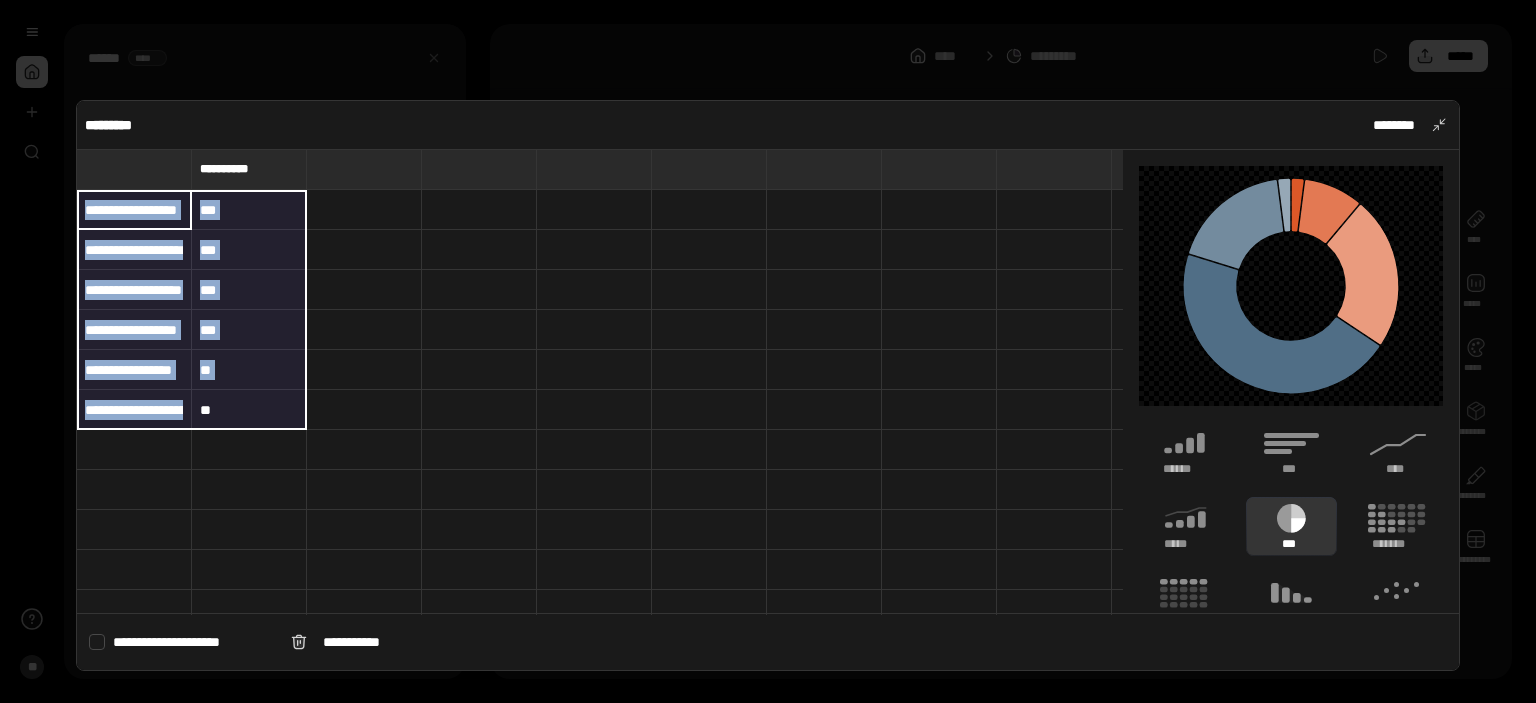 type on "**********" 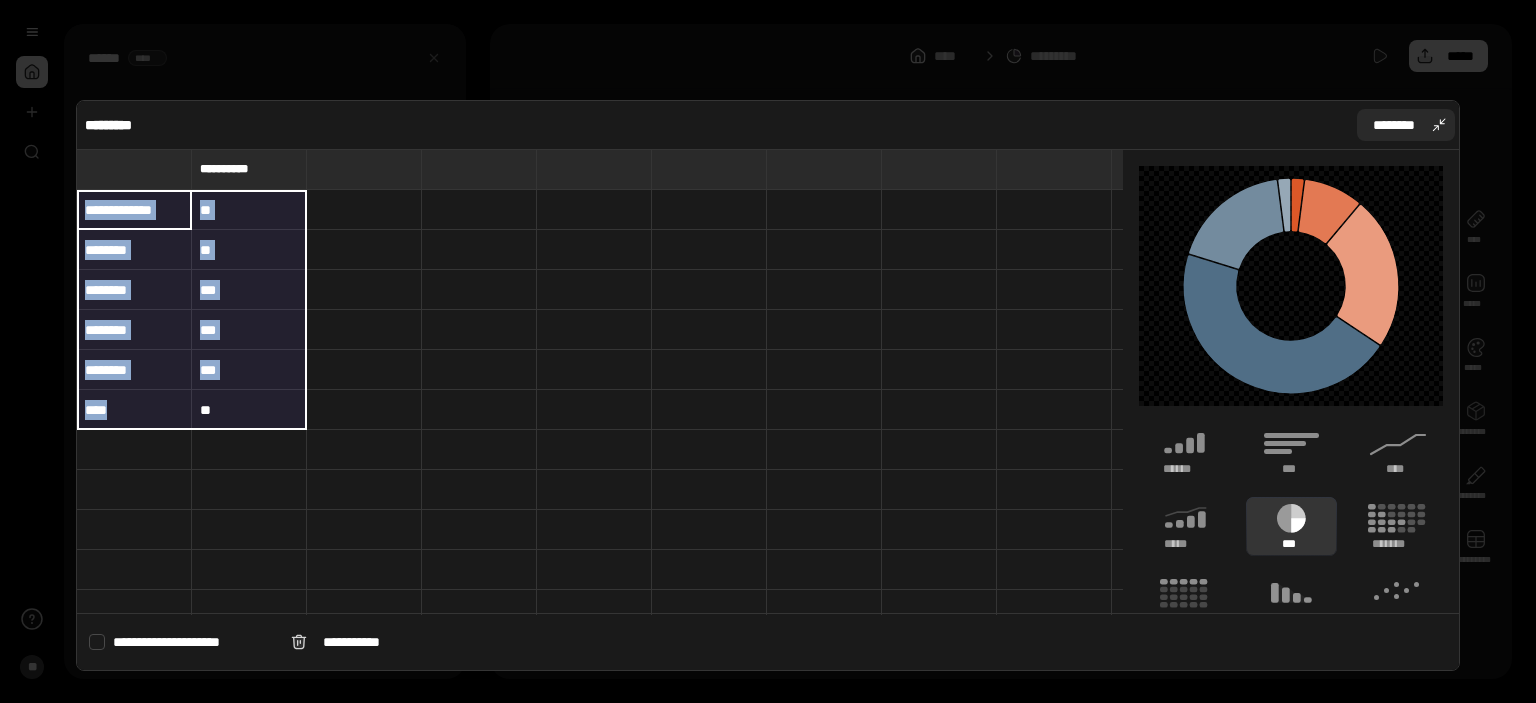 click on "********" at bounding box center (1394, 125) 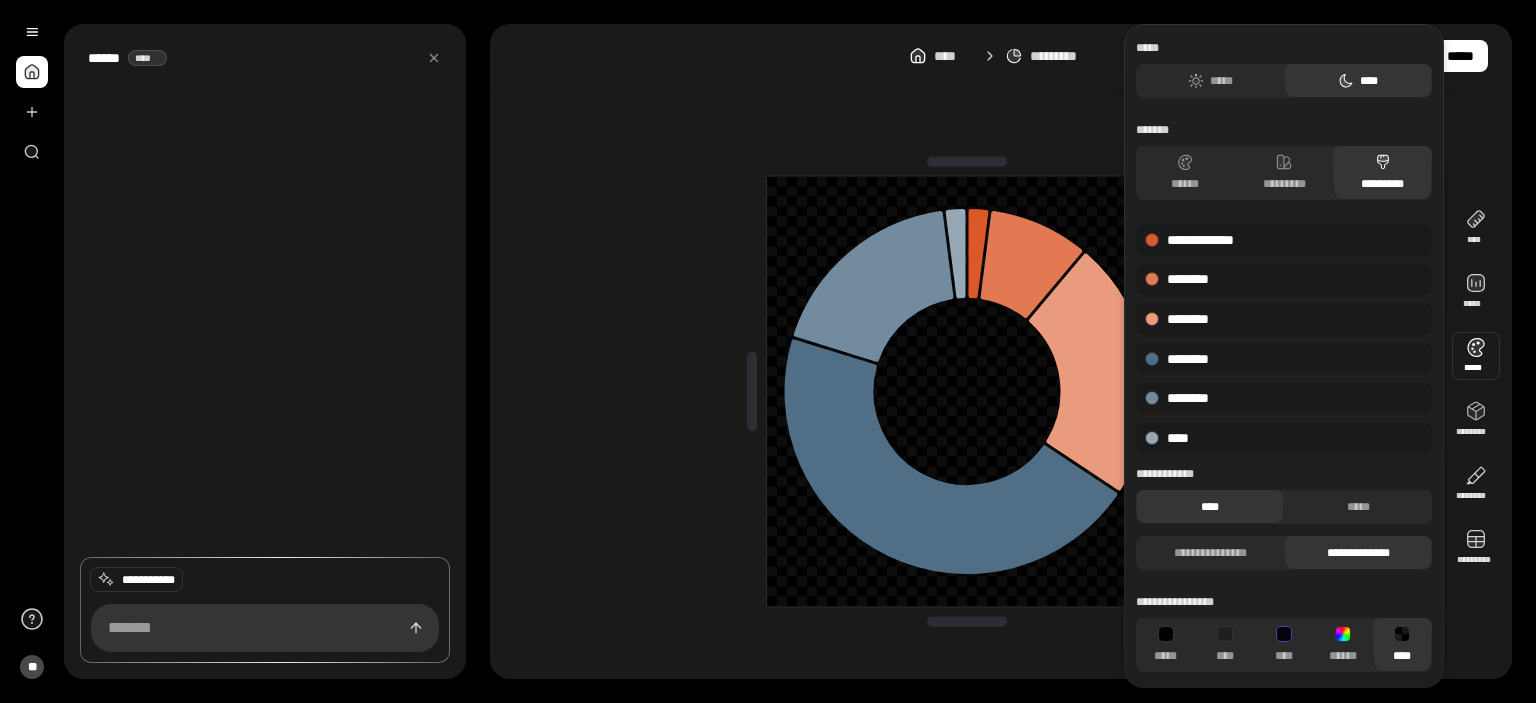 click at bounding box center [1476, 356] 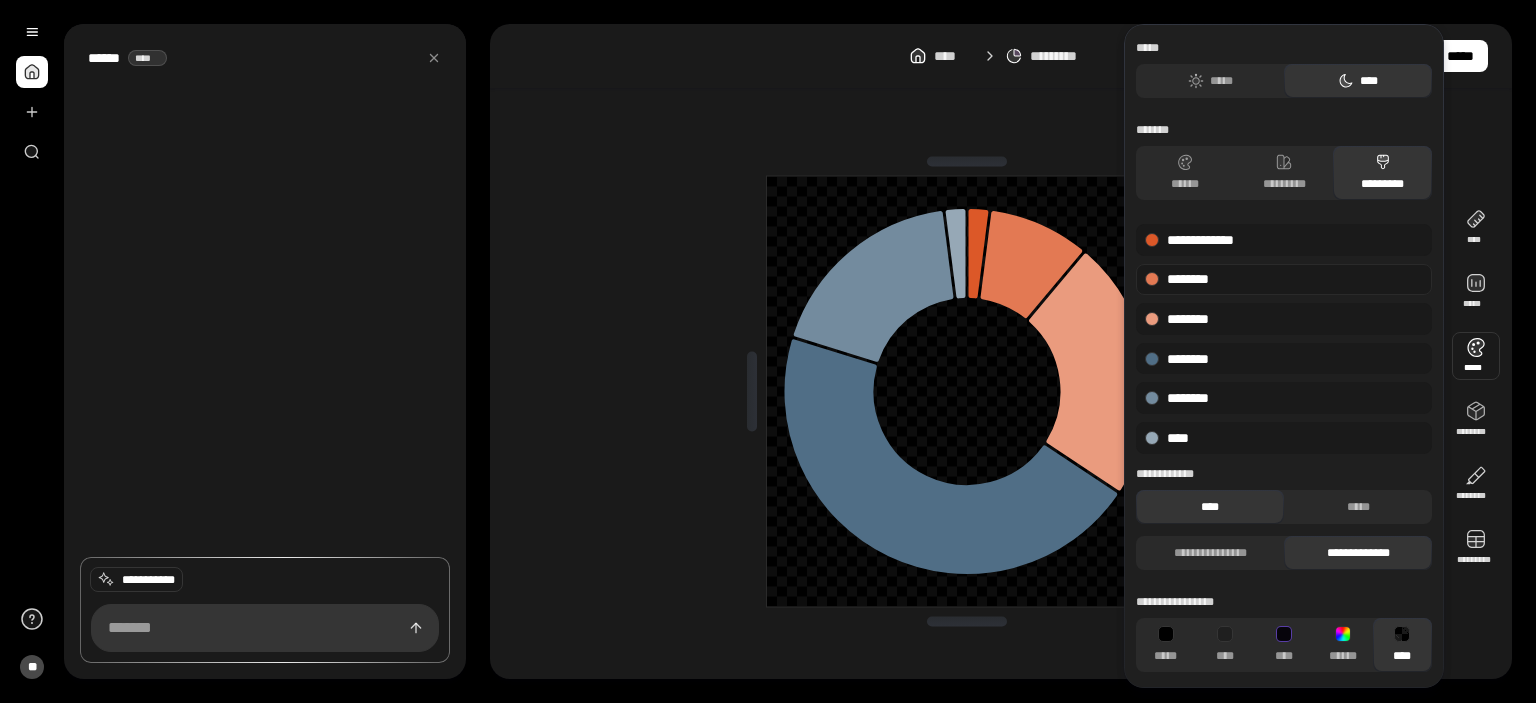 click at bounding box center (1152, 279) 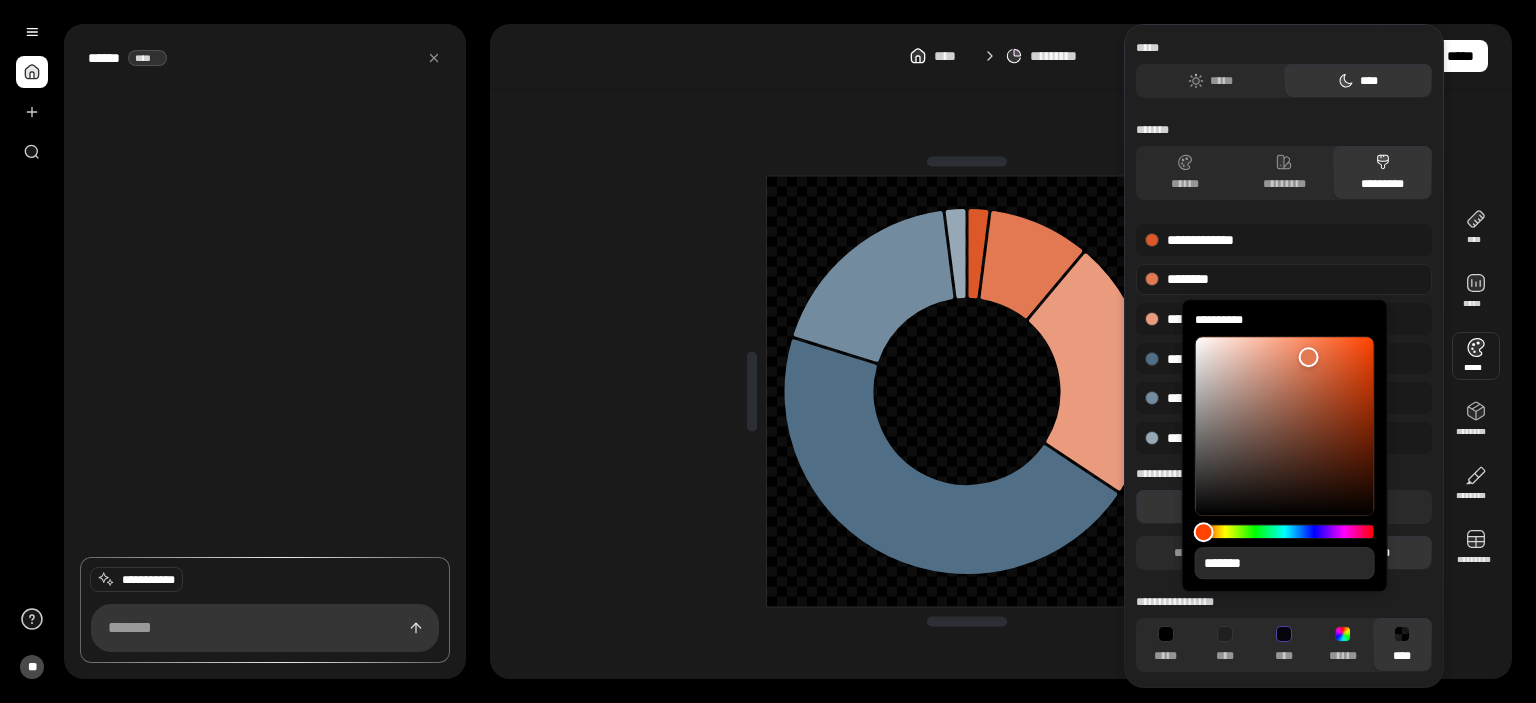 click on "*******" at bounding box center [1285, 563] 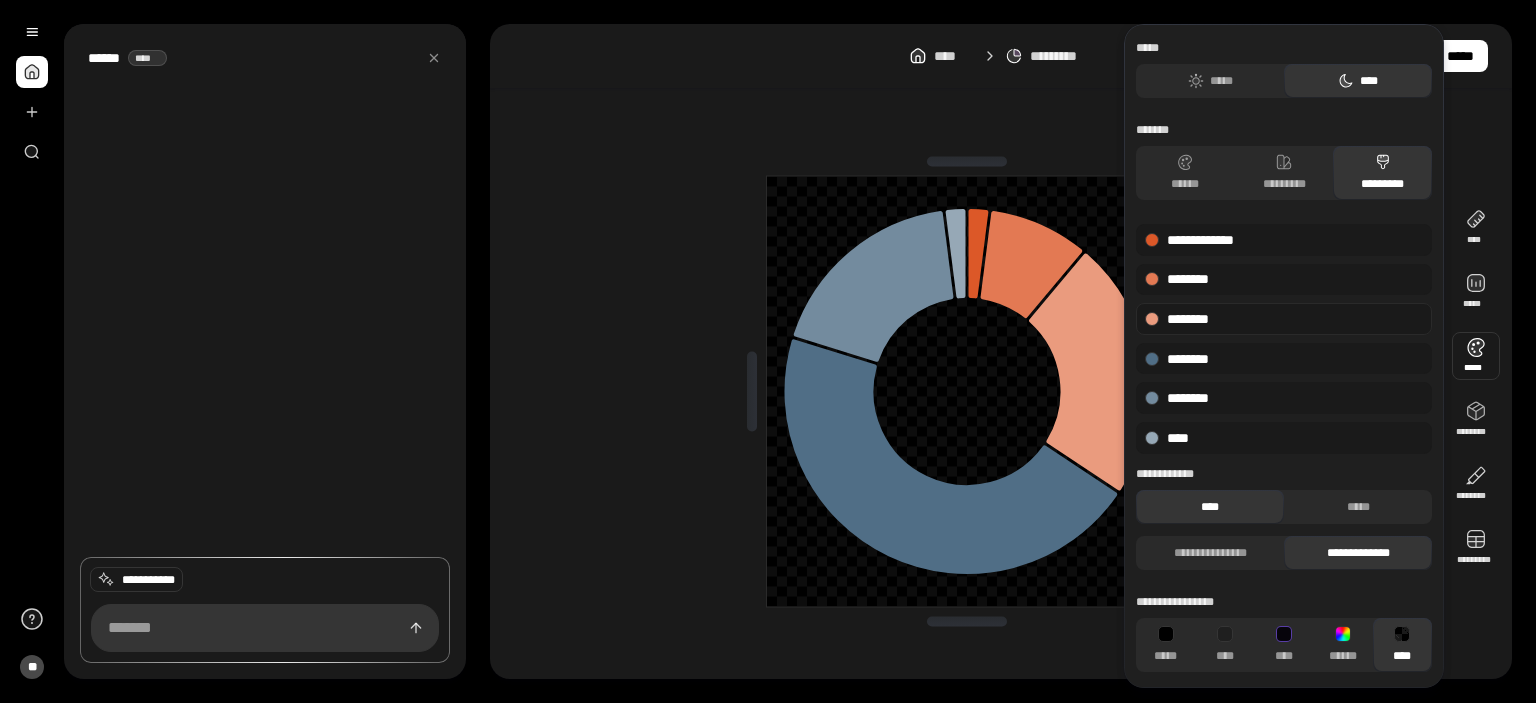 click at bounding box center (1152, 319) 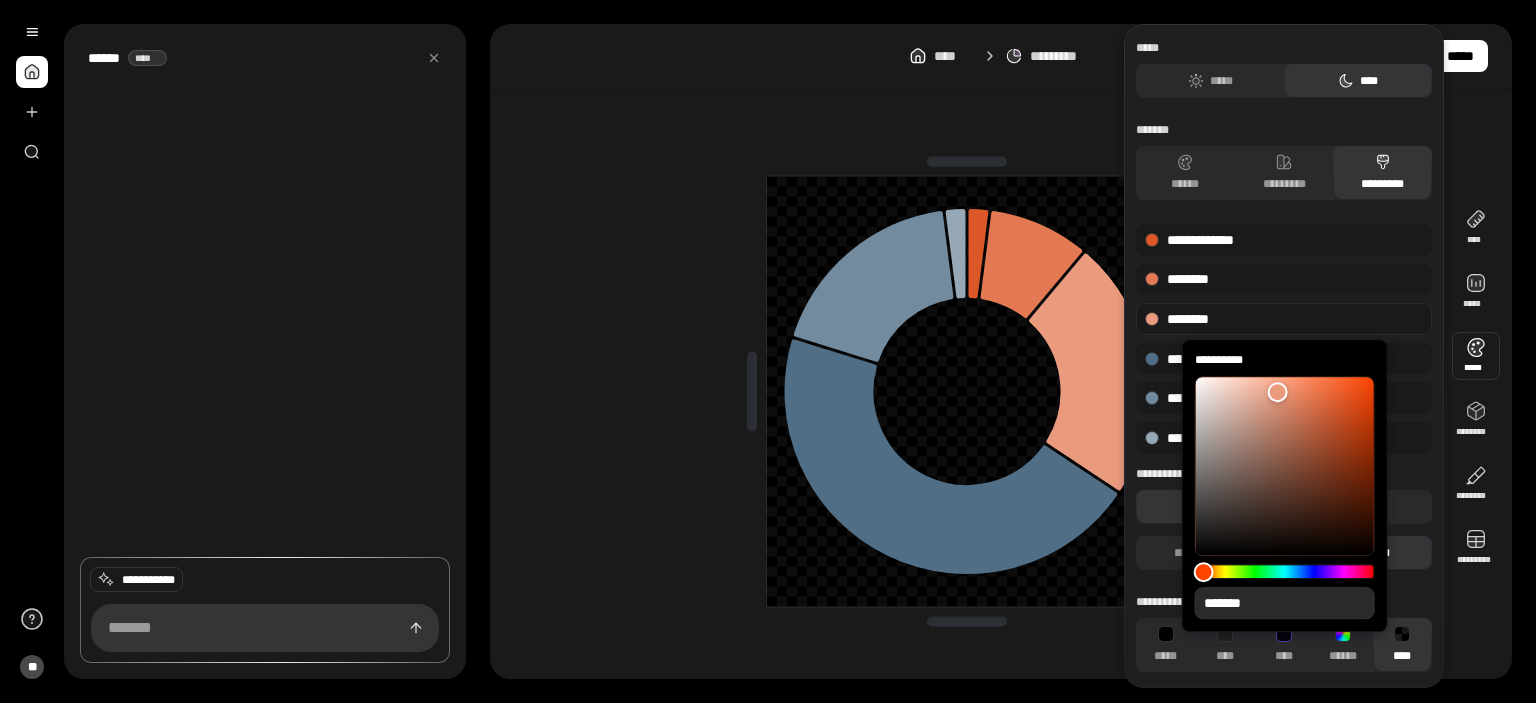 click on "*******" at bounding box center (1285, 603) 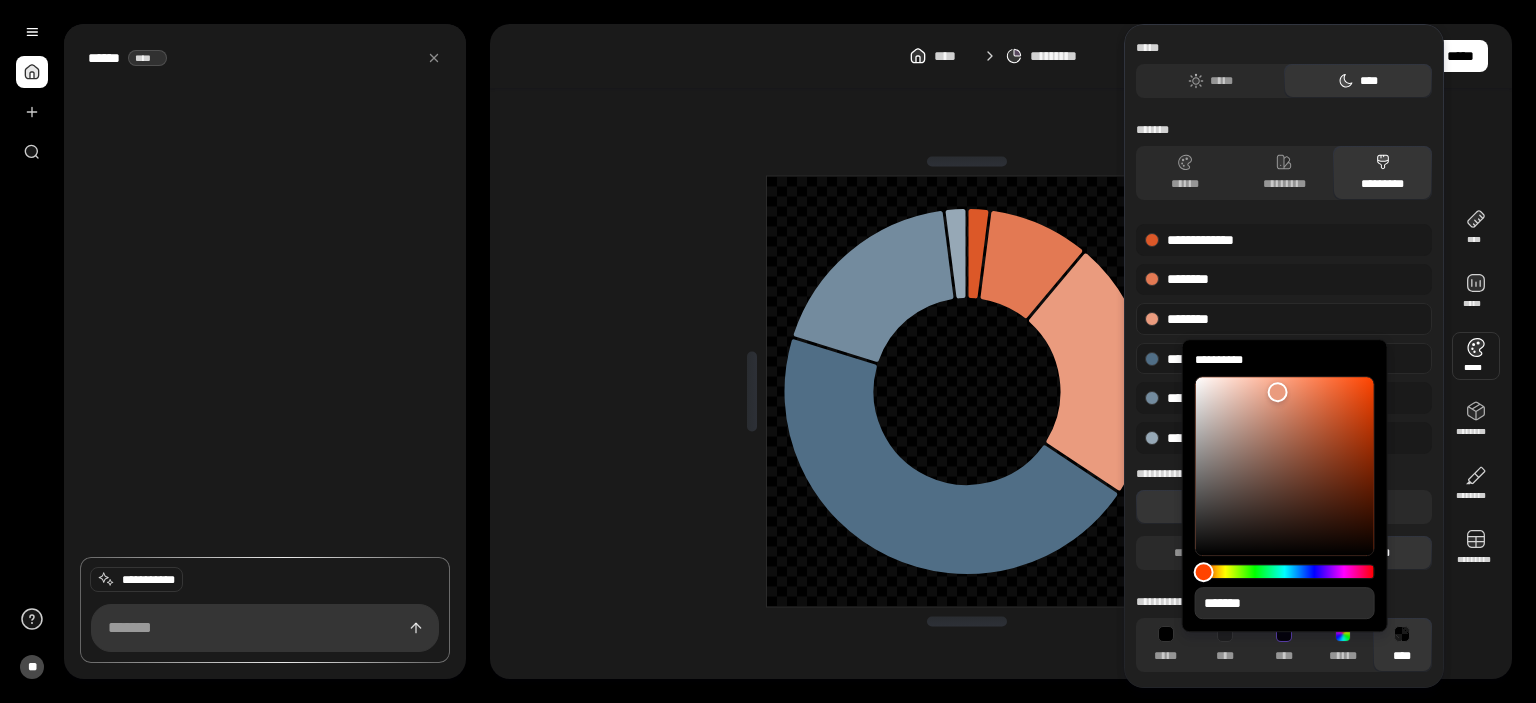 click on "********" at bounding box center (1284, 359) 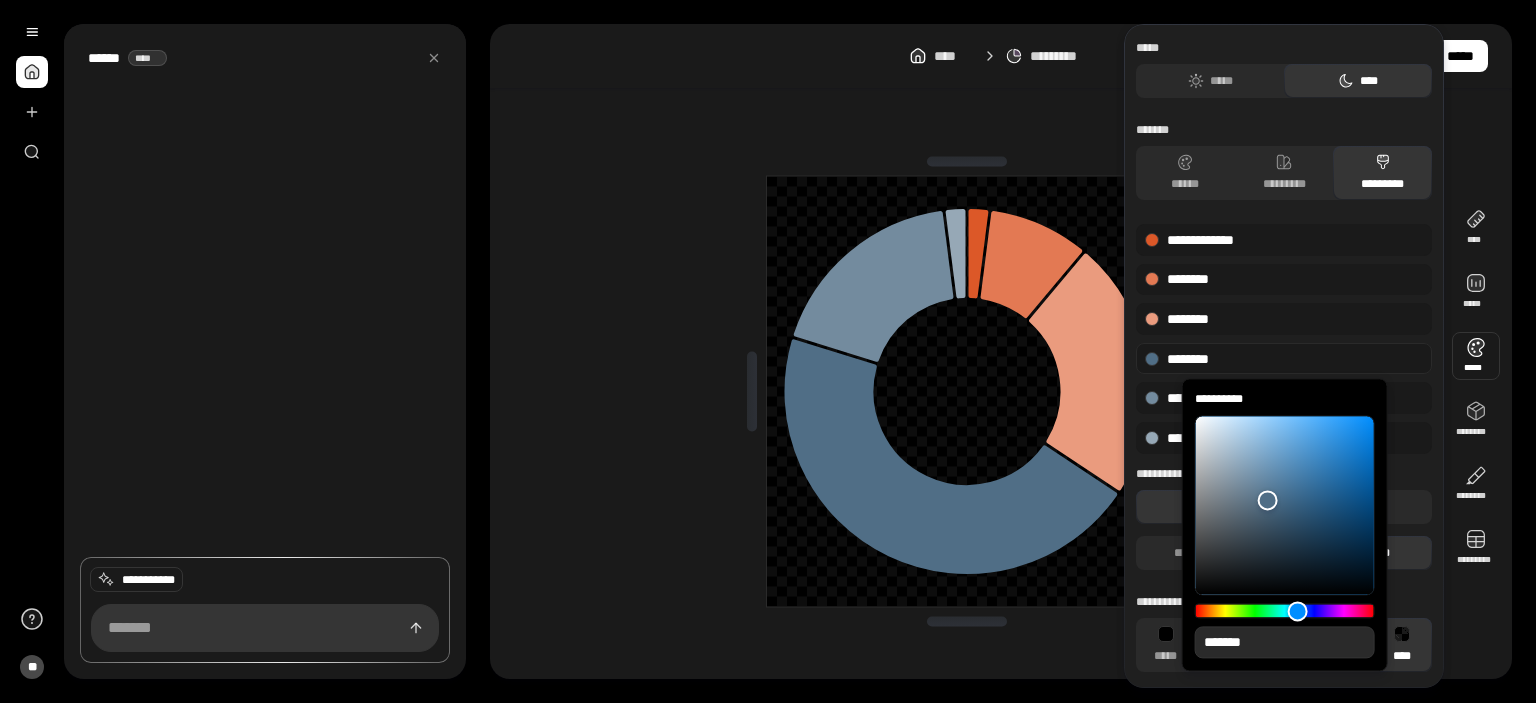 click on "*******" at bounding box center (1285, 642) 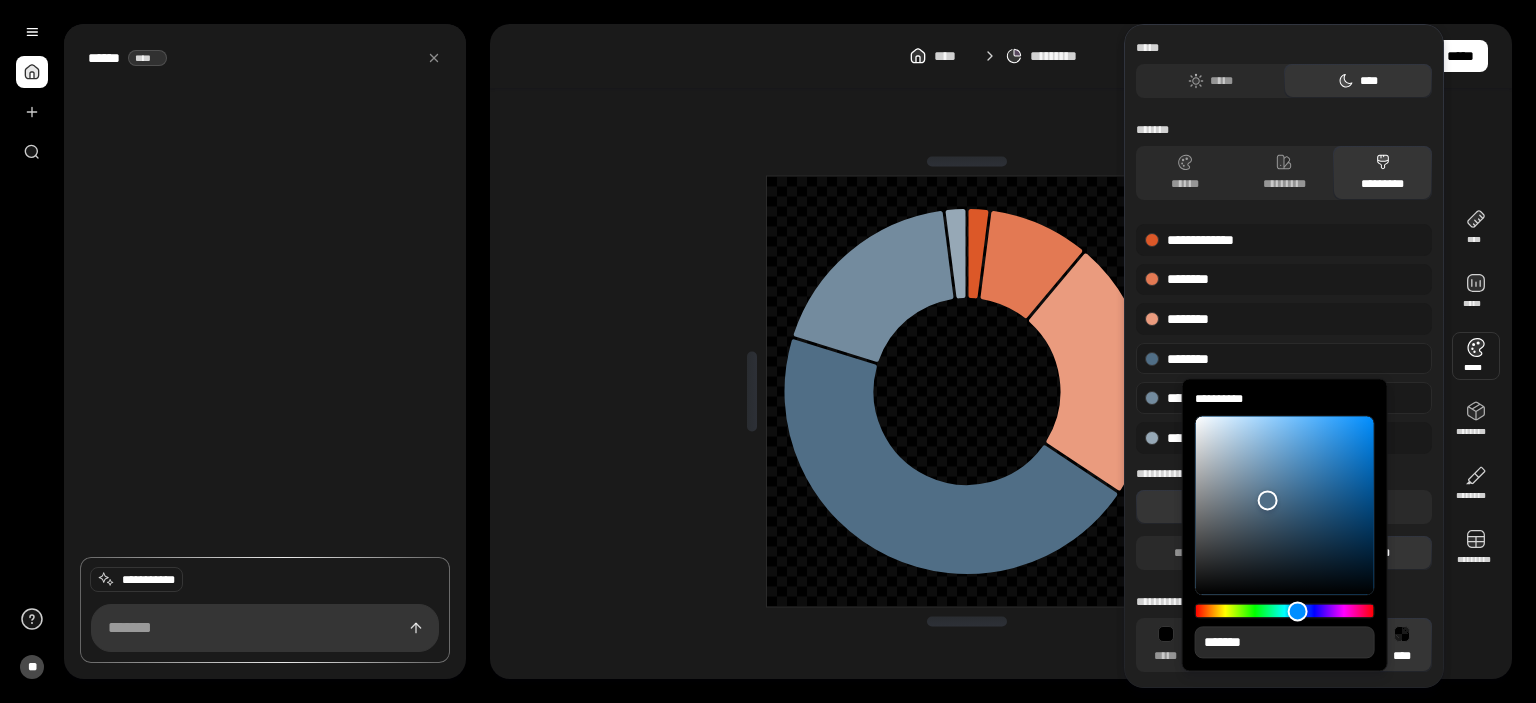 click at bounding box center [1152, 398] 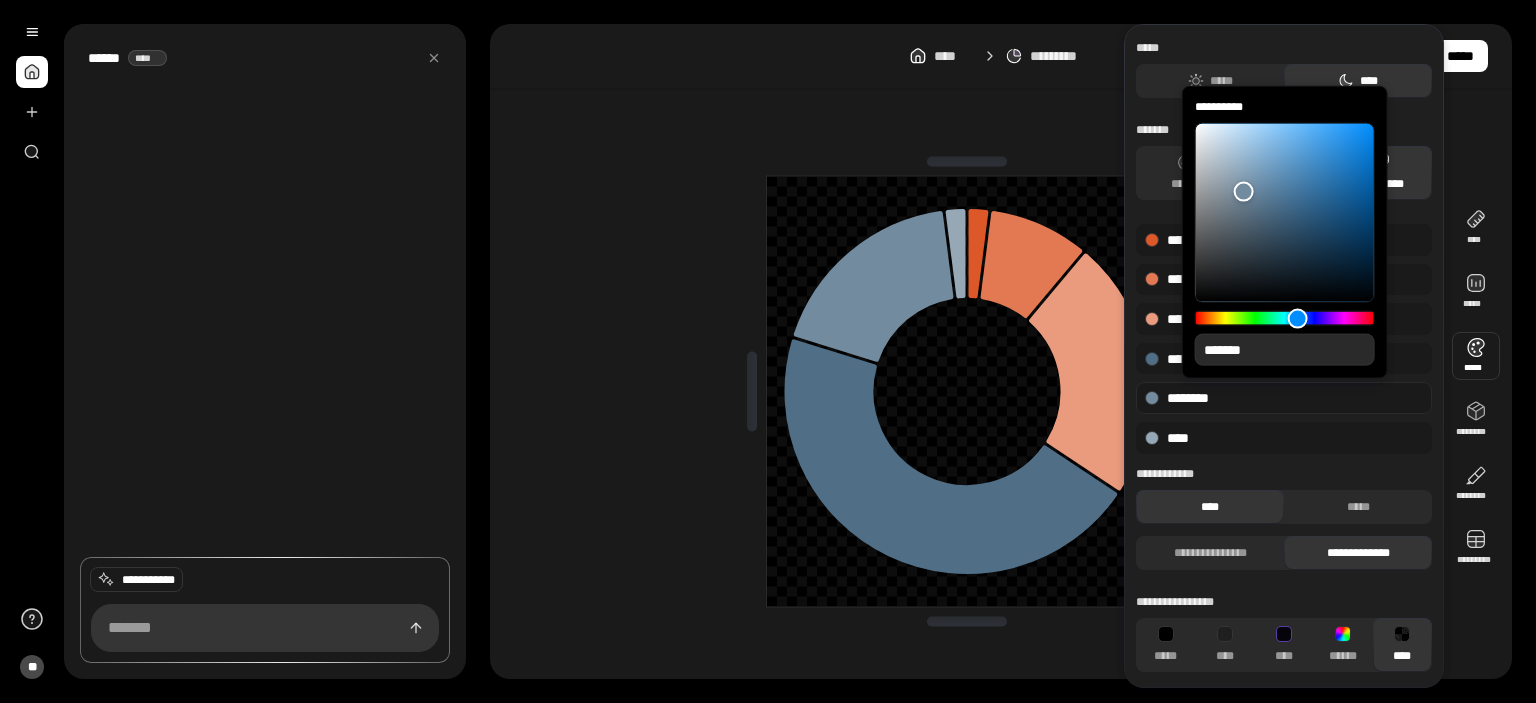 click on "*******" at bounding box center (1285, 350) 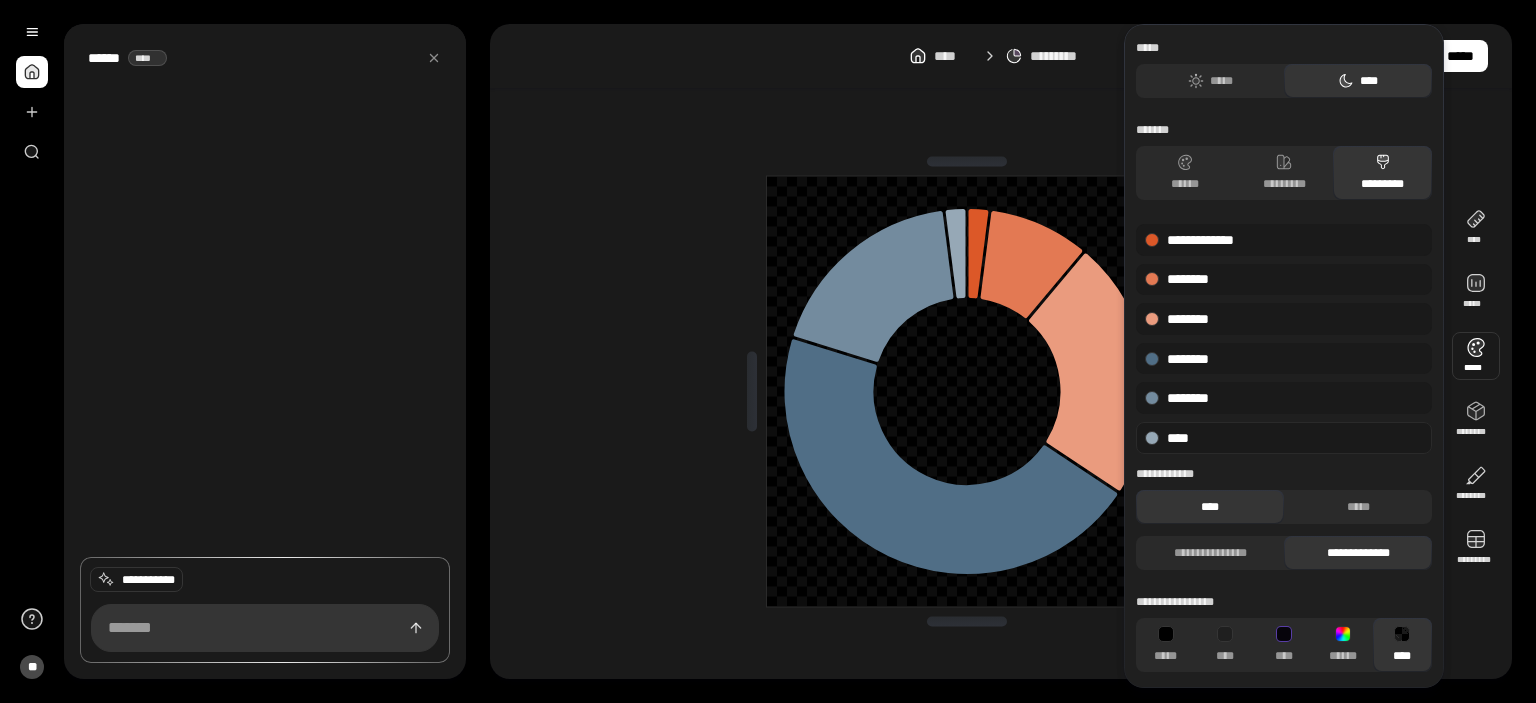 click on "****" at bounding box center (1284, 438) 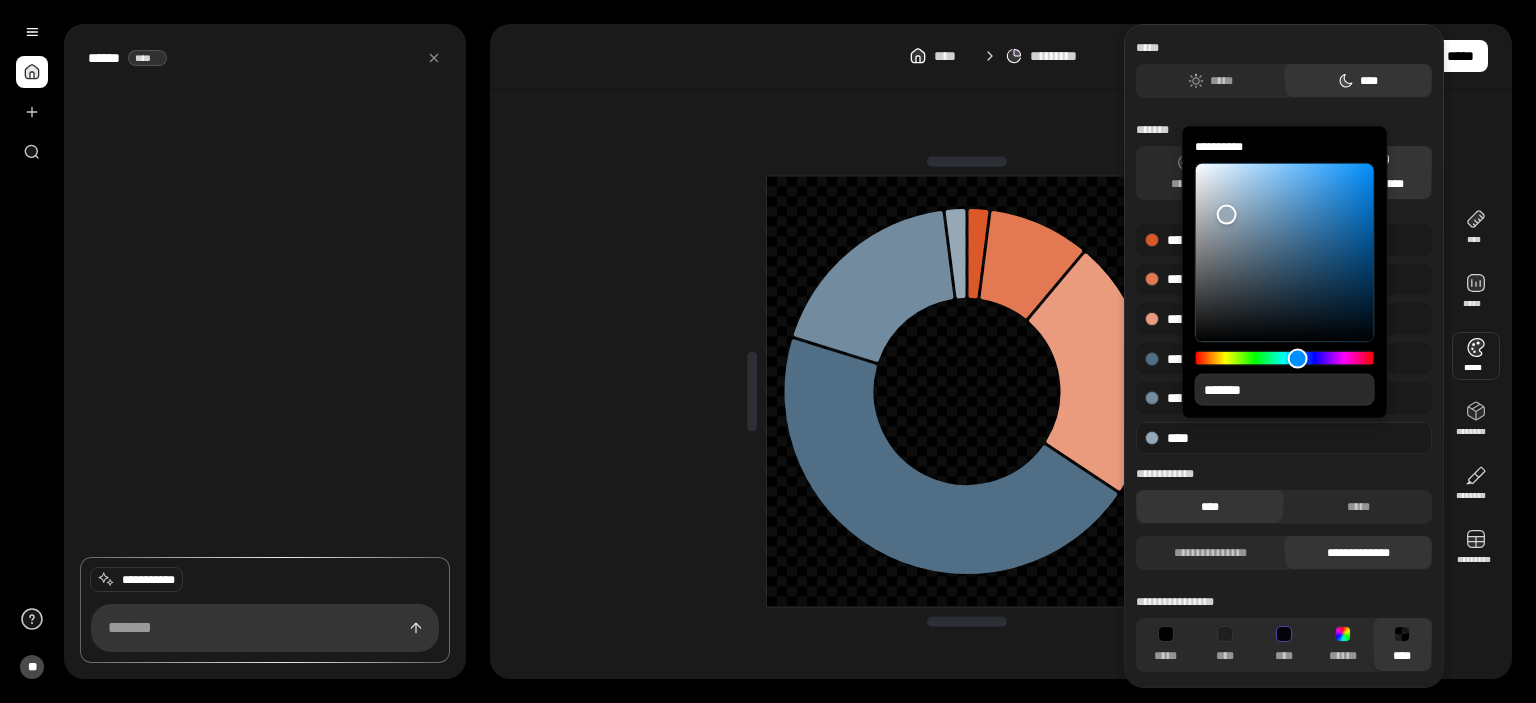 click on "*******" at bounding box center (1285, 390) 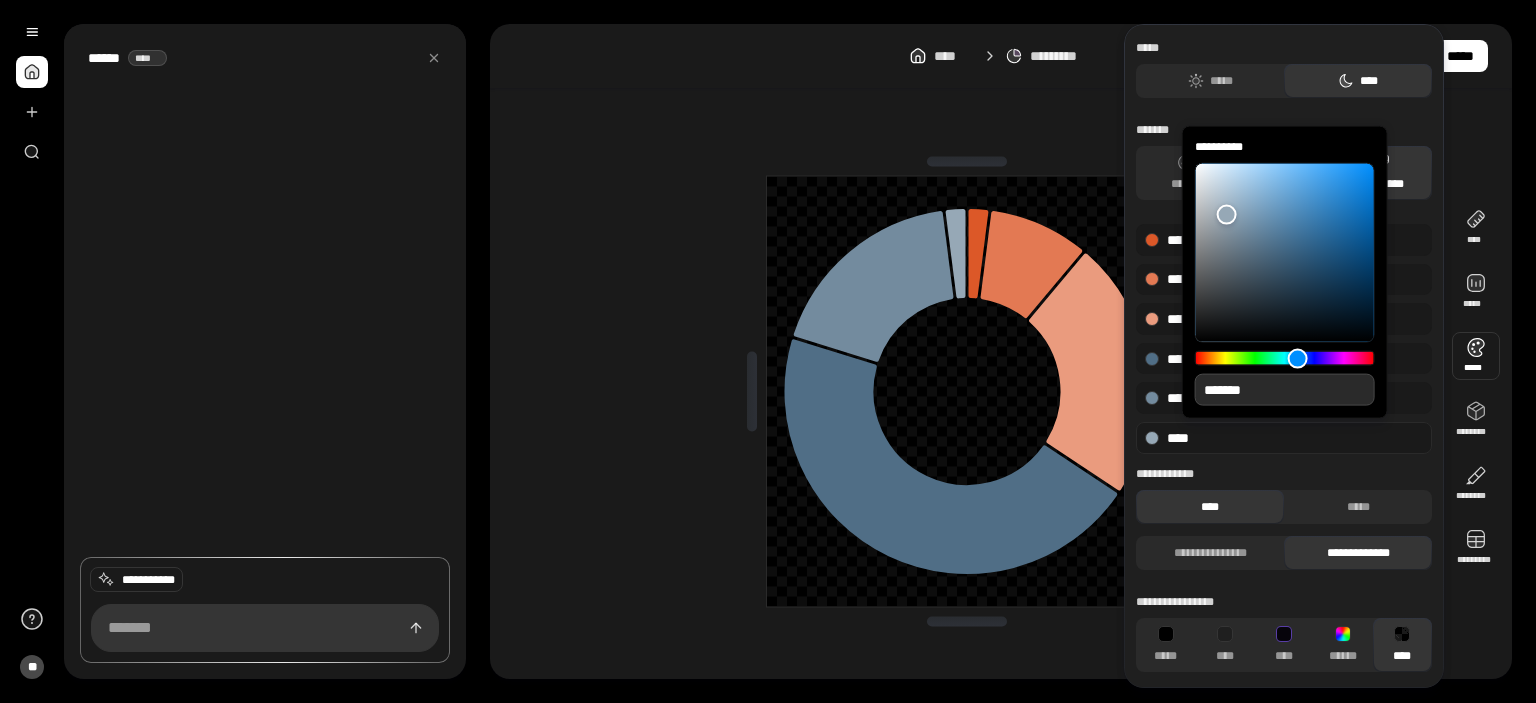 click at bounding box center [967, 391] 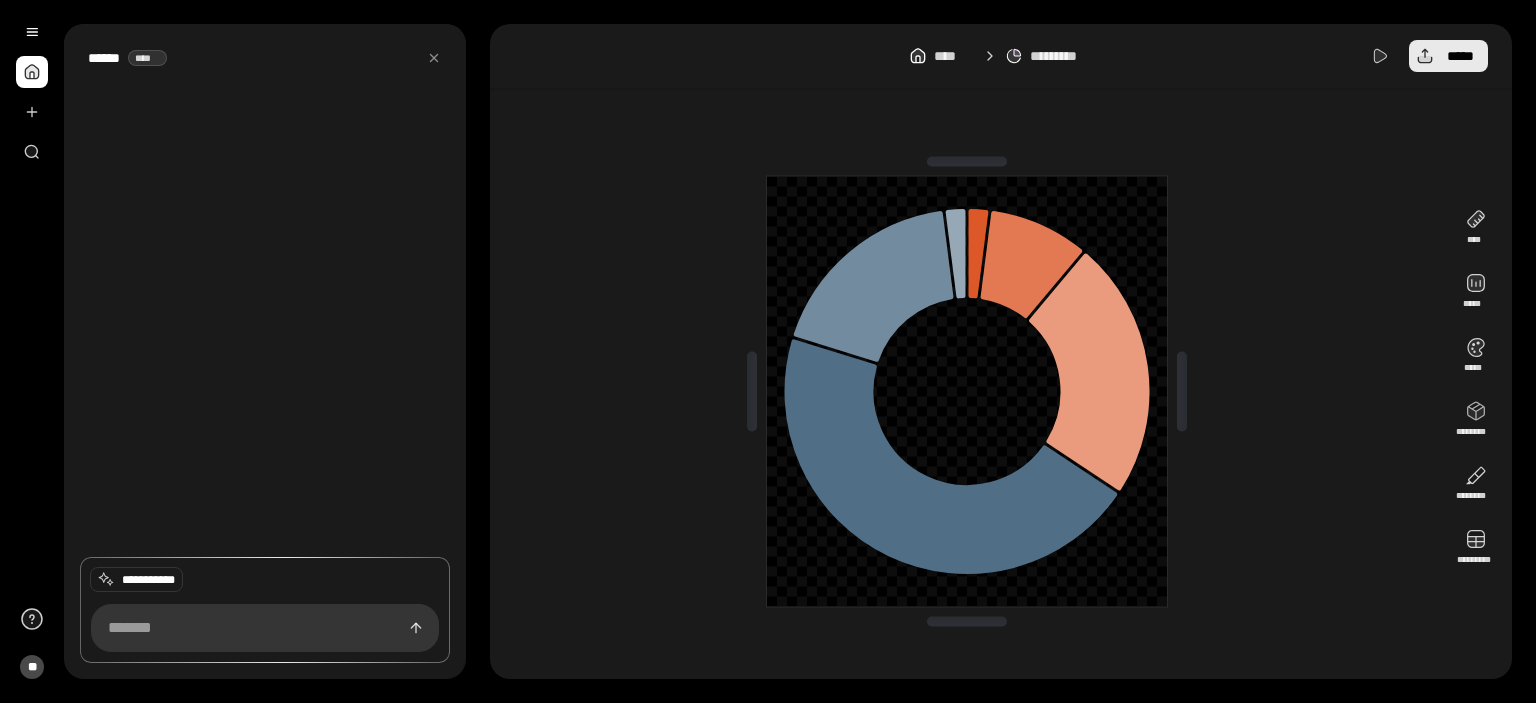 click on "*****" at bounding box center (1448, 56) 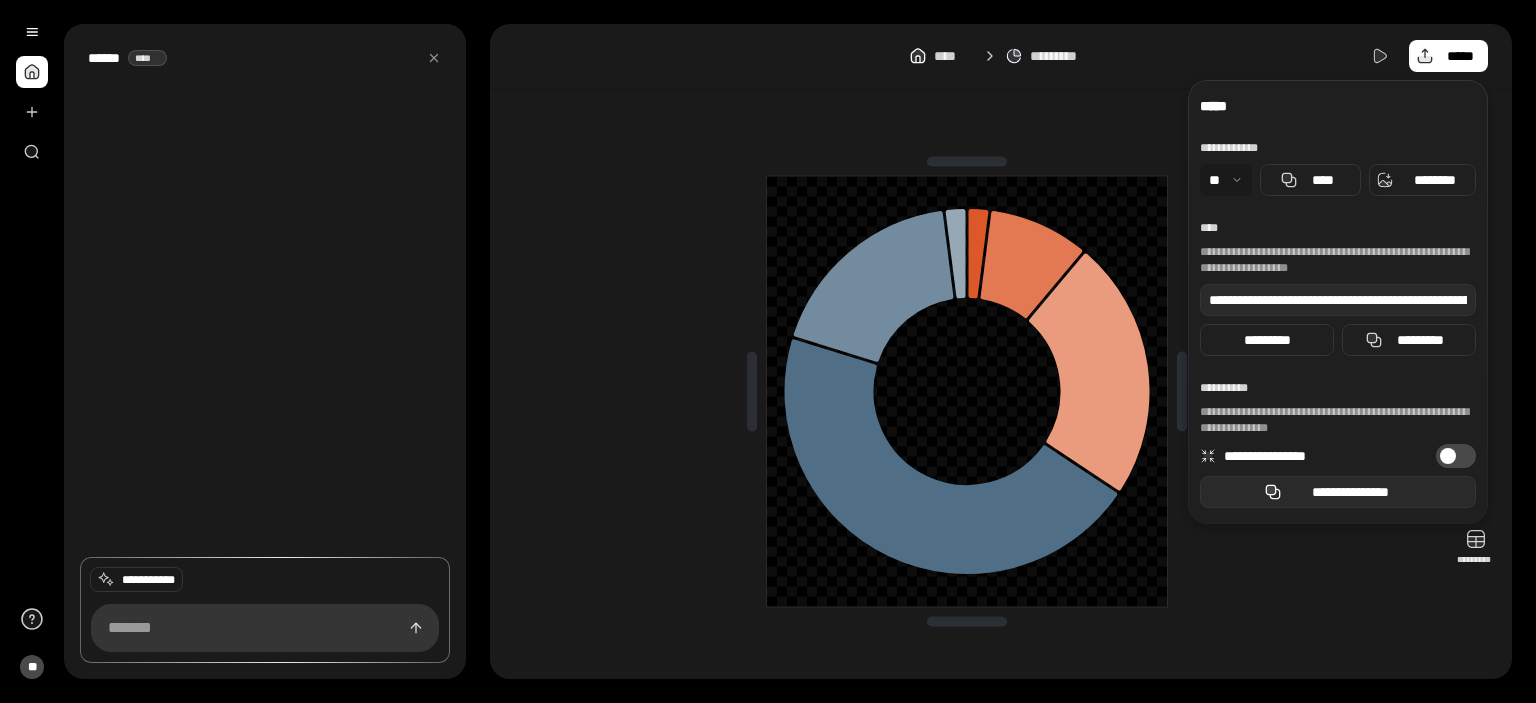 click on "**********" at bounding box center (1350, 492) 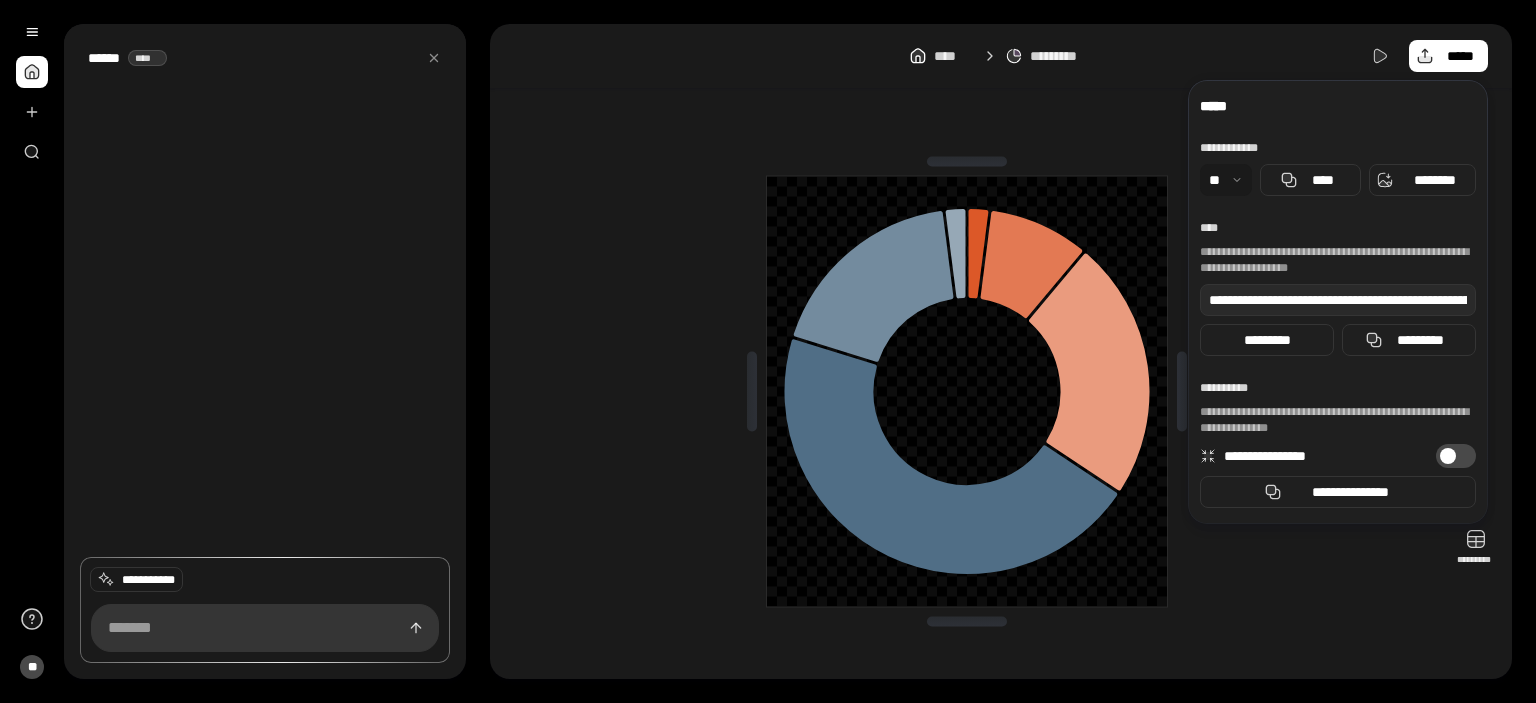 click at bounding box center [967, 391] 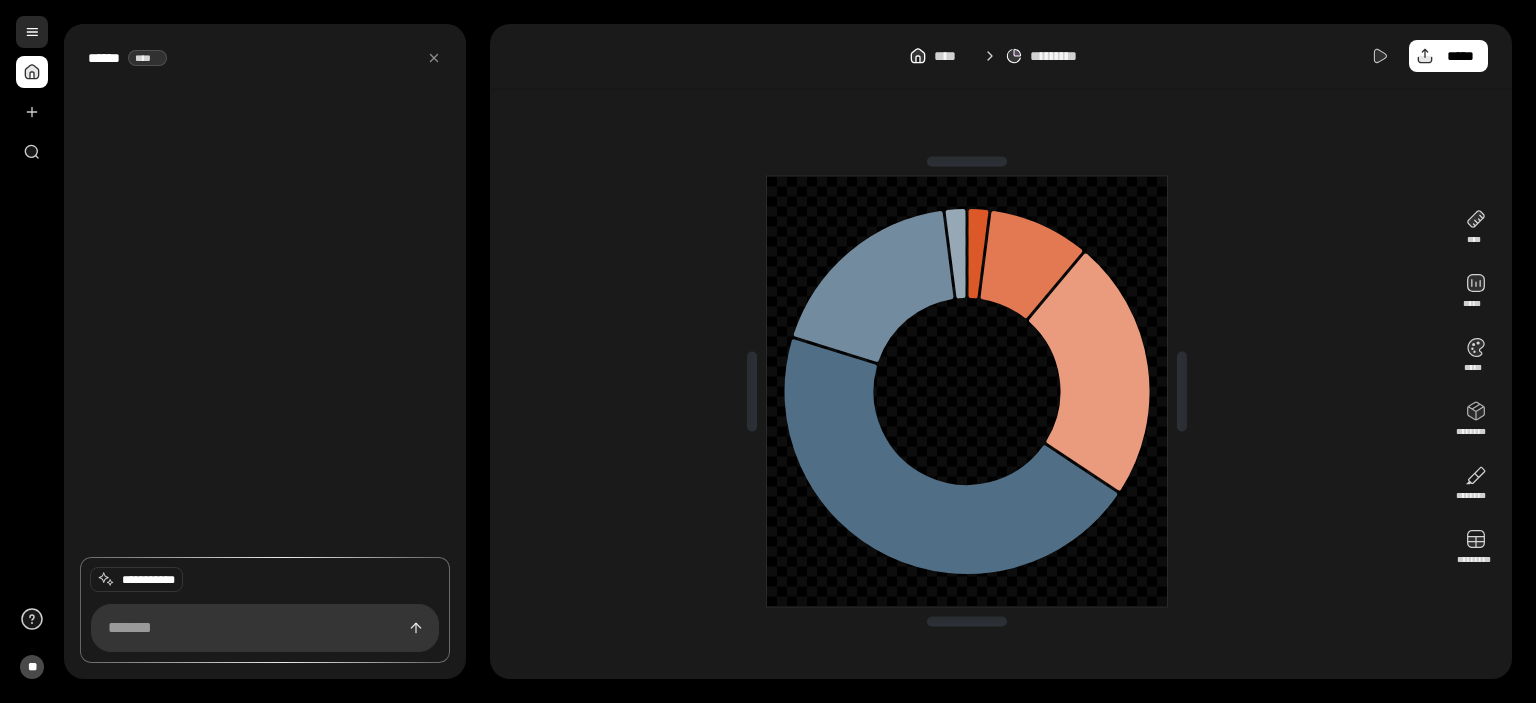 click at bounding box center (32, 32) 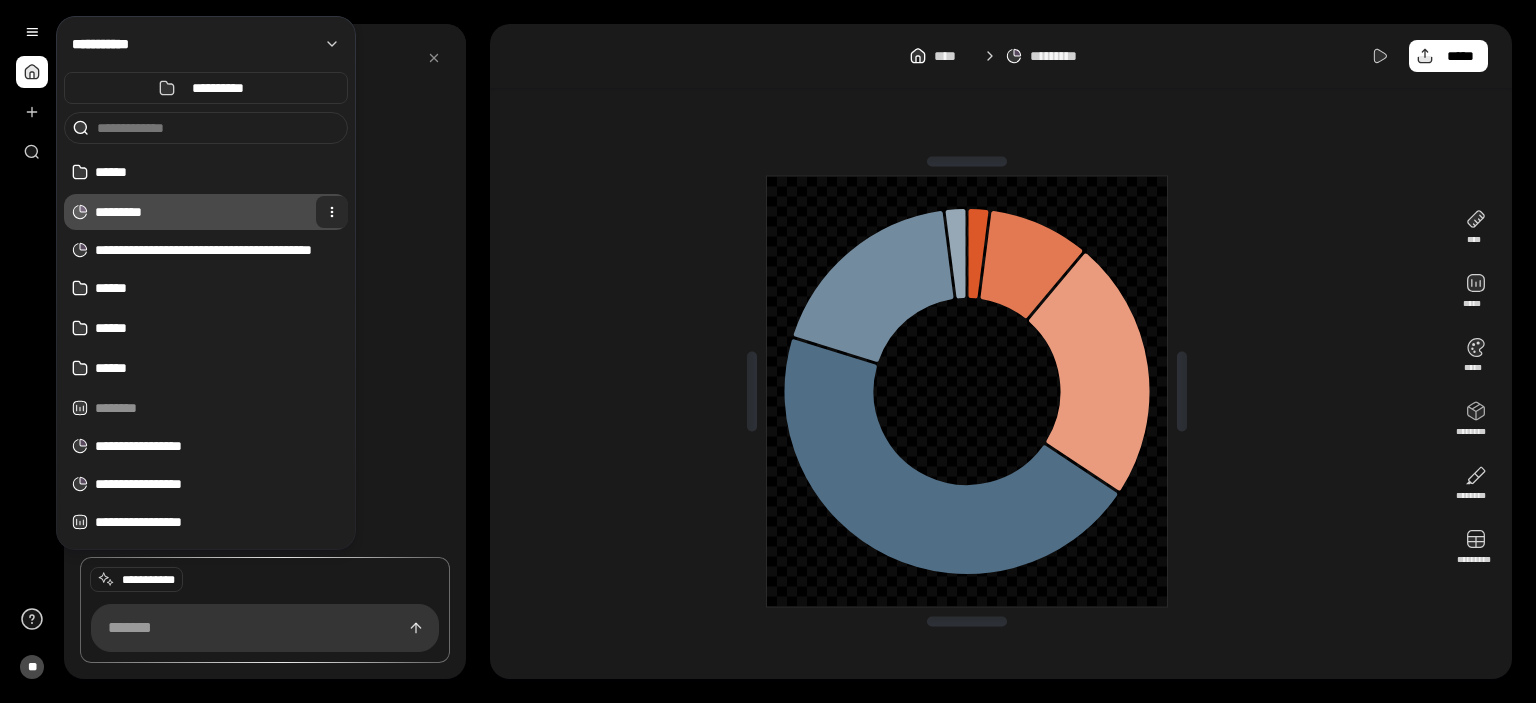 click at bounding box center [332, 212] 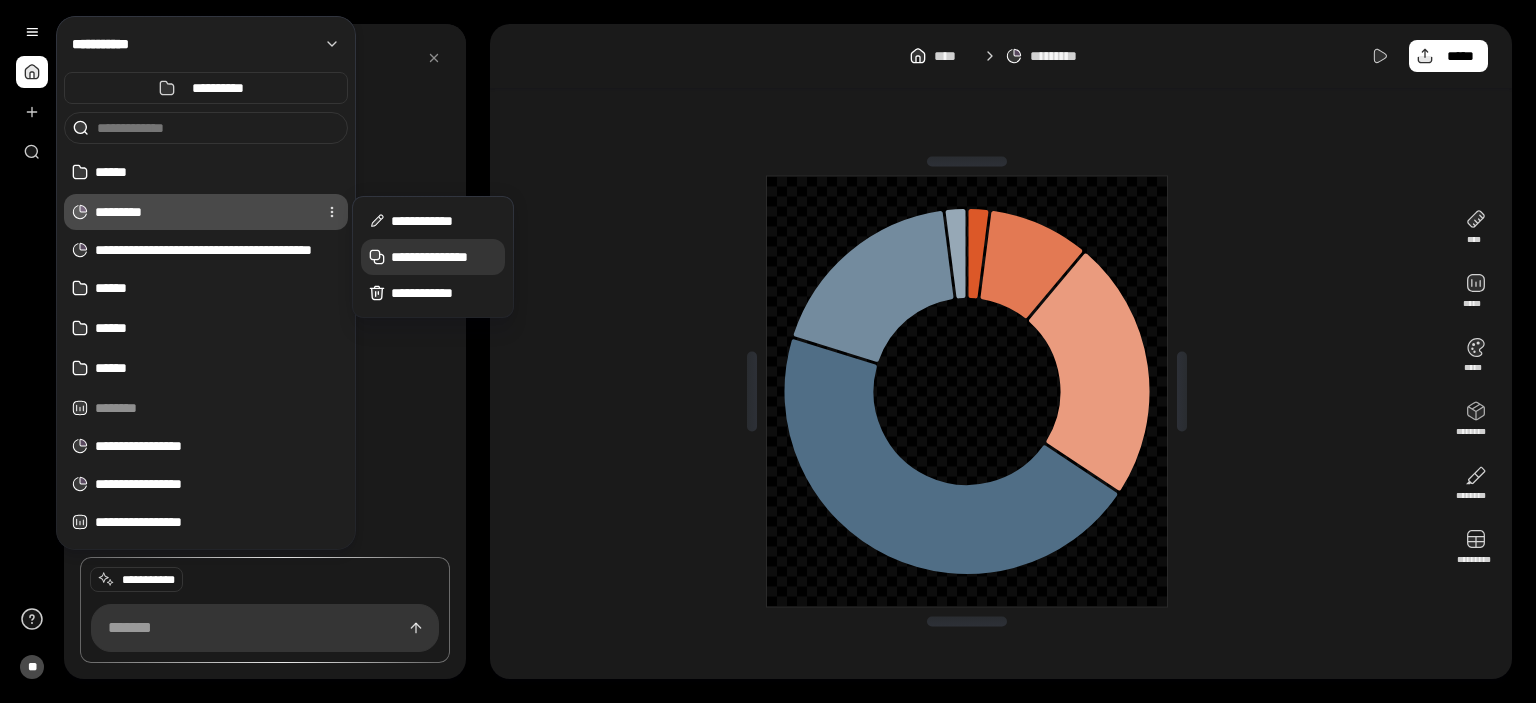 click on "**********" at bounding box center [433, 257] 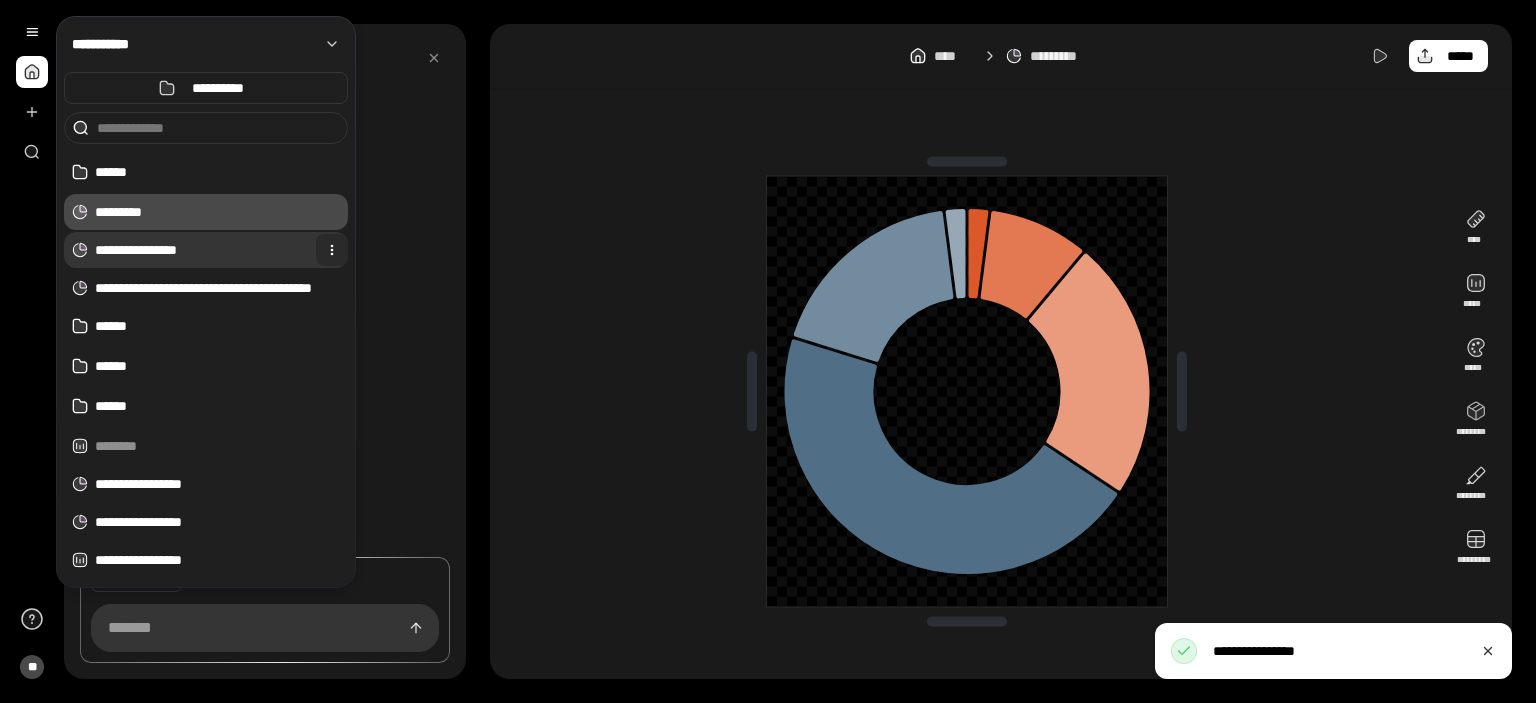 click at bounding box center (332, 250) 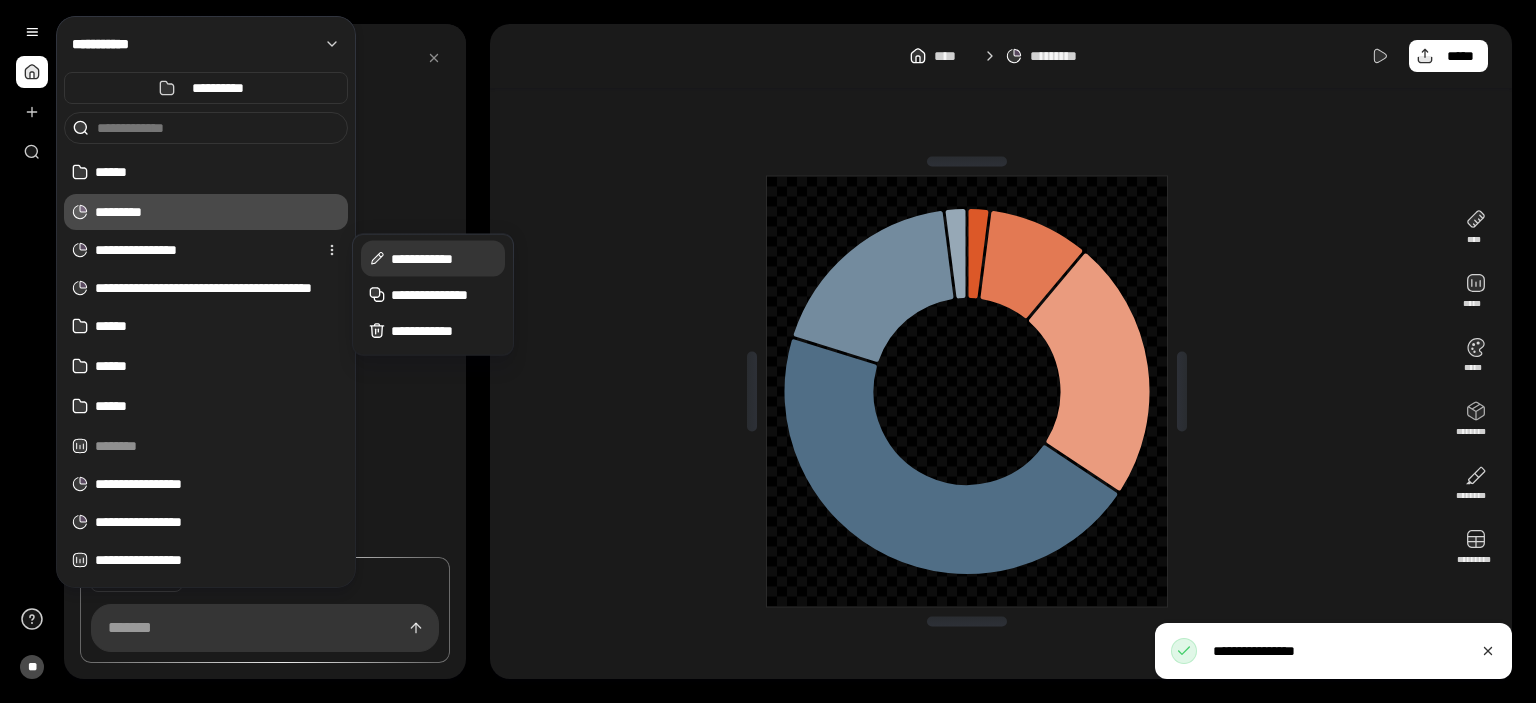 click on "**********" at bounding box center [444, 259] 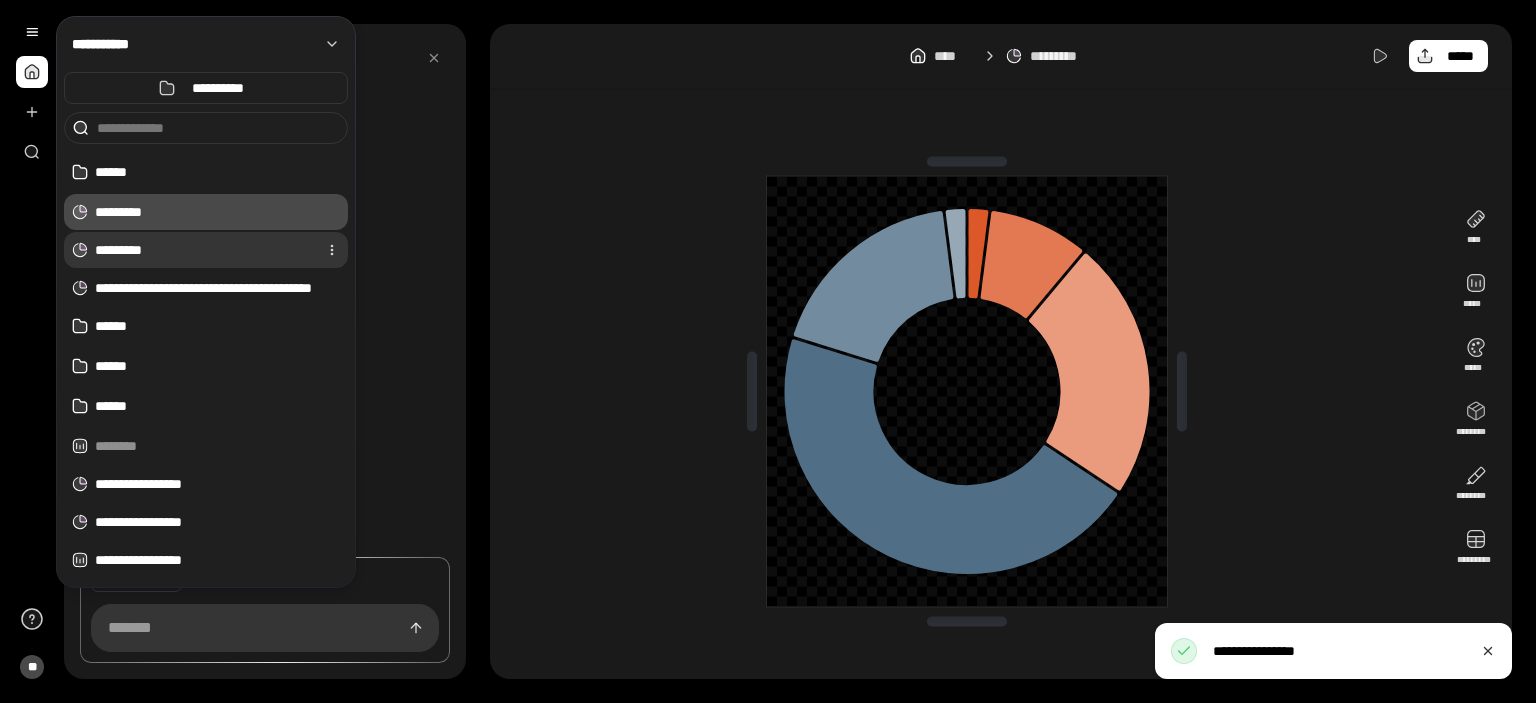 click on "*********" at bounding box center (202, 250) 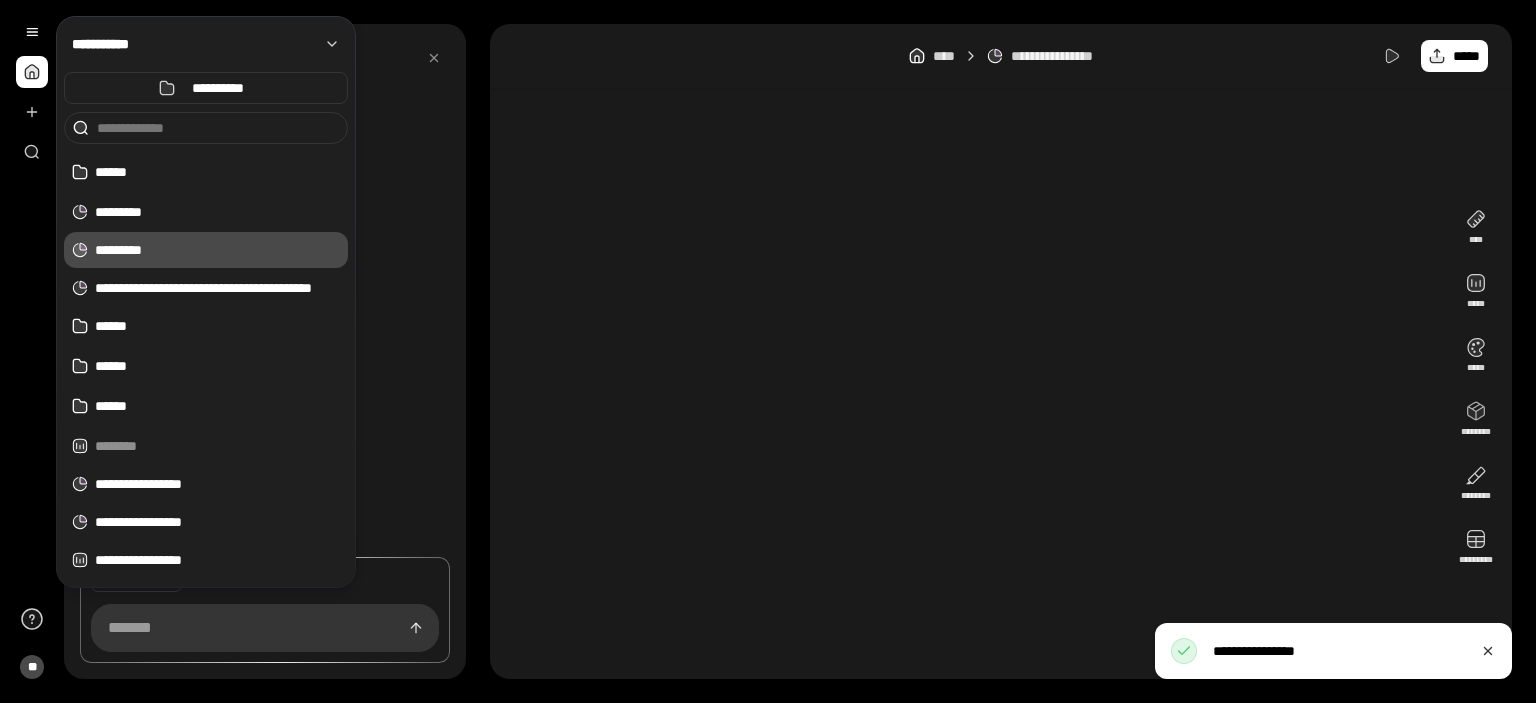 type on "**********" 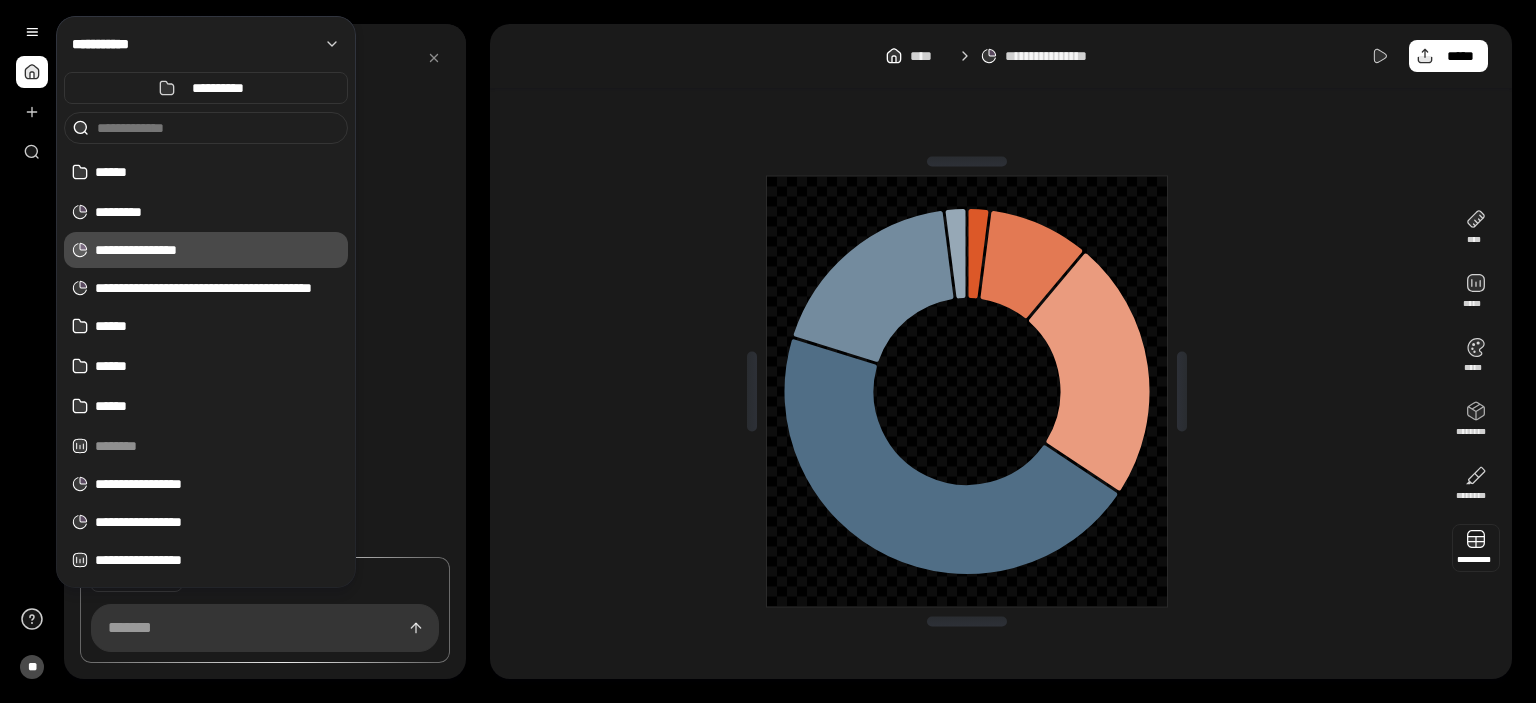 click at bounding box center [1476, 548] 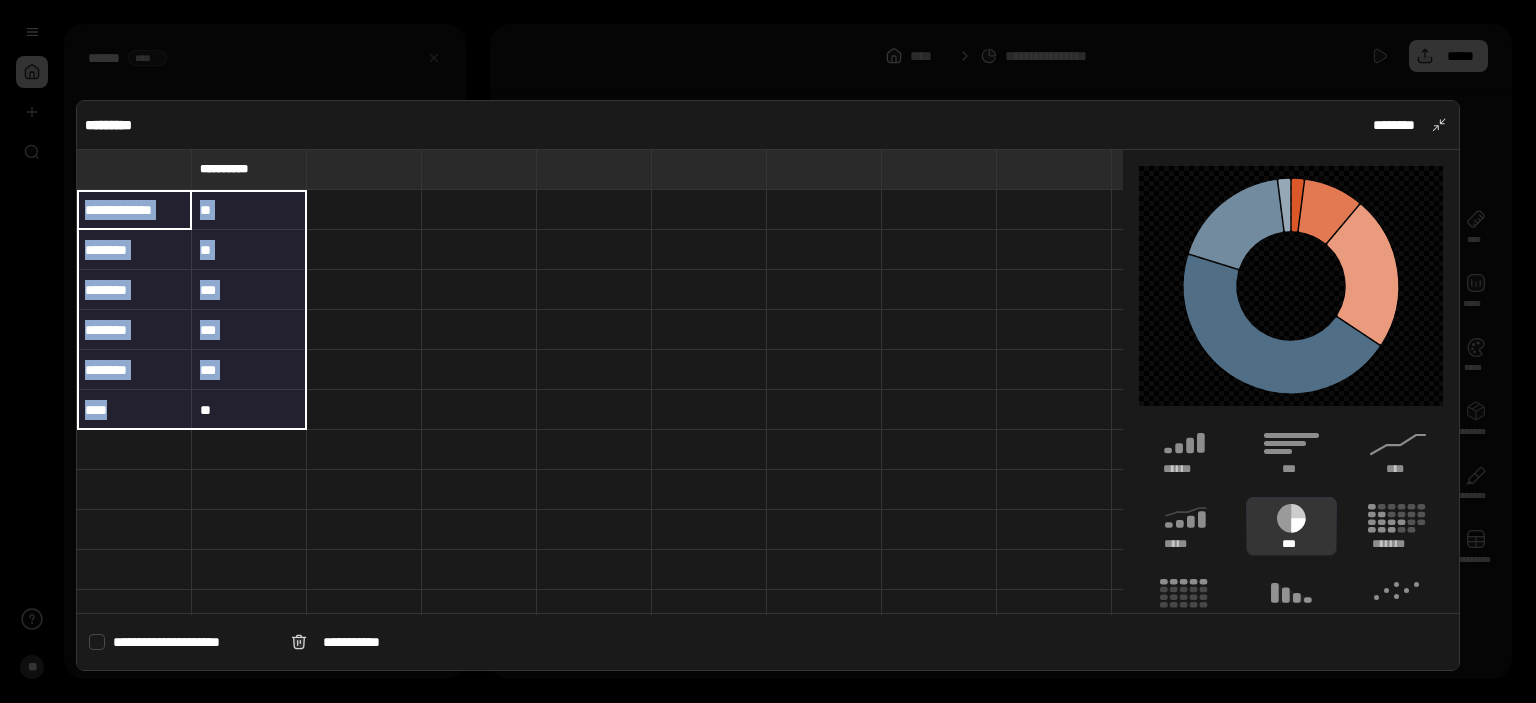 drag, startPoint x: 155, startPoint y: 212, endPoint x: 281, endPoint y: 423, distance: 245.75801 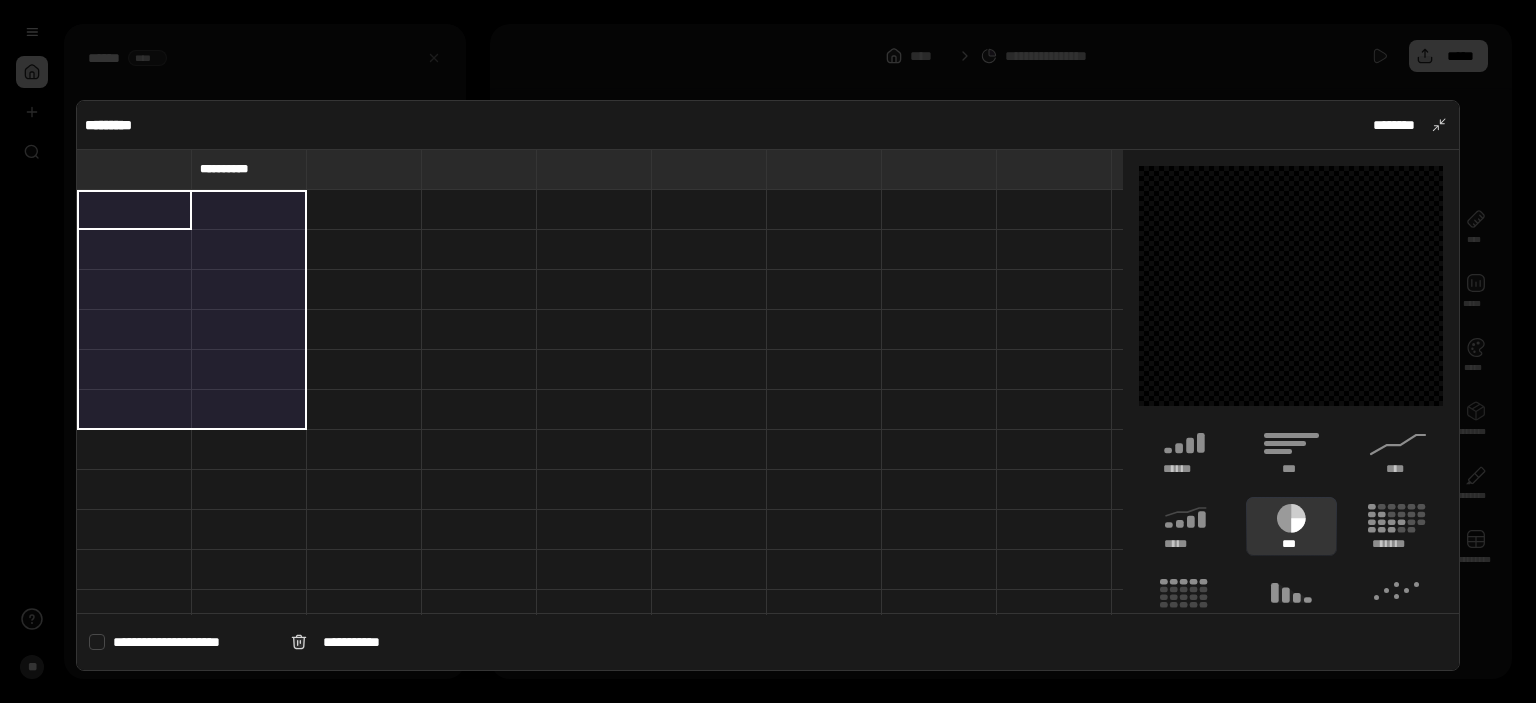 type 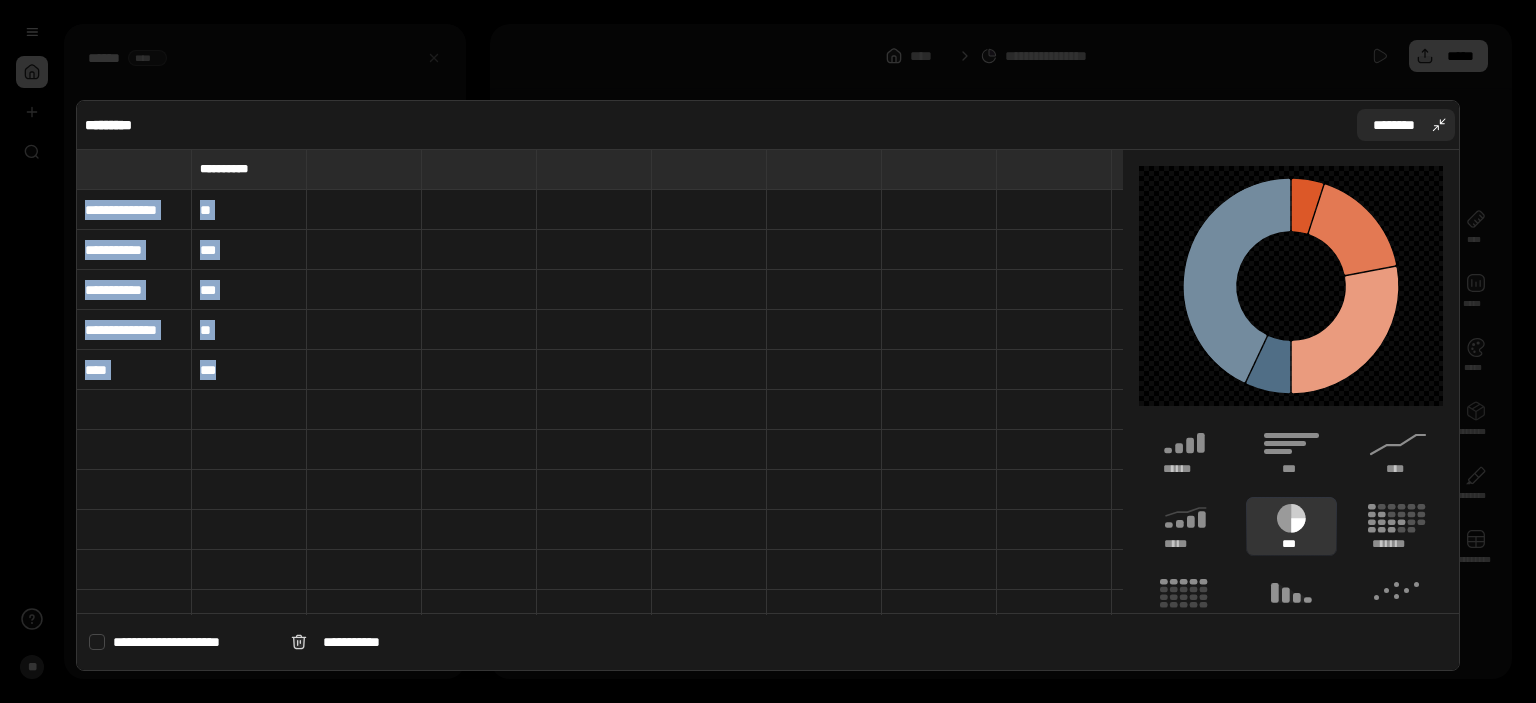 click on "********" at bounding box center [1394, 125] 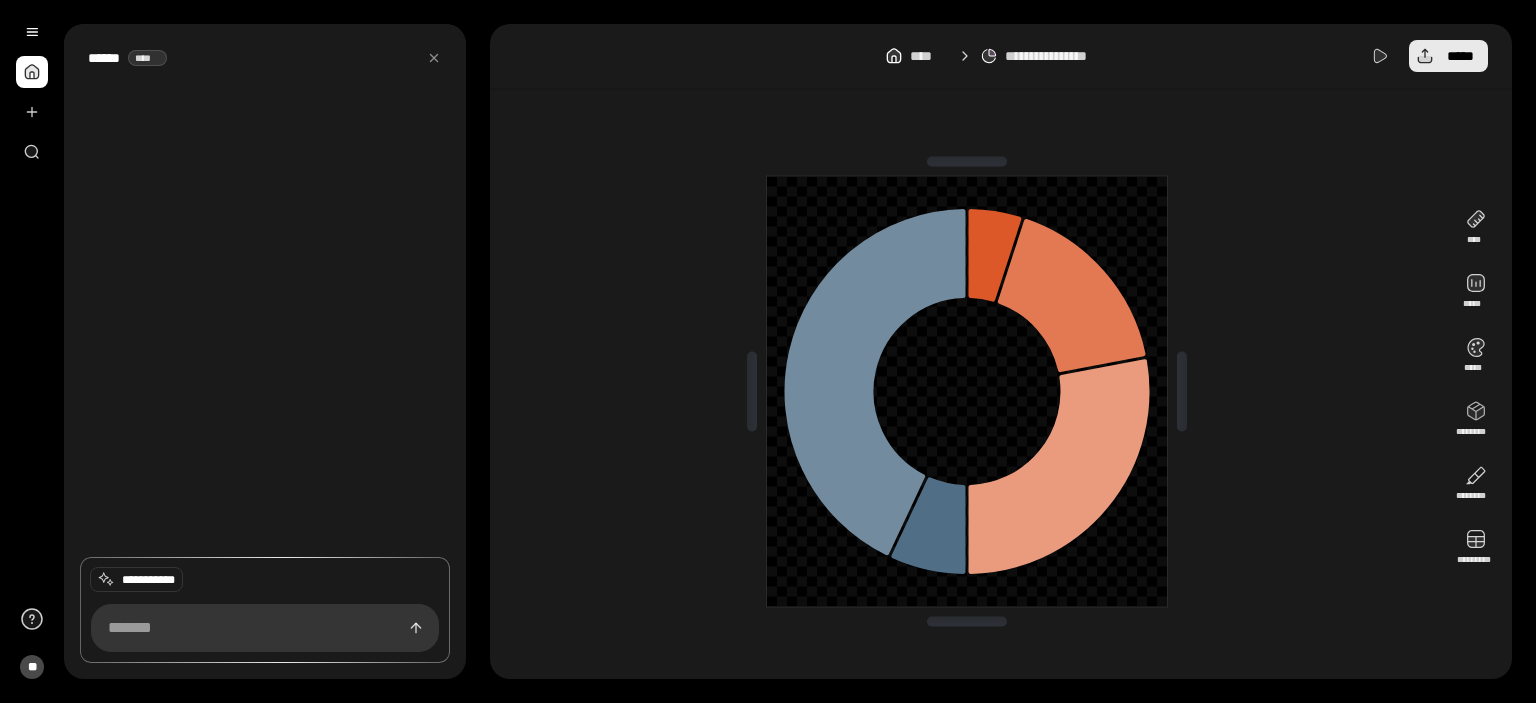 click on "**********" at bounding box center (1001, 56) 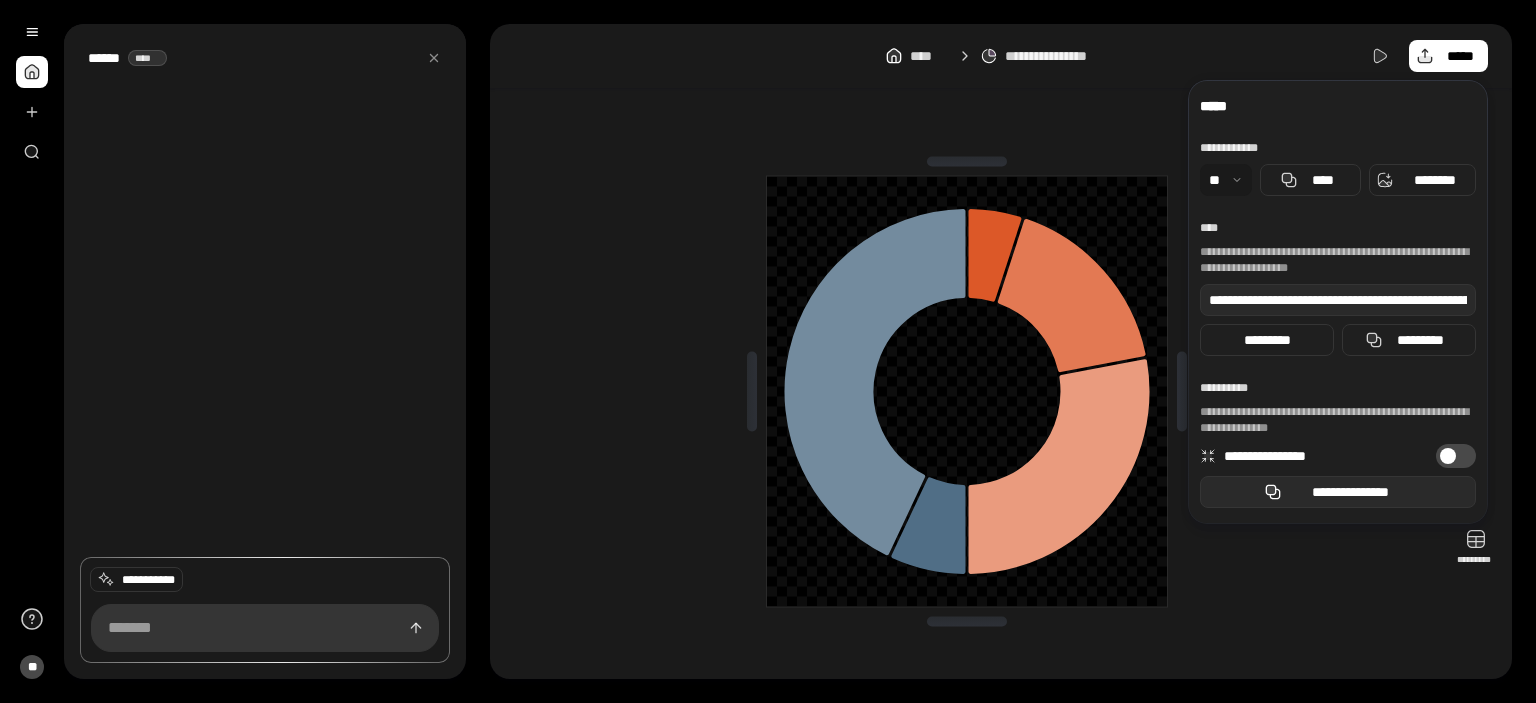 click on "**********" at bounding box center (1350, 492) 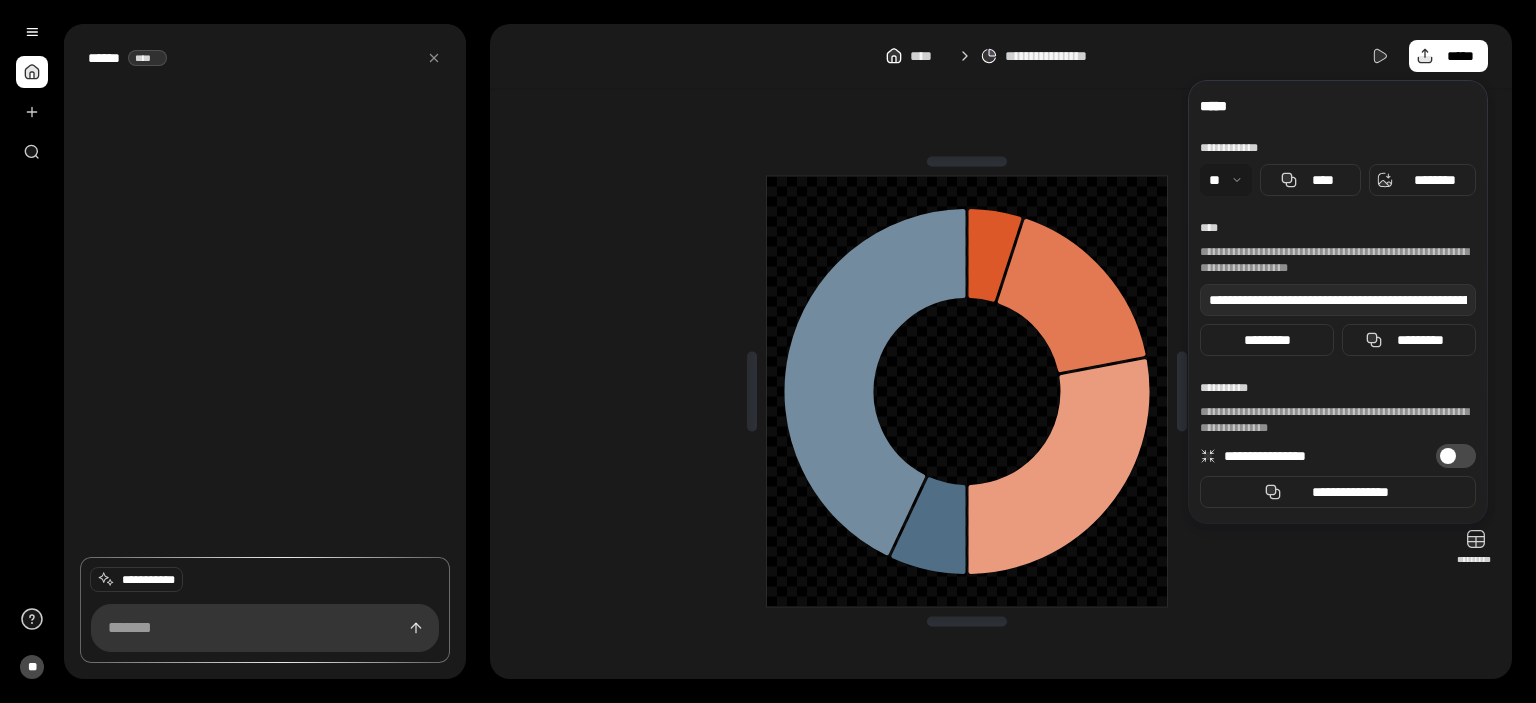 click on "**********" at bounding box center (1001, 351) 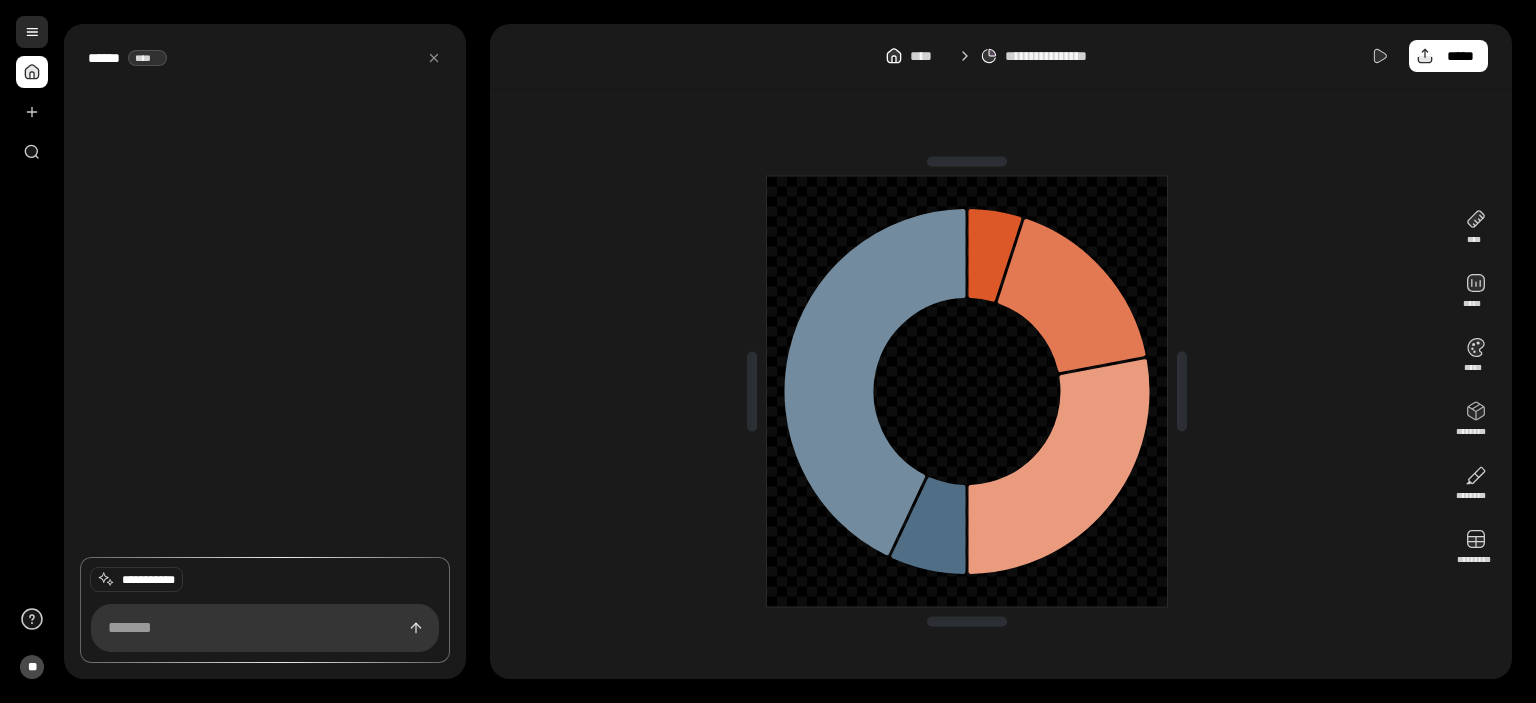 click at bounding box center (32, 32) 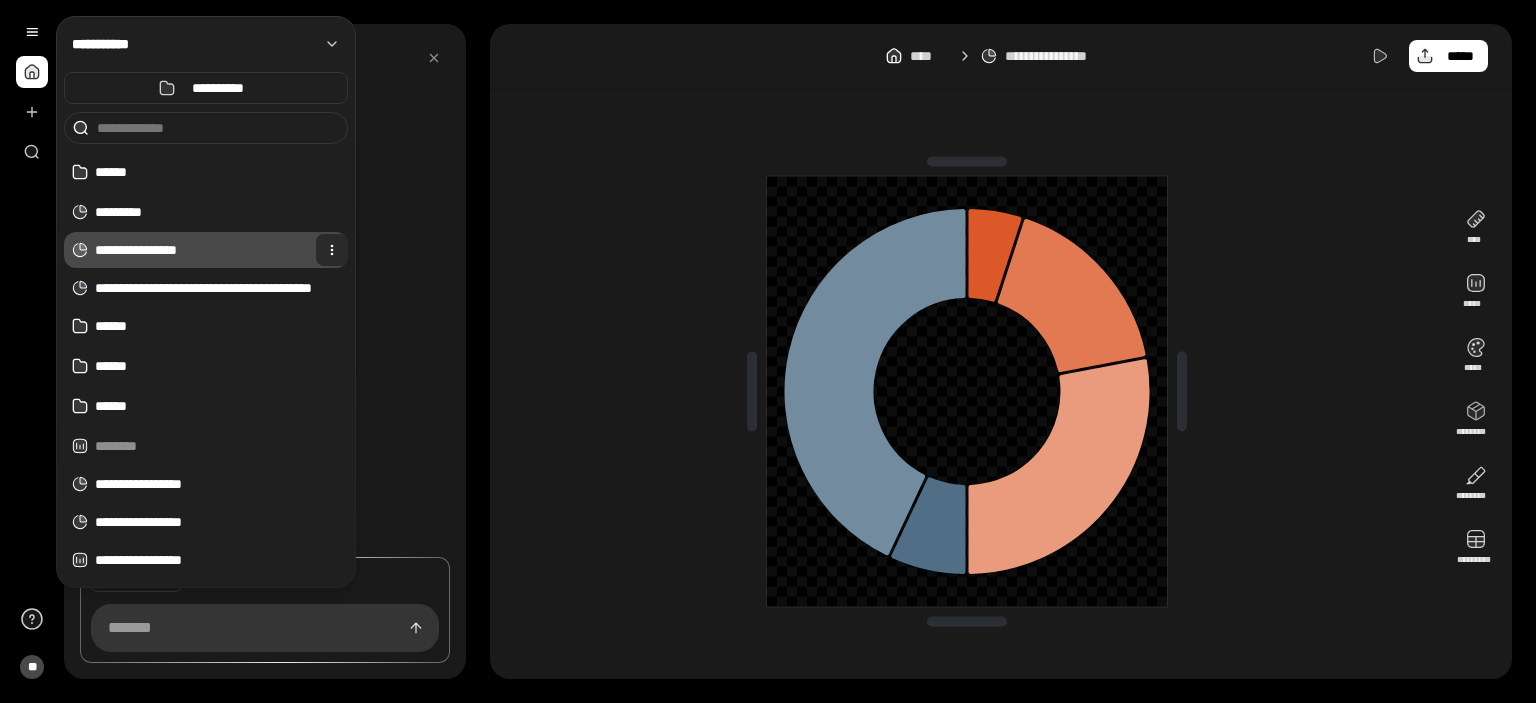 click at bounding box center [332, 250] 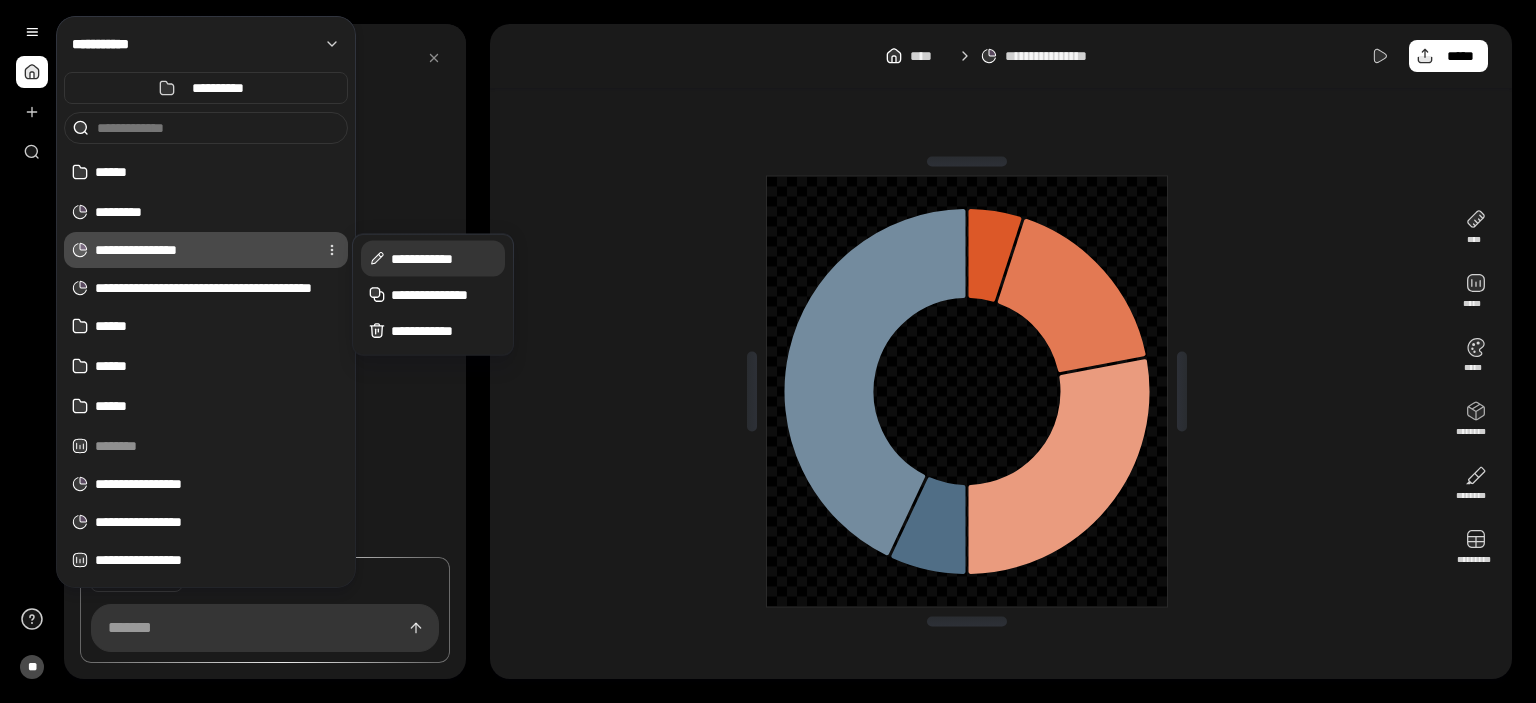 click on "**********" at bounding box center (433, 259) 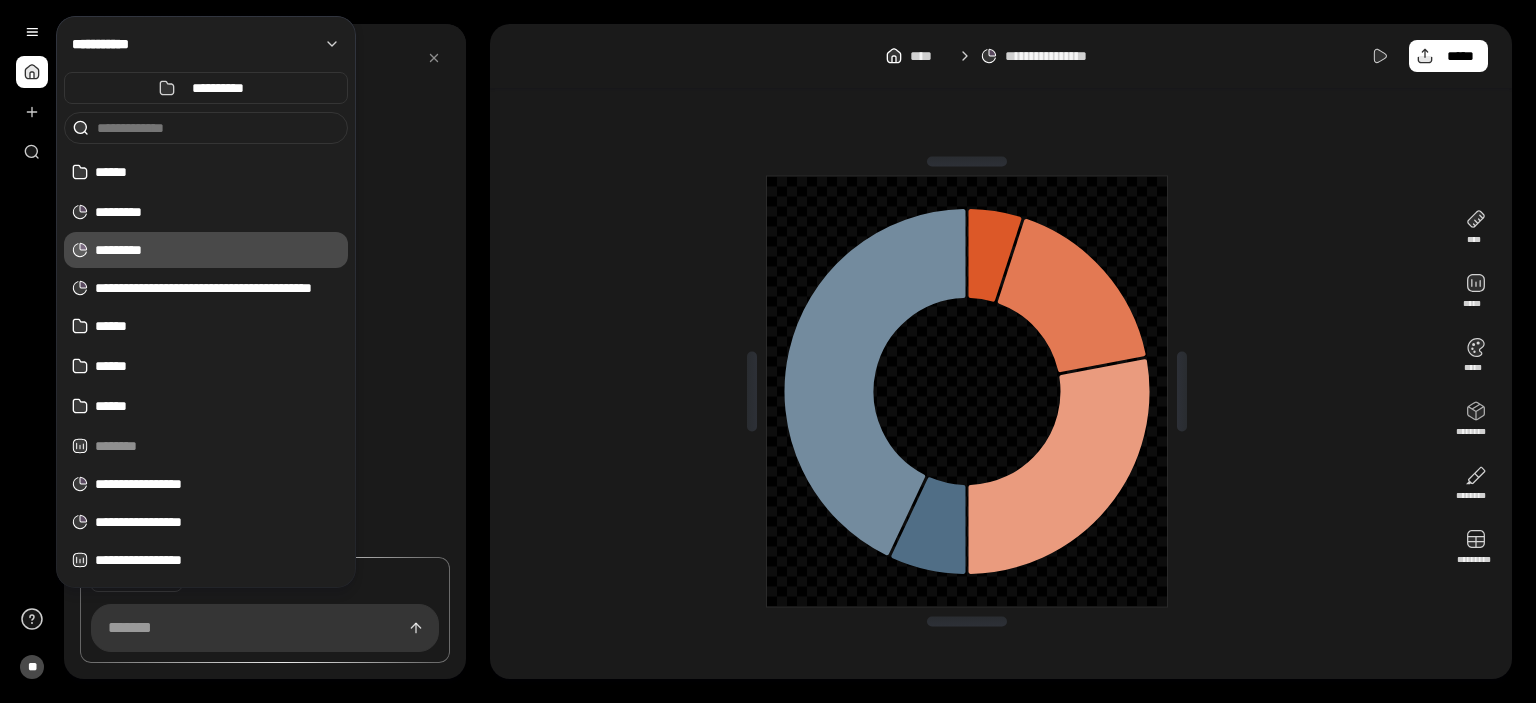 type on "*********" 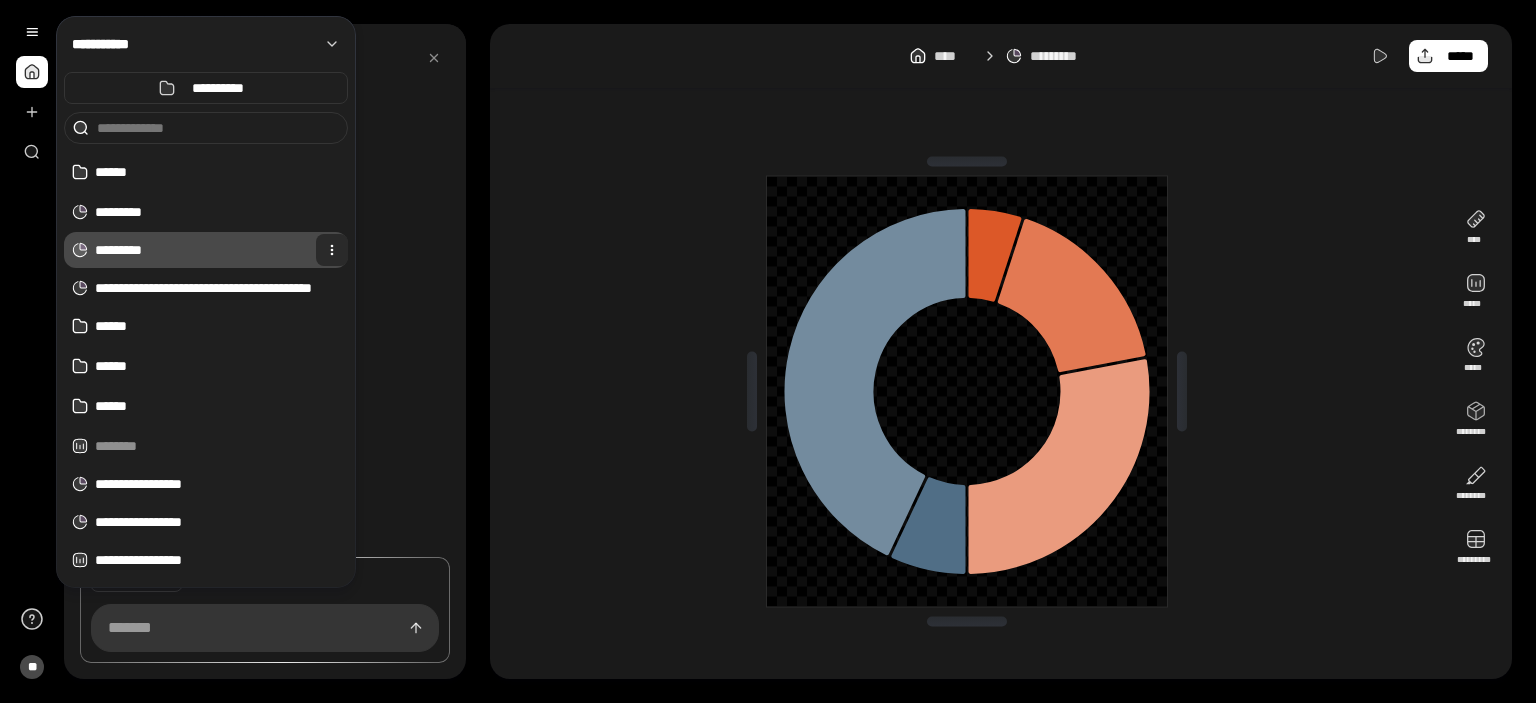 click at bounding box center [332, 250] 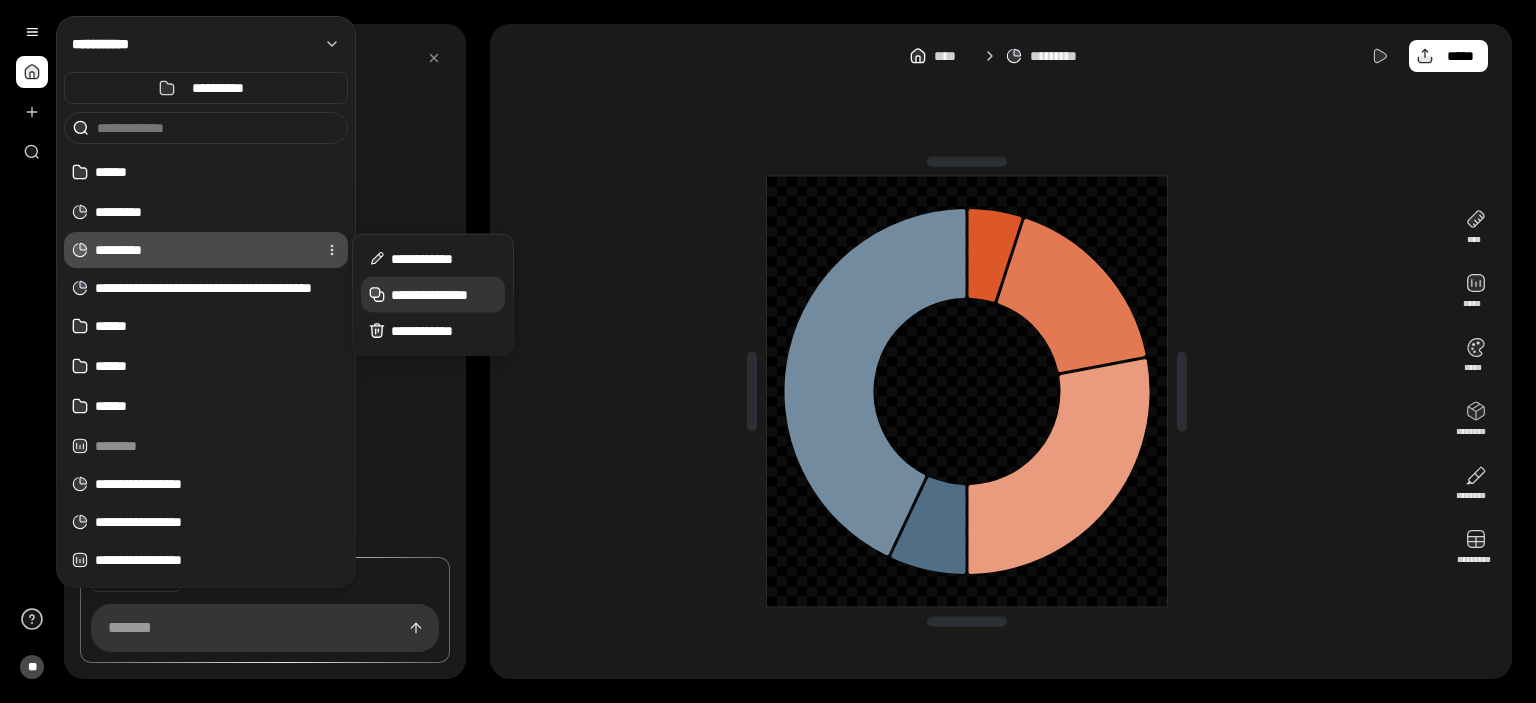 click on "**********" at bounding box center (444, 295) 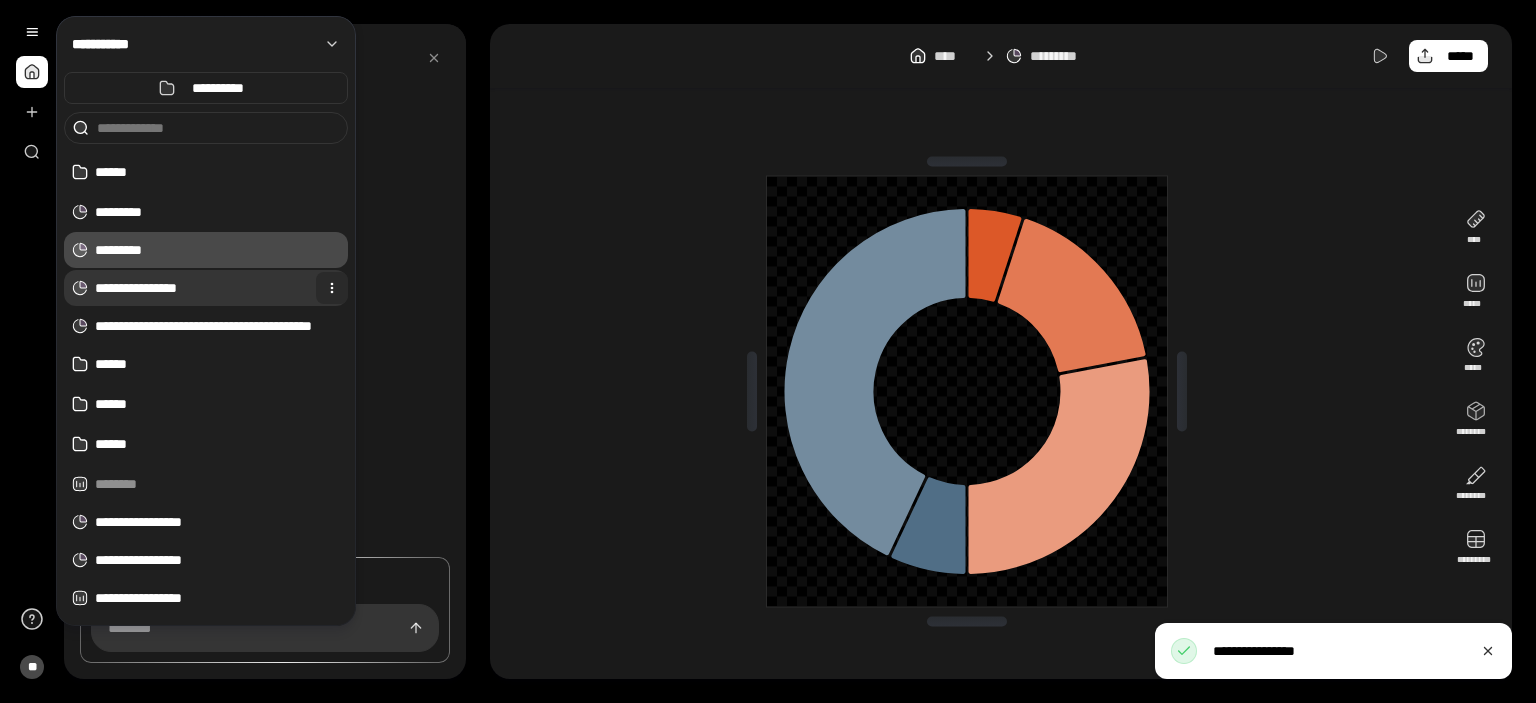 click at bounding box center [332, 288] 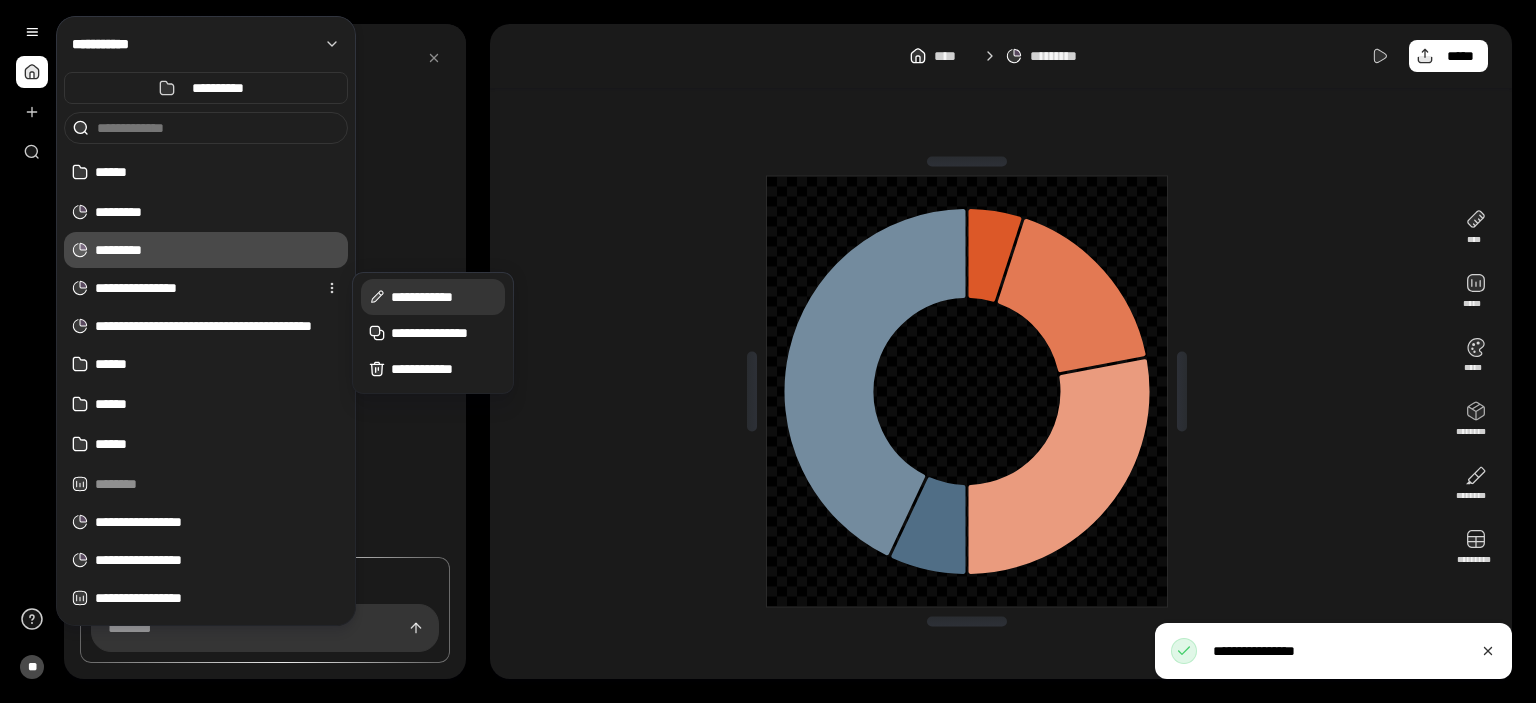 click 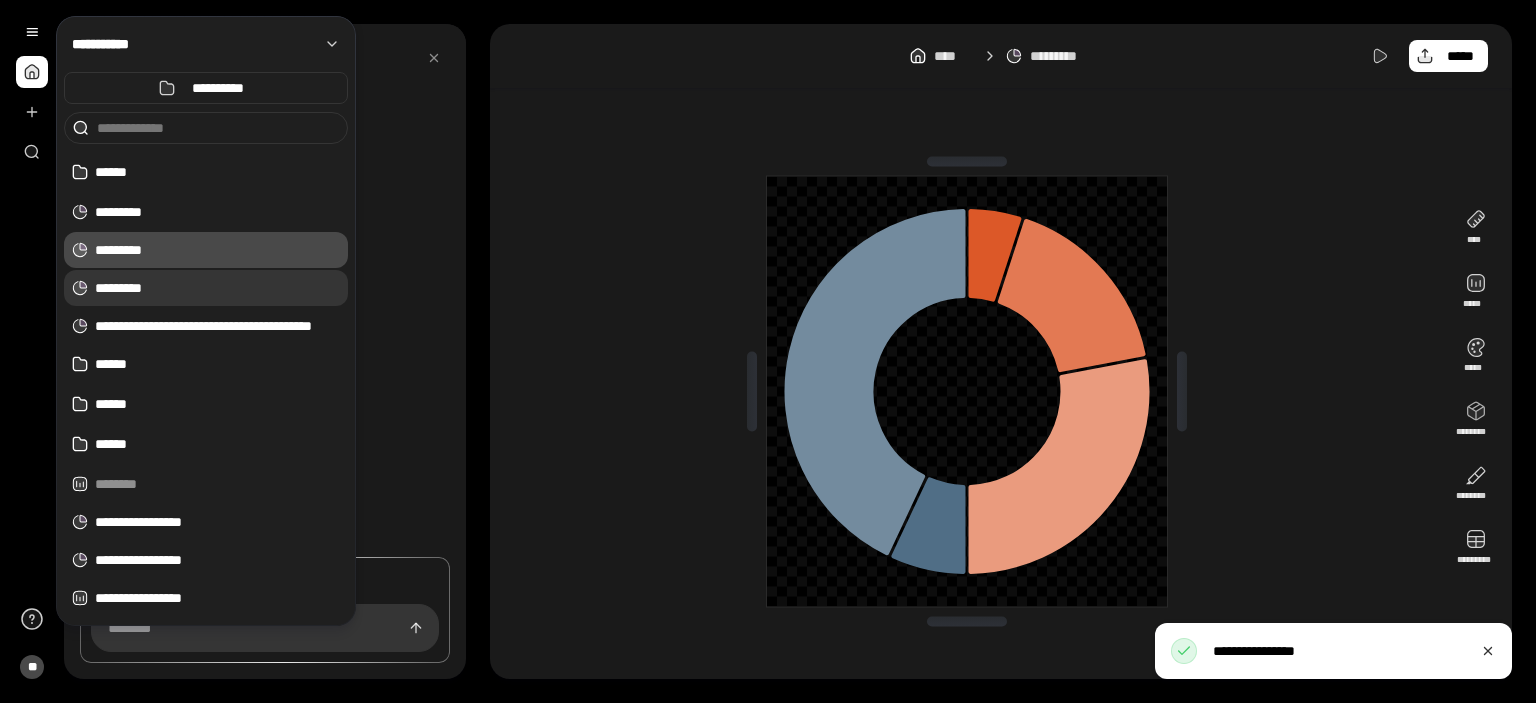 type on "*********" 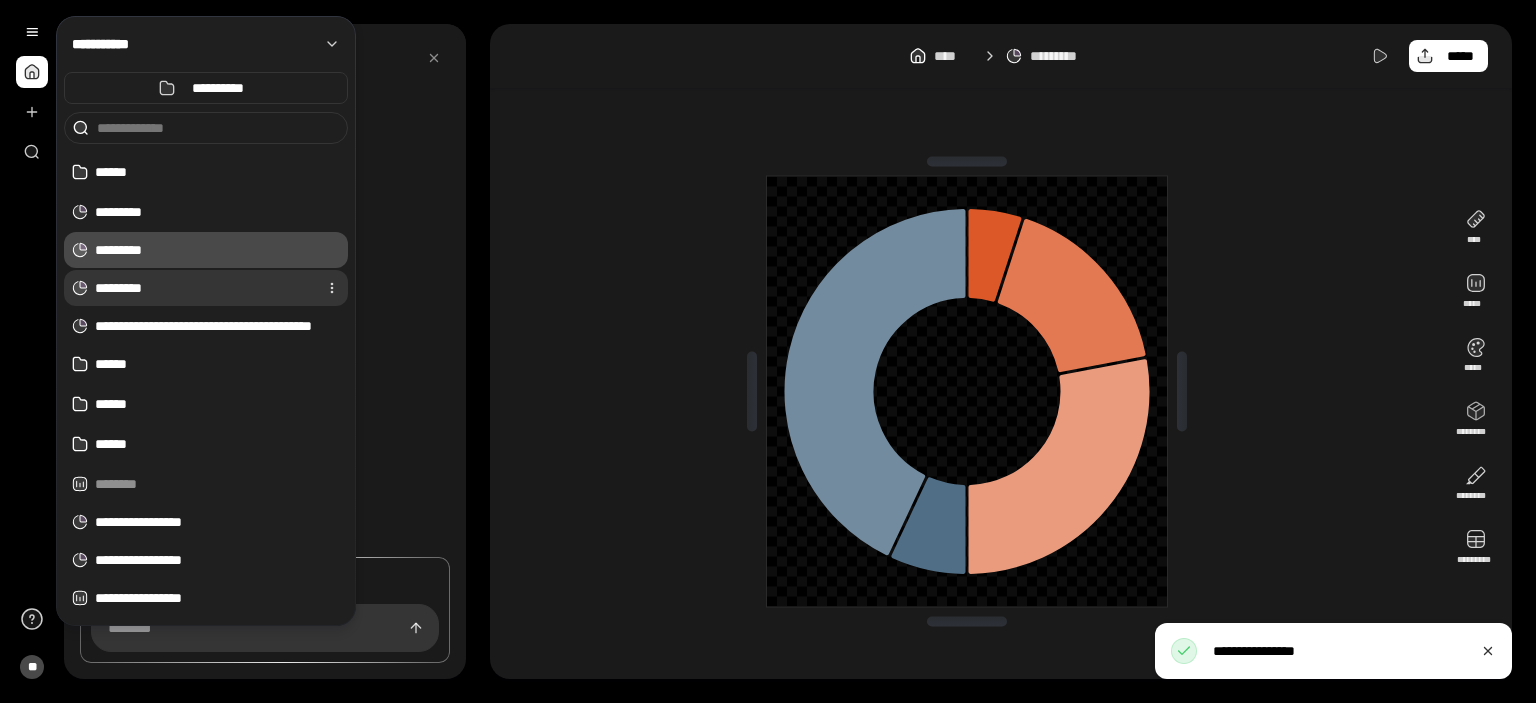 click on "*********" at bounding box center [202, 288] 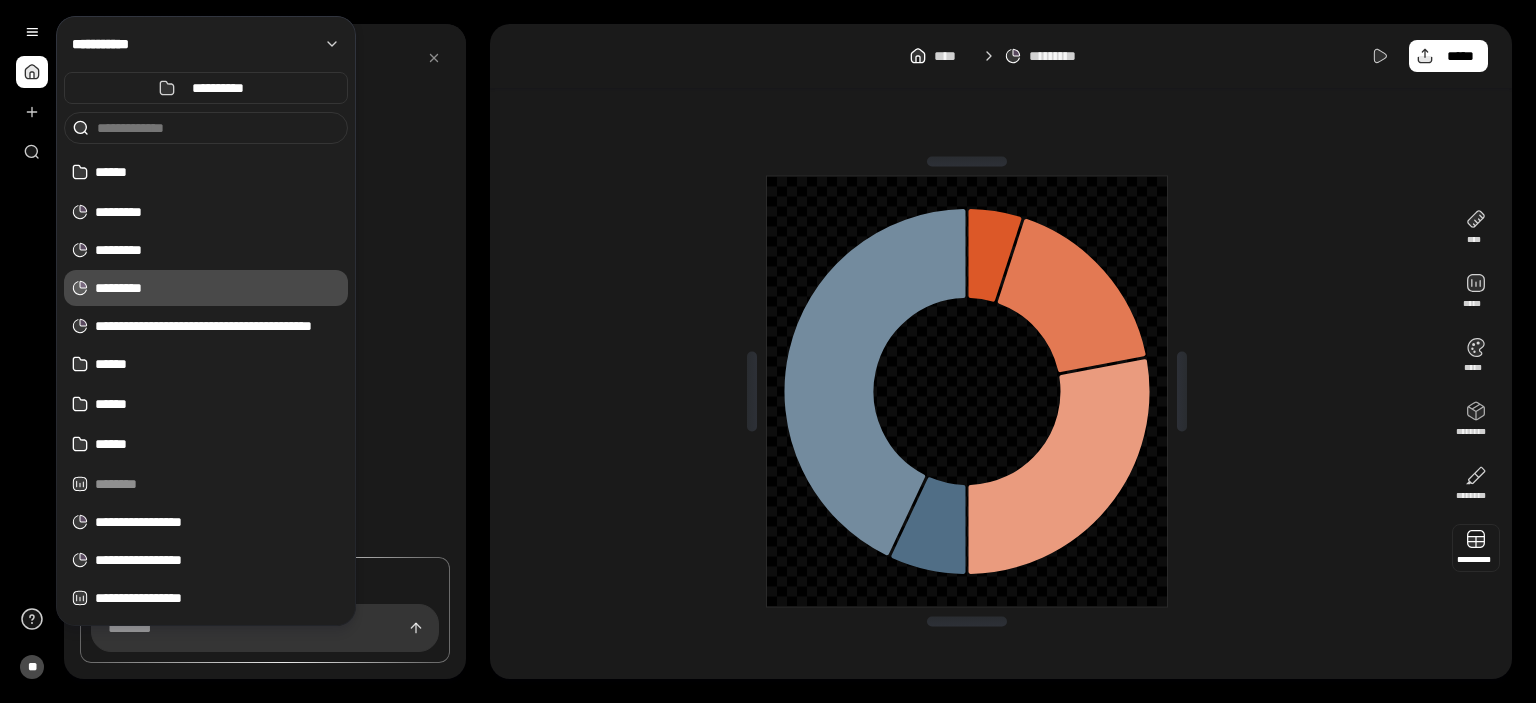 click at bounding box center (1476, 548) 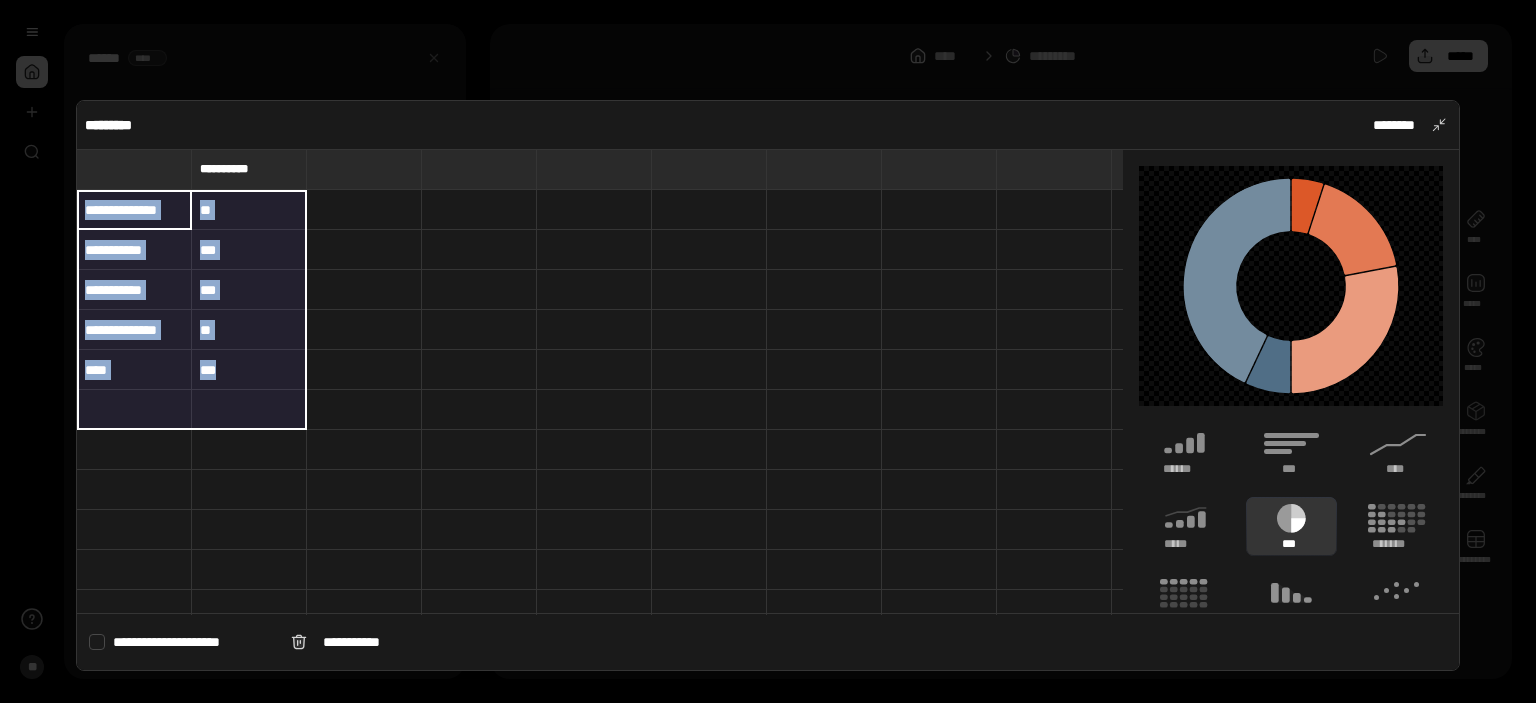 drag, startPoint x: 97, startPoint y: 207, endPoint x: 240, endPoint y: 423, distance: 259.04633 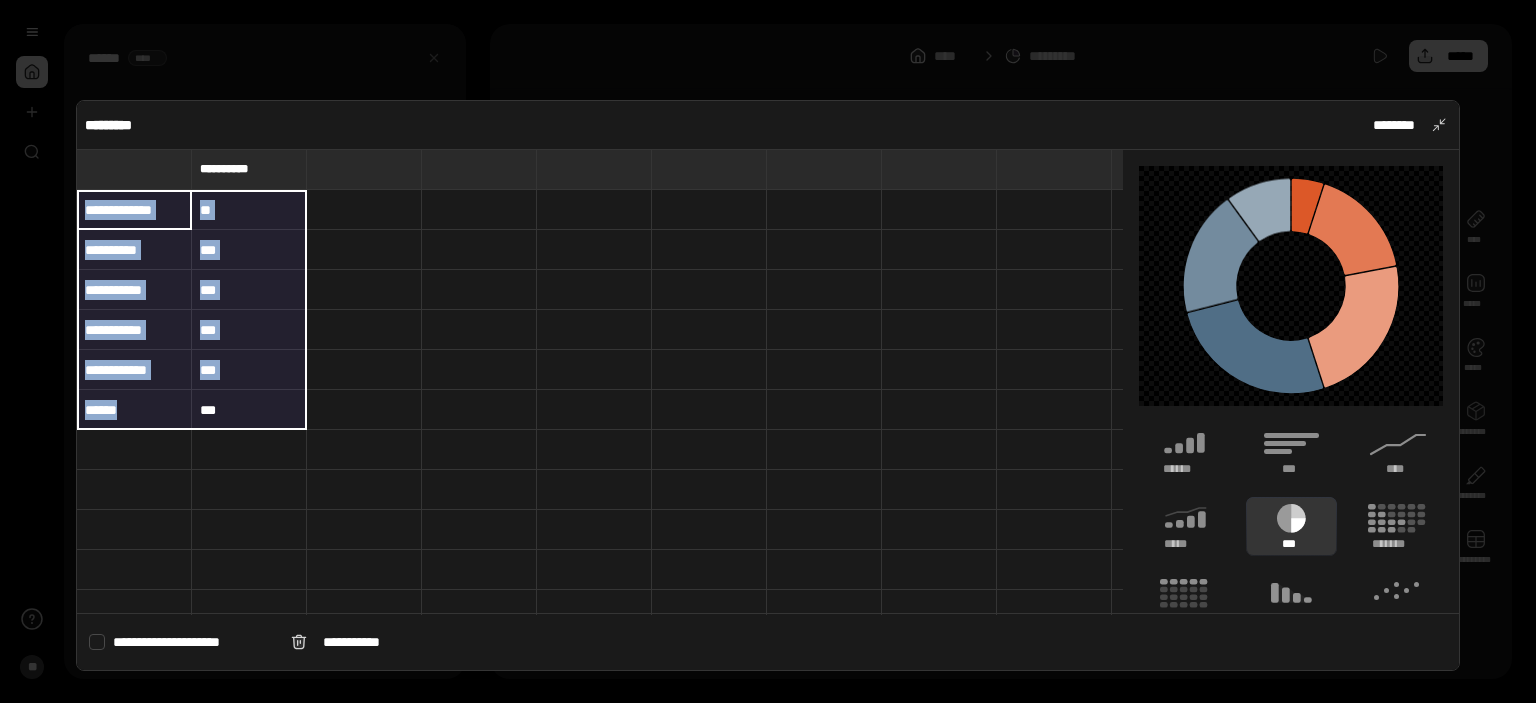 type on "**********" 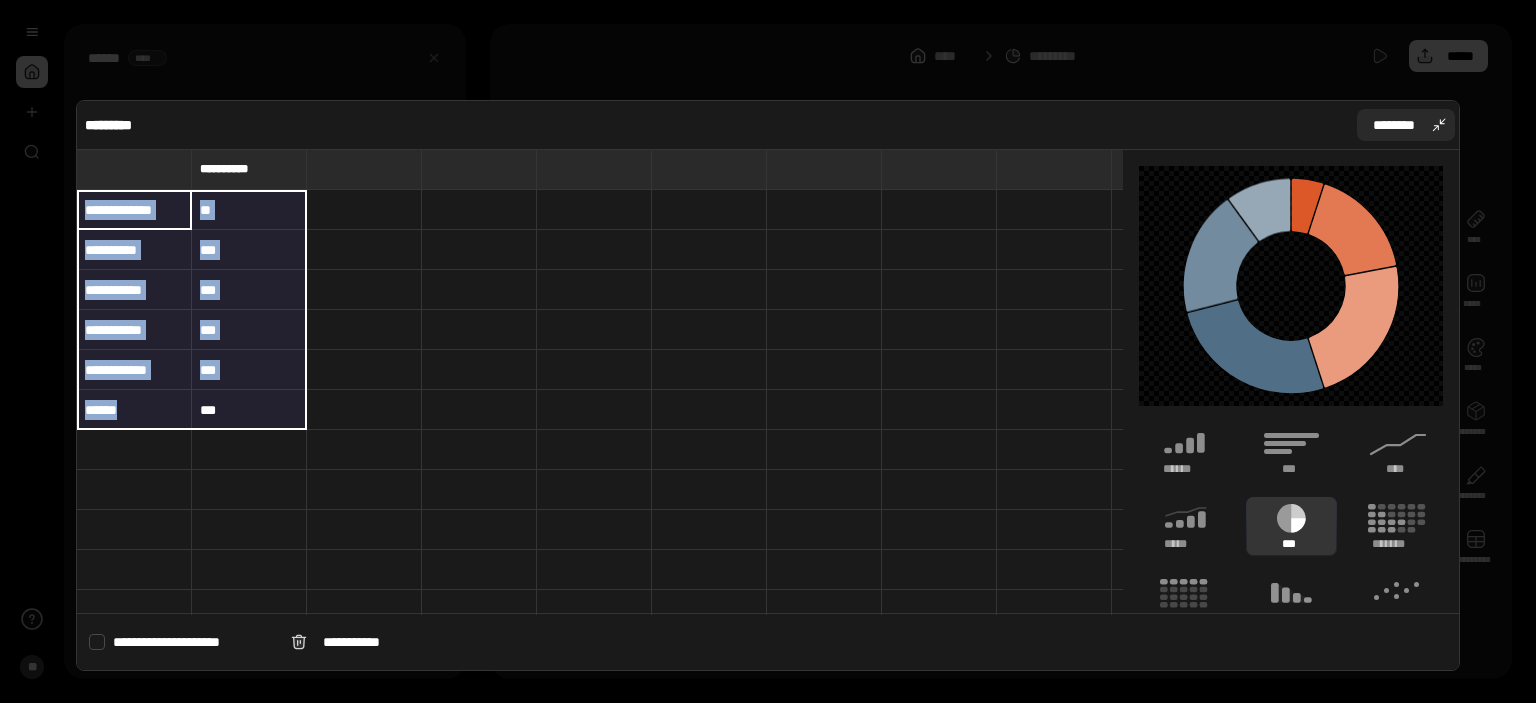 click on "********" at bounding box center (1406, 125) 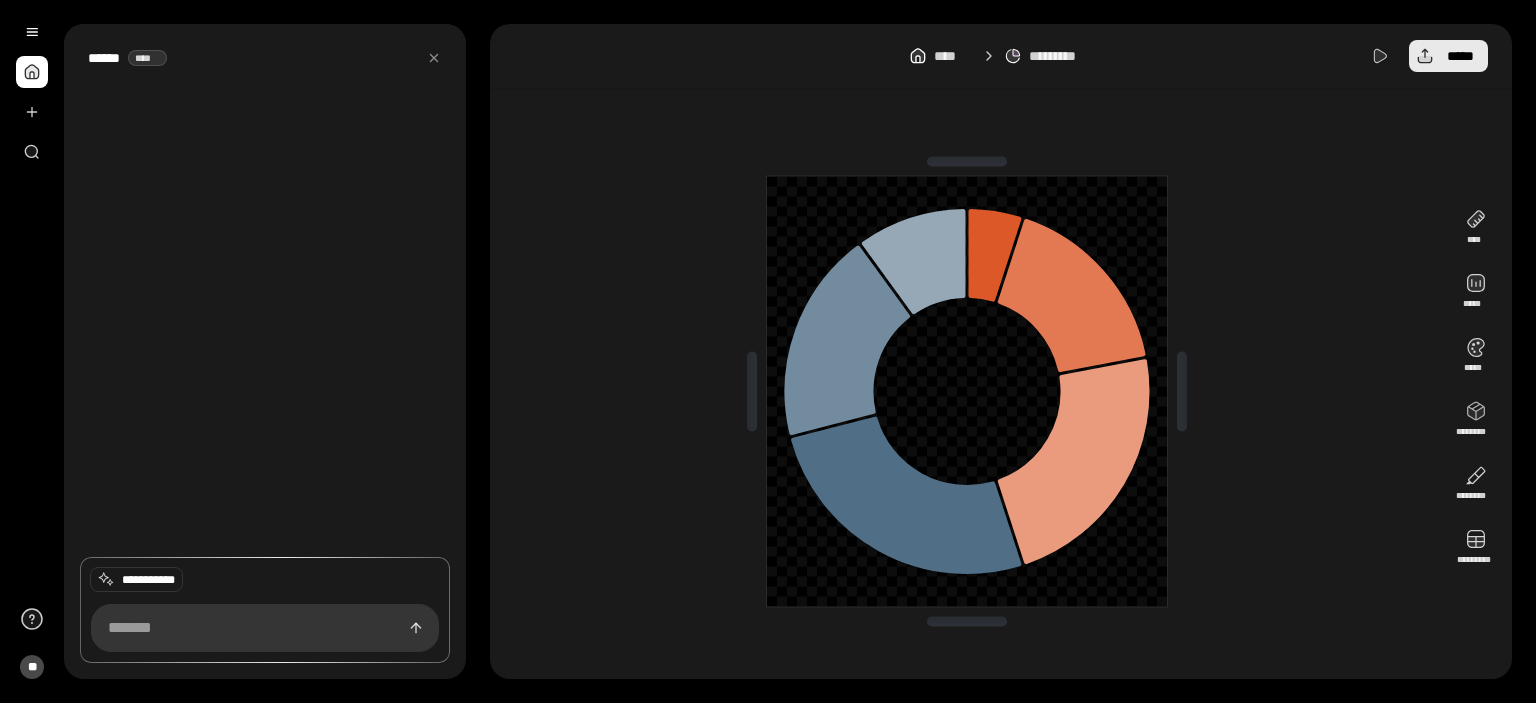 click on "*****" at bounding box center (1448, 56) 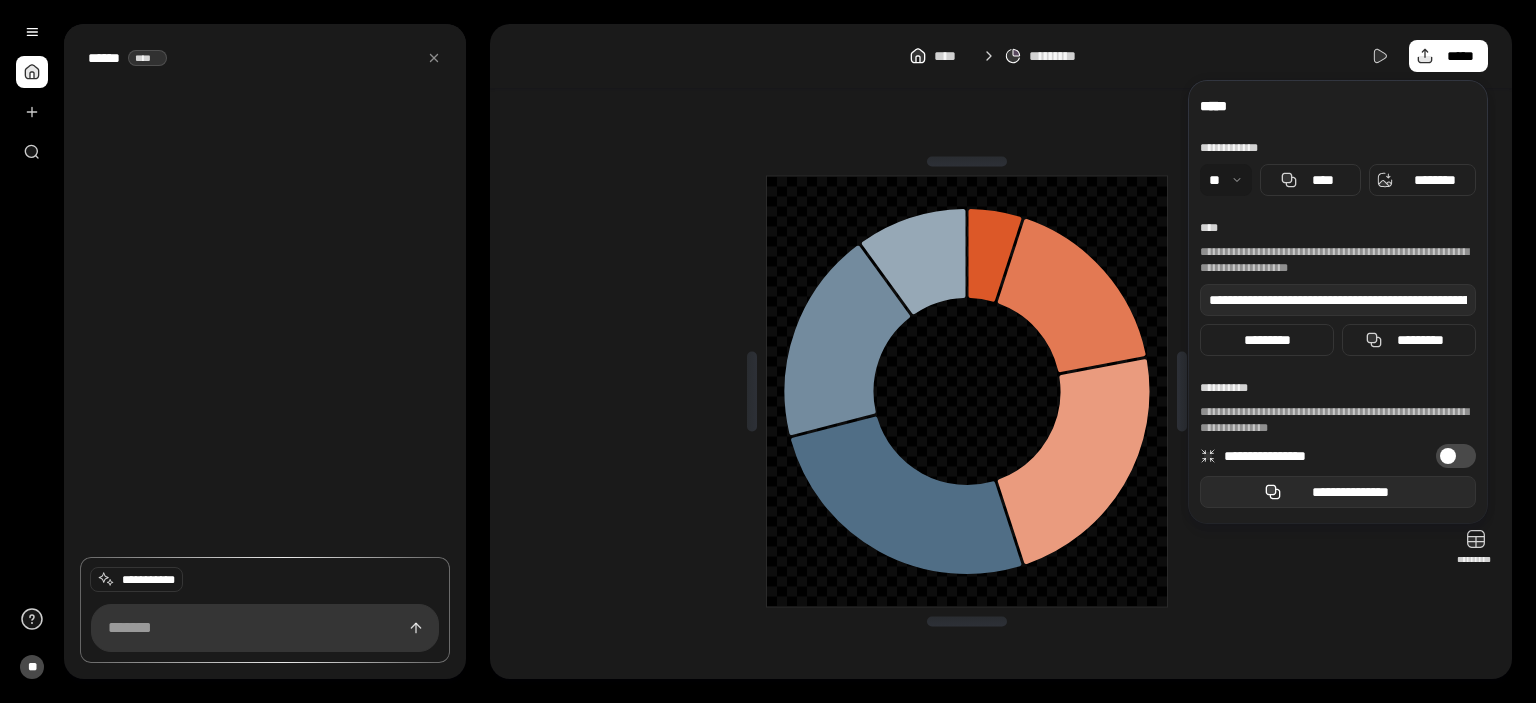 click on "**********" at bounding box center [1338, 492] 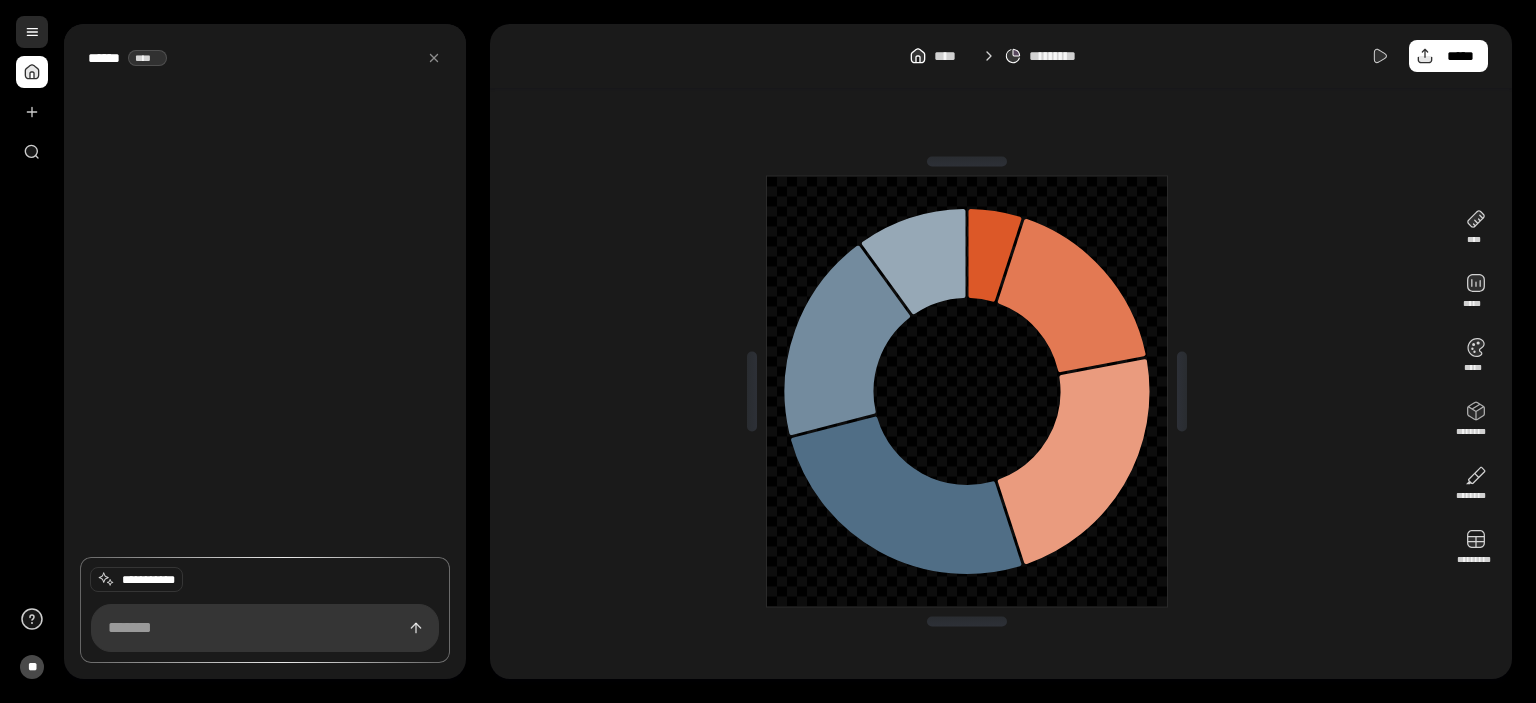 click at bounding box center [32, 32] 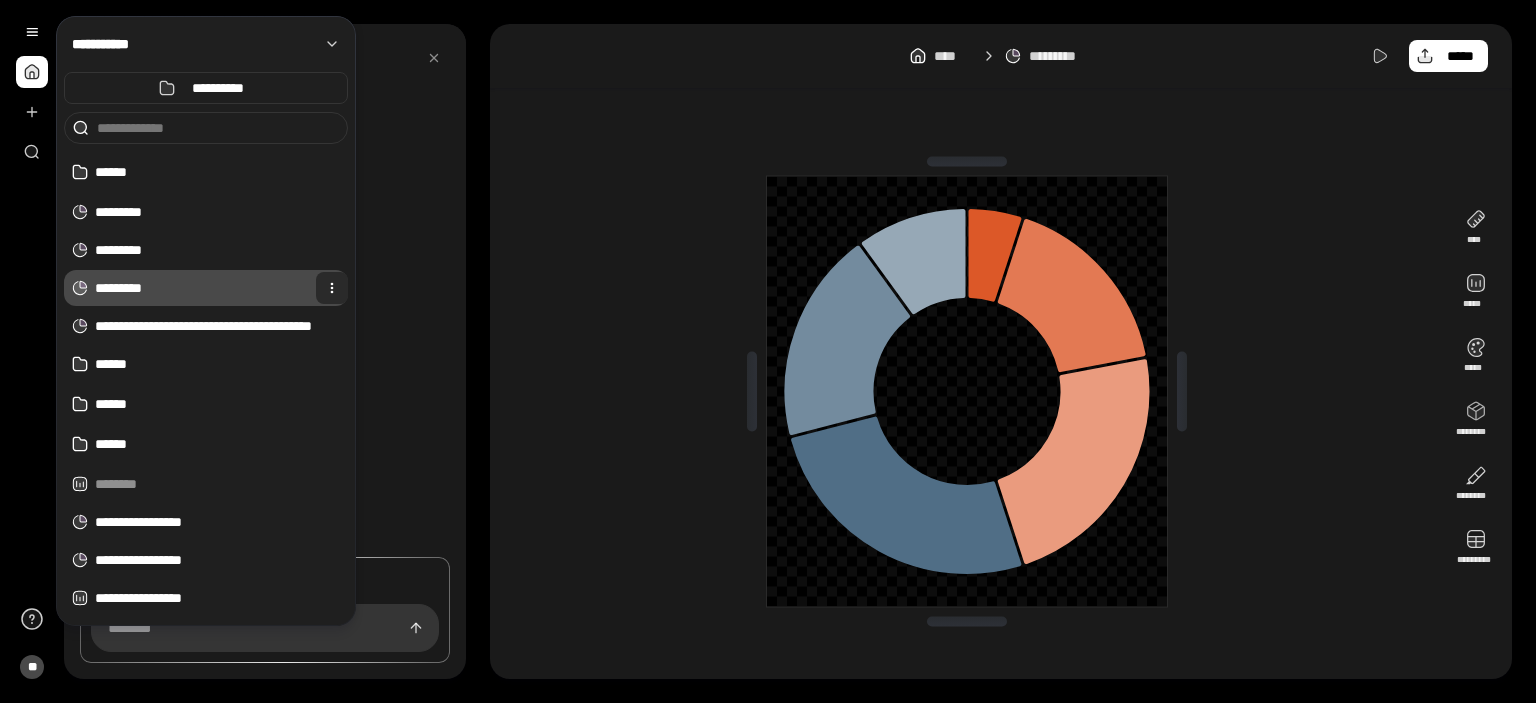 click at bounding box center [332, 288] 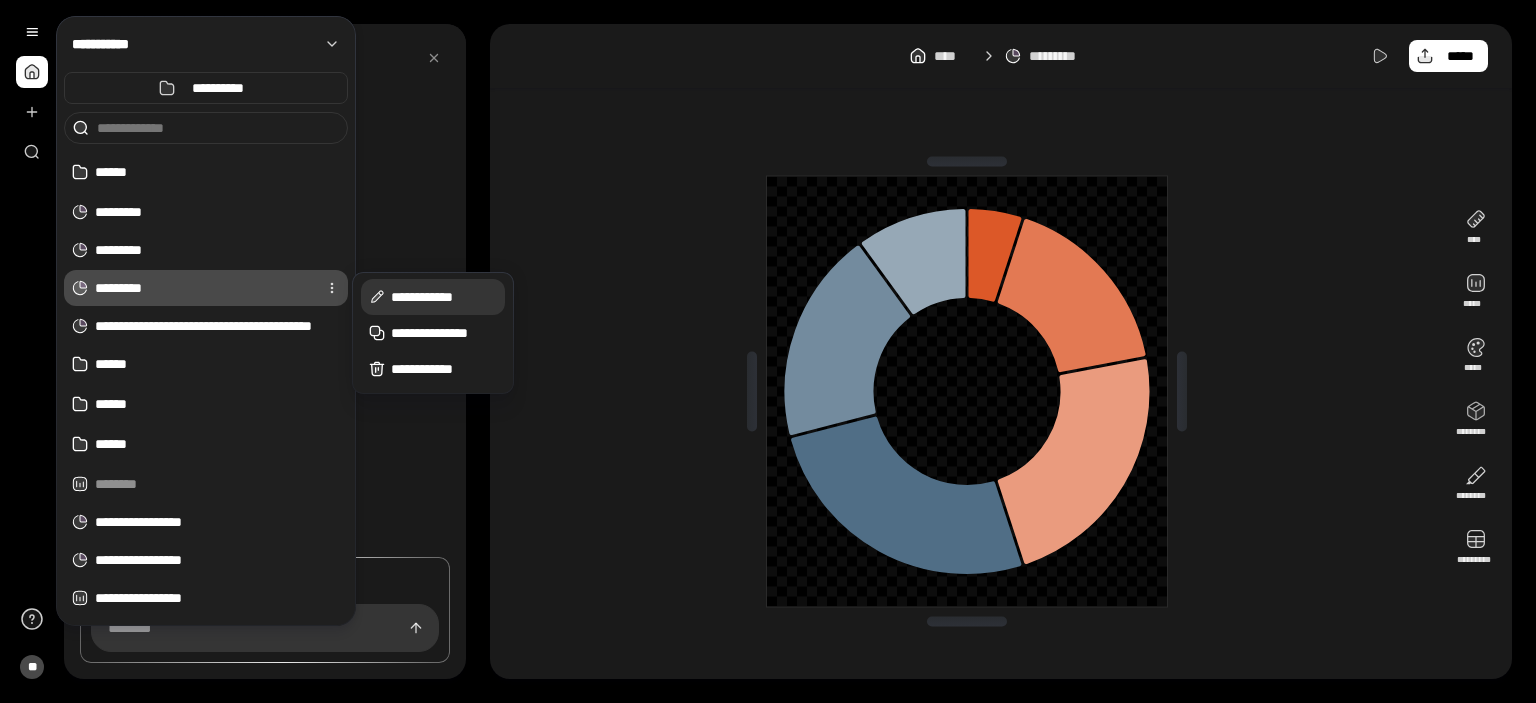 click on "**********" at bounding box center [444, 333] 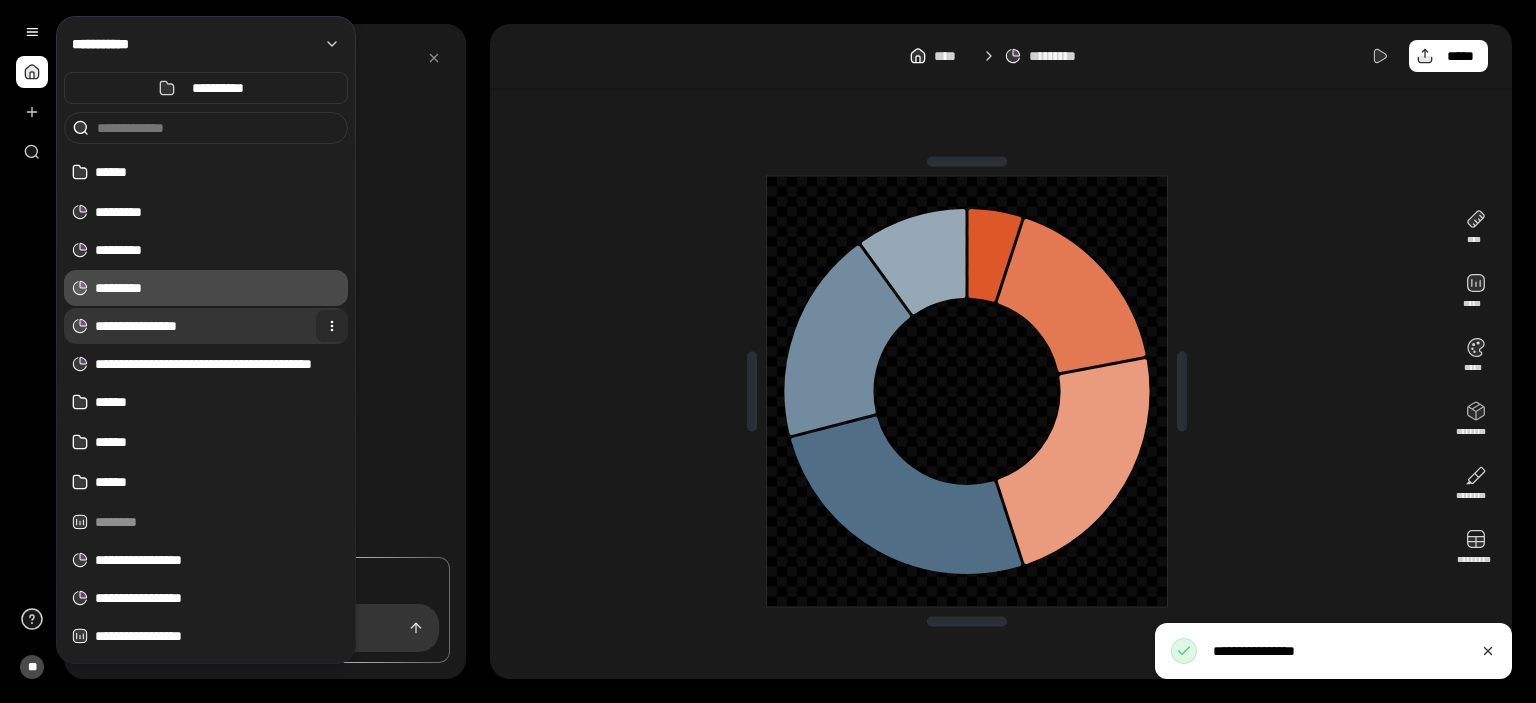 click at bounding box center [332, 326] 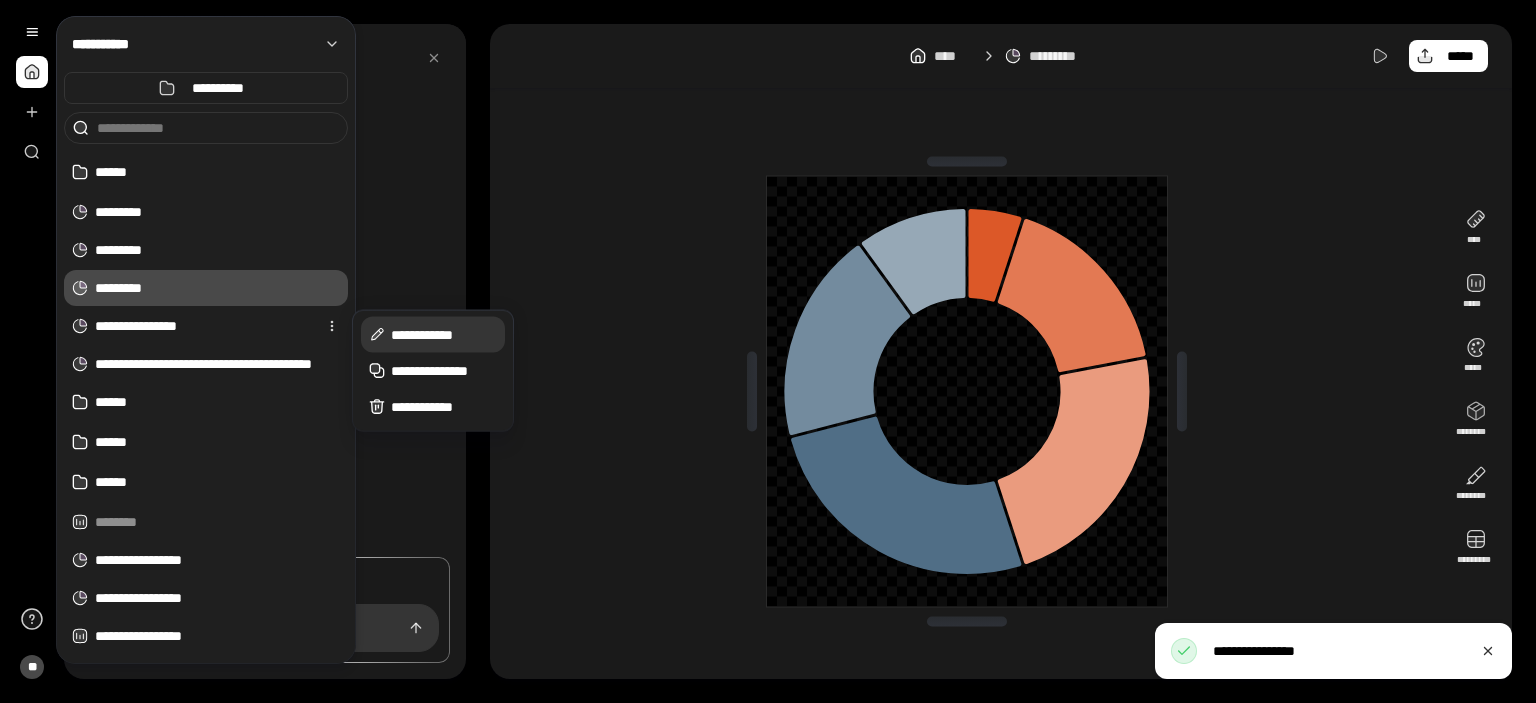 click 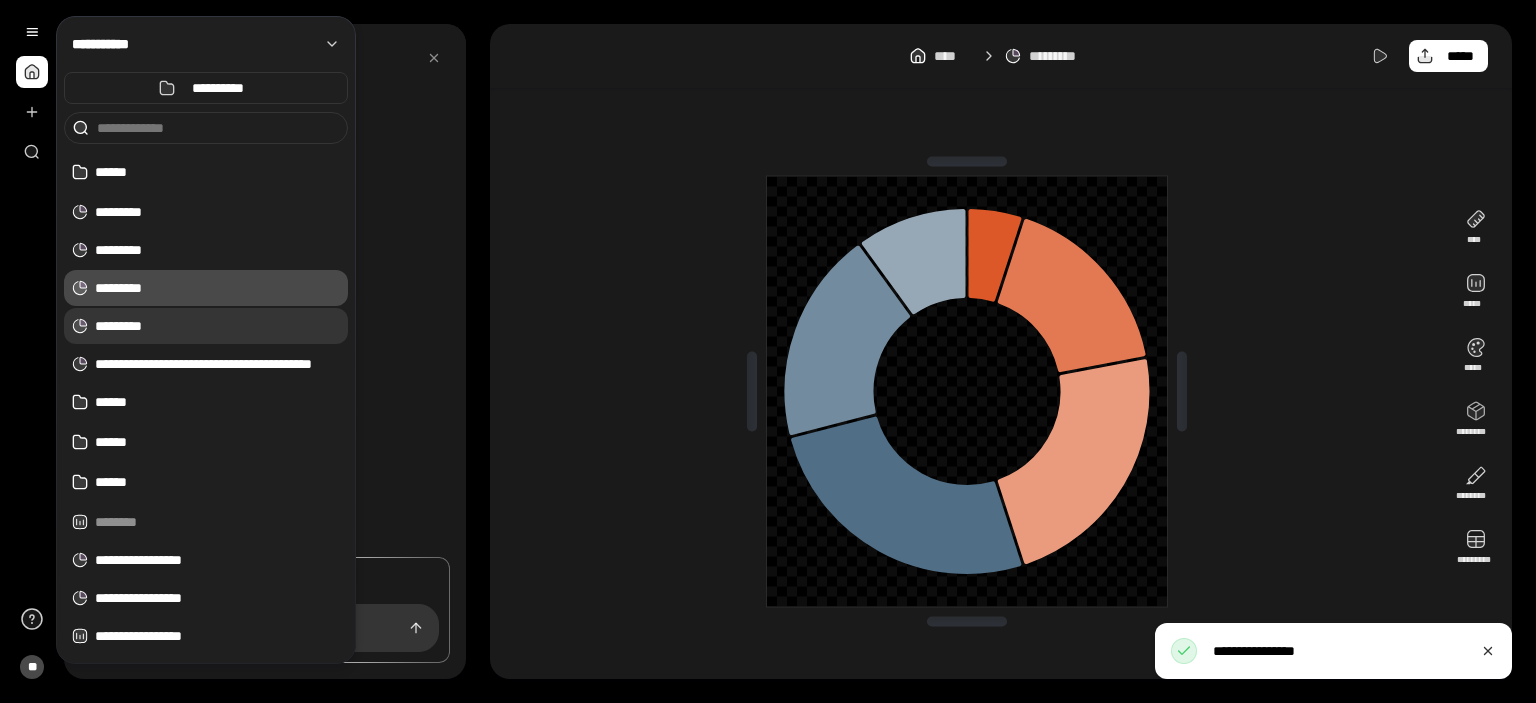 type on "*********" 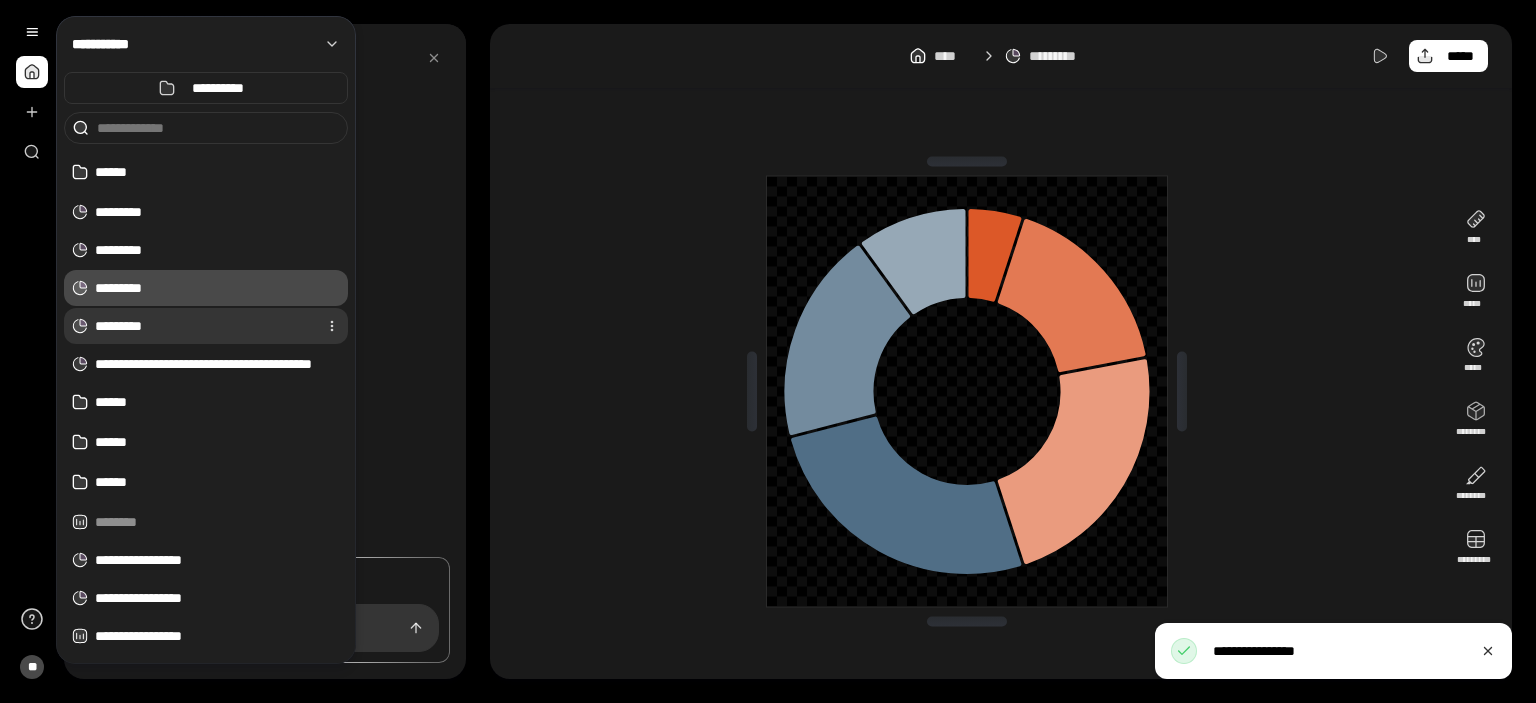 click on "*********" at bounding box center [202, 326] 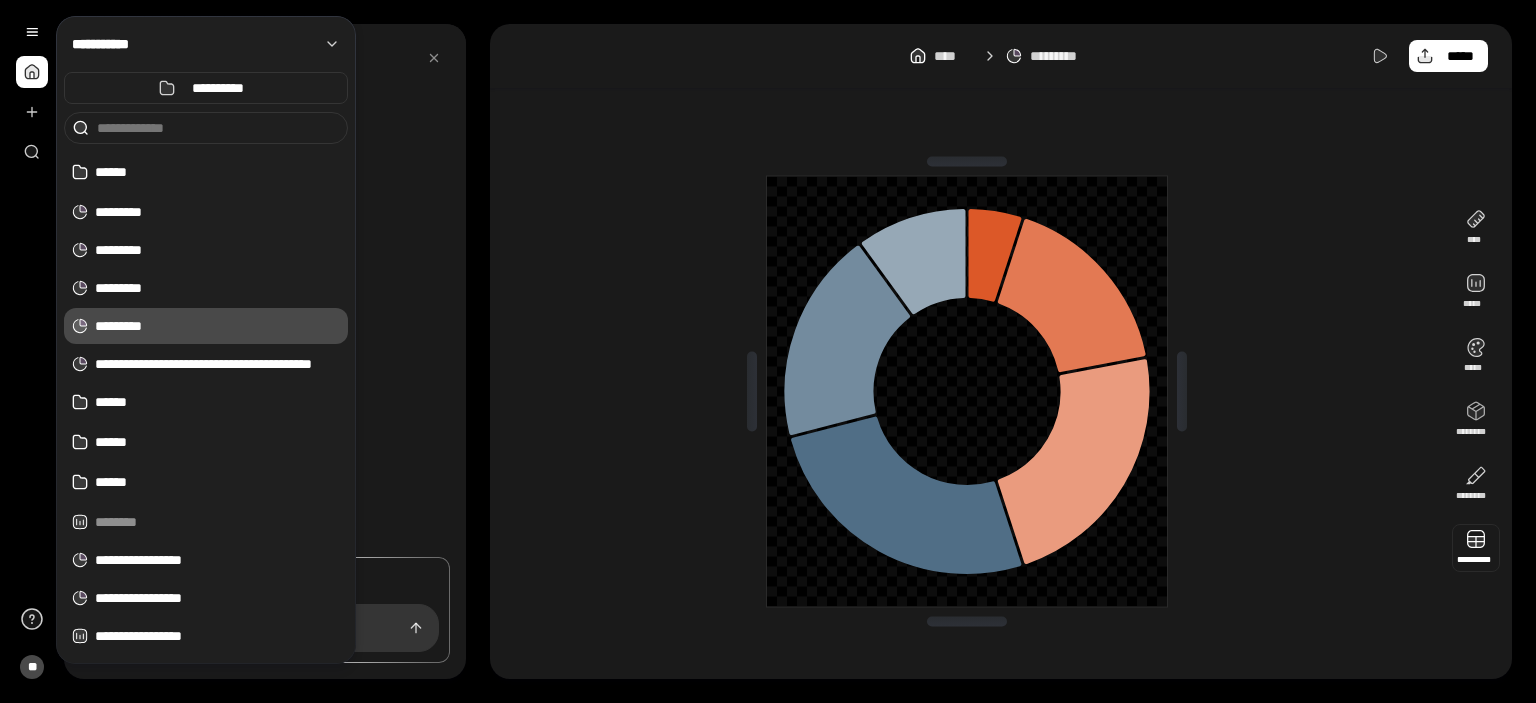 click at bounding box center [1476, 548] 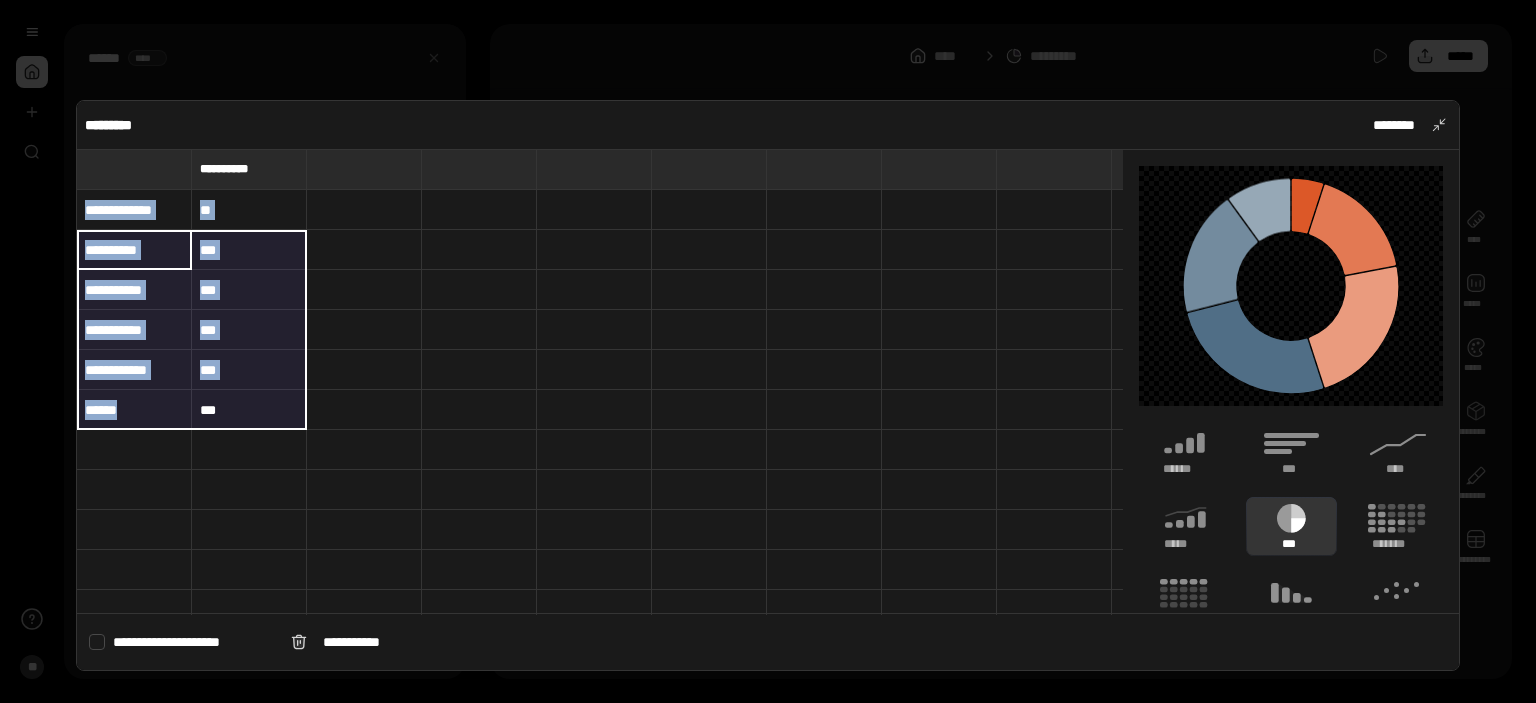 drag, startPoint x: 158, startPoint y: 212, endPoint x: 259, endPoint y: 398, distance: 211.65302 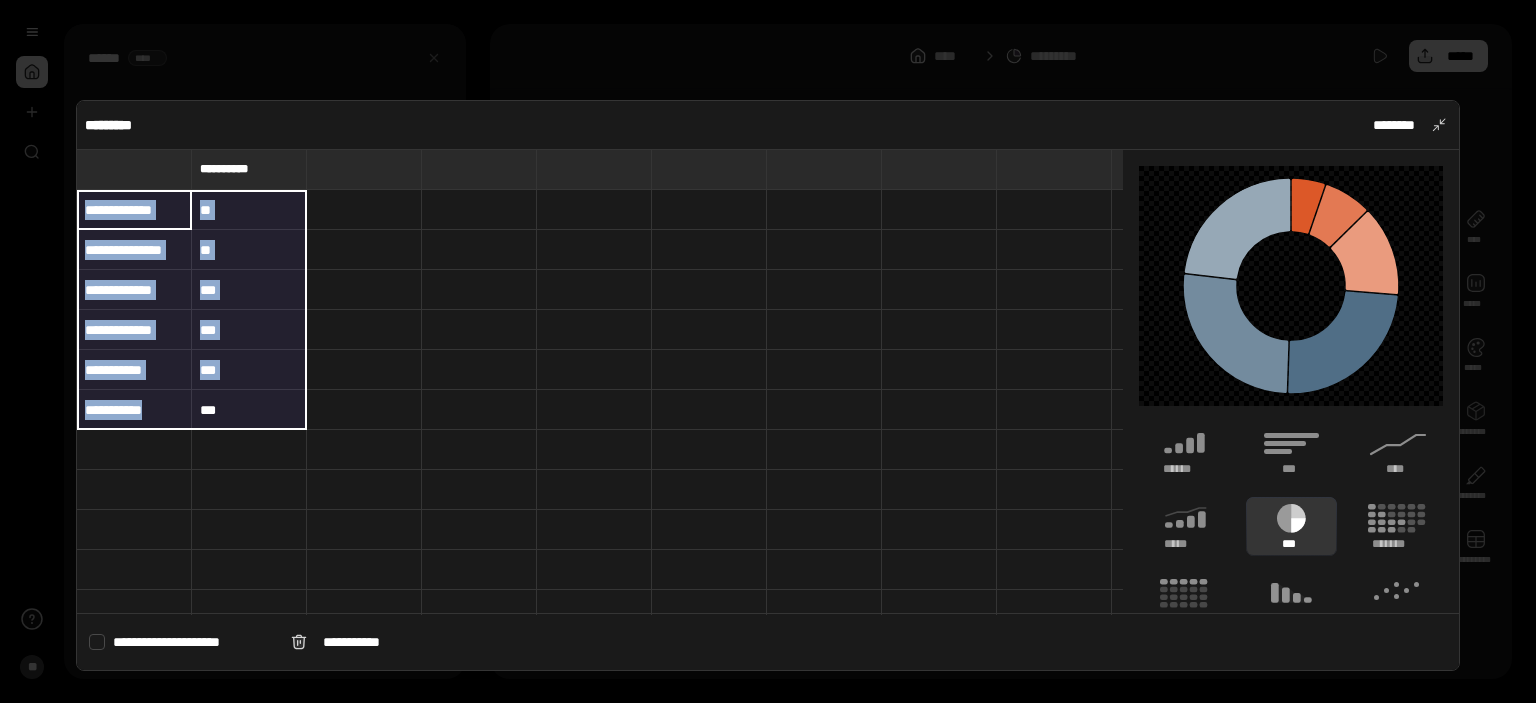 drag, startPoint x: 150, startPoint y: 216, endPoint x: 276, endPoint y: 410, distance: 231.32661 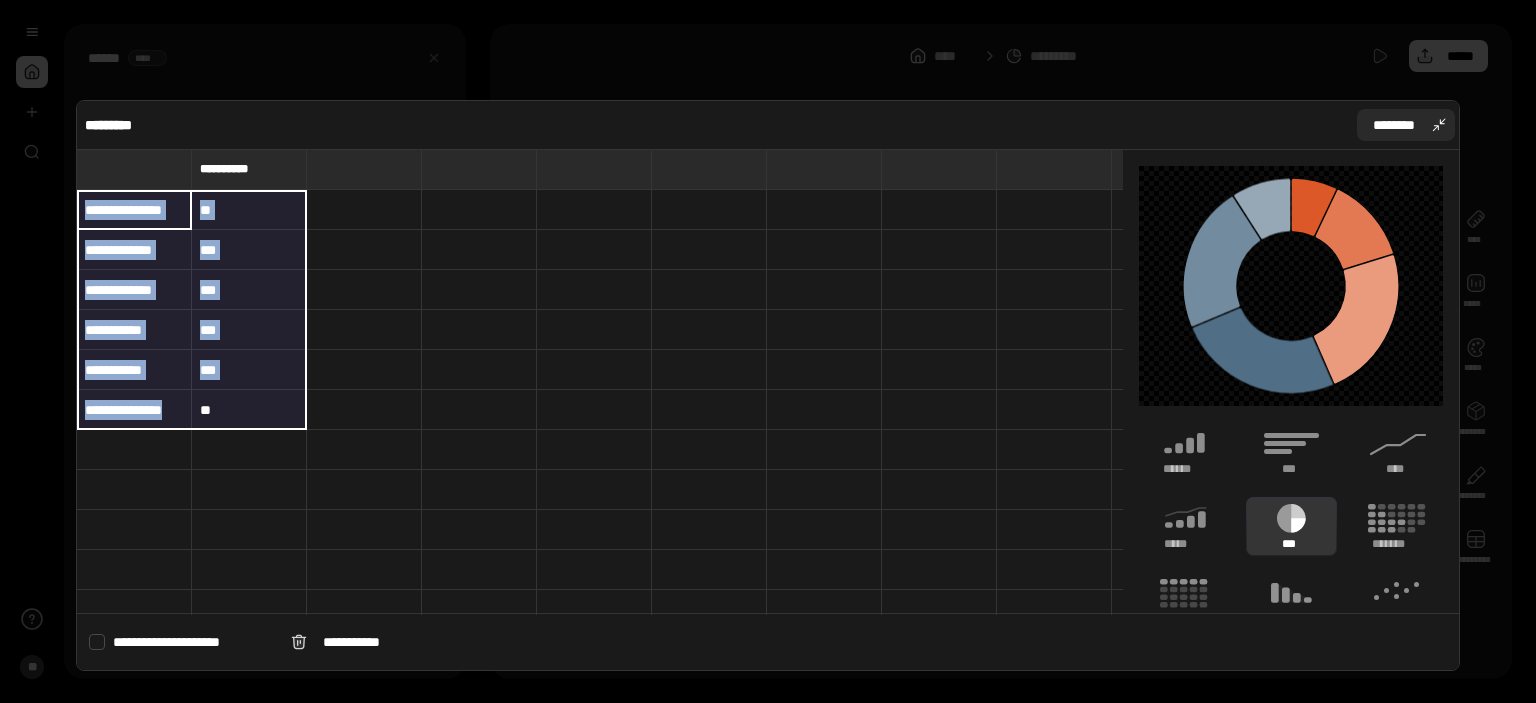 click on "********" at bounding box center [1394, 125] 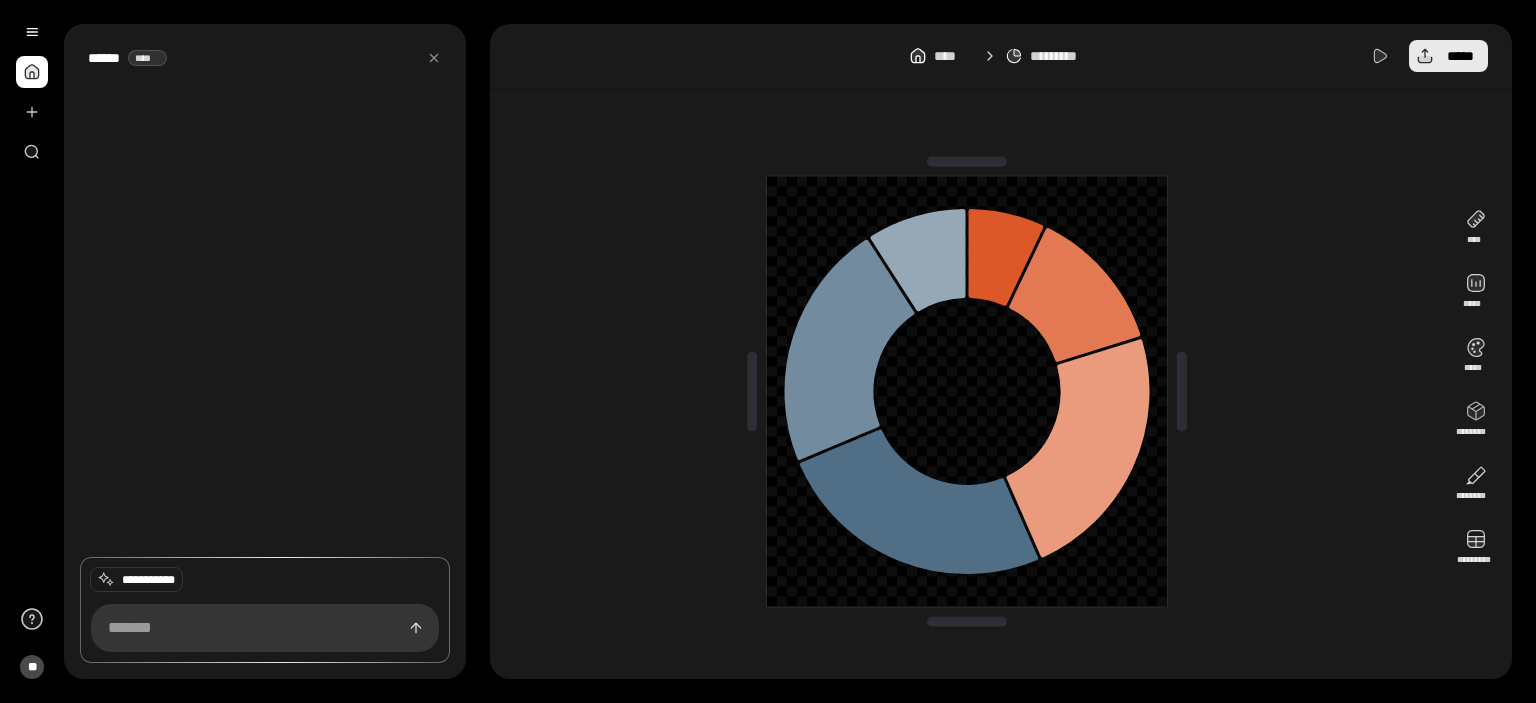click on "*****" at bounding box center [1460, 56] 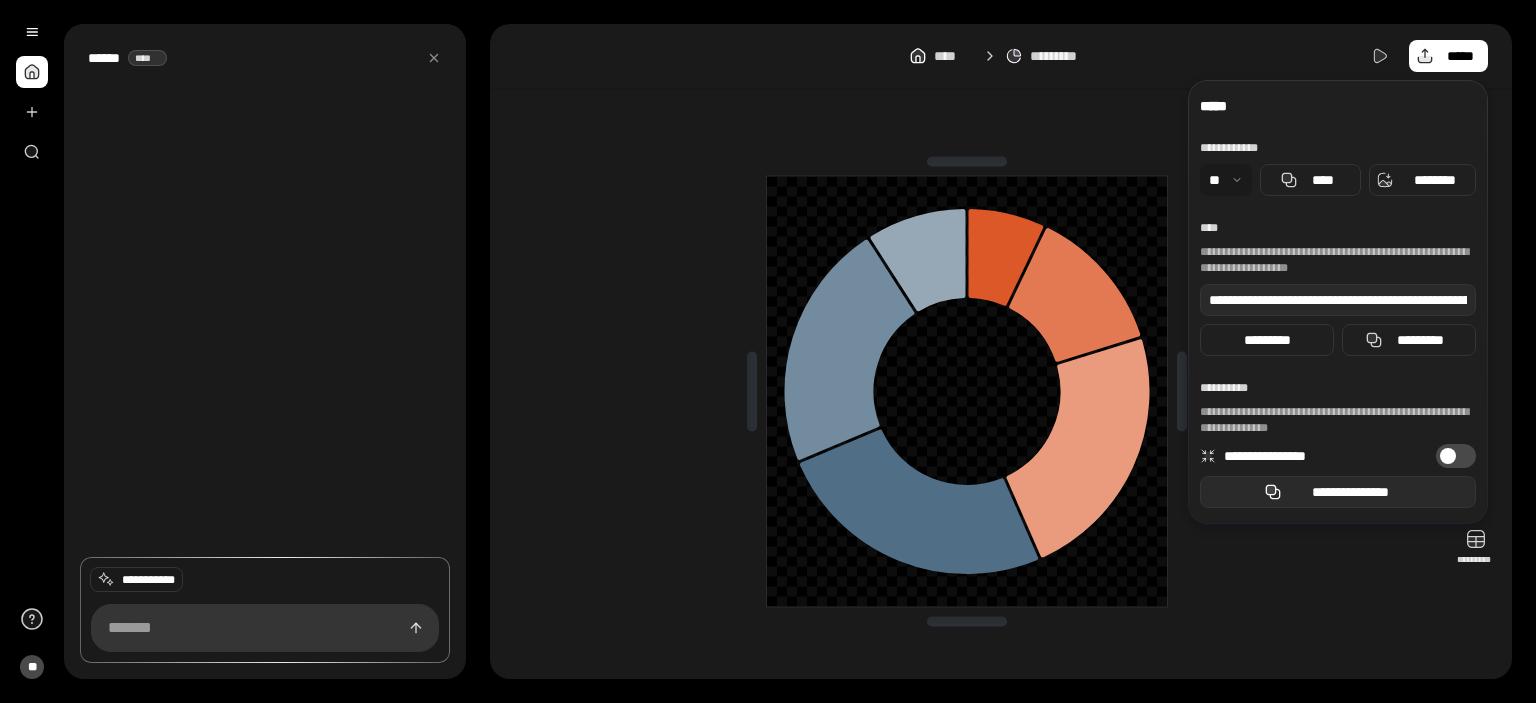 click on "**********" at bounding box center (1350, 492) 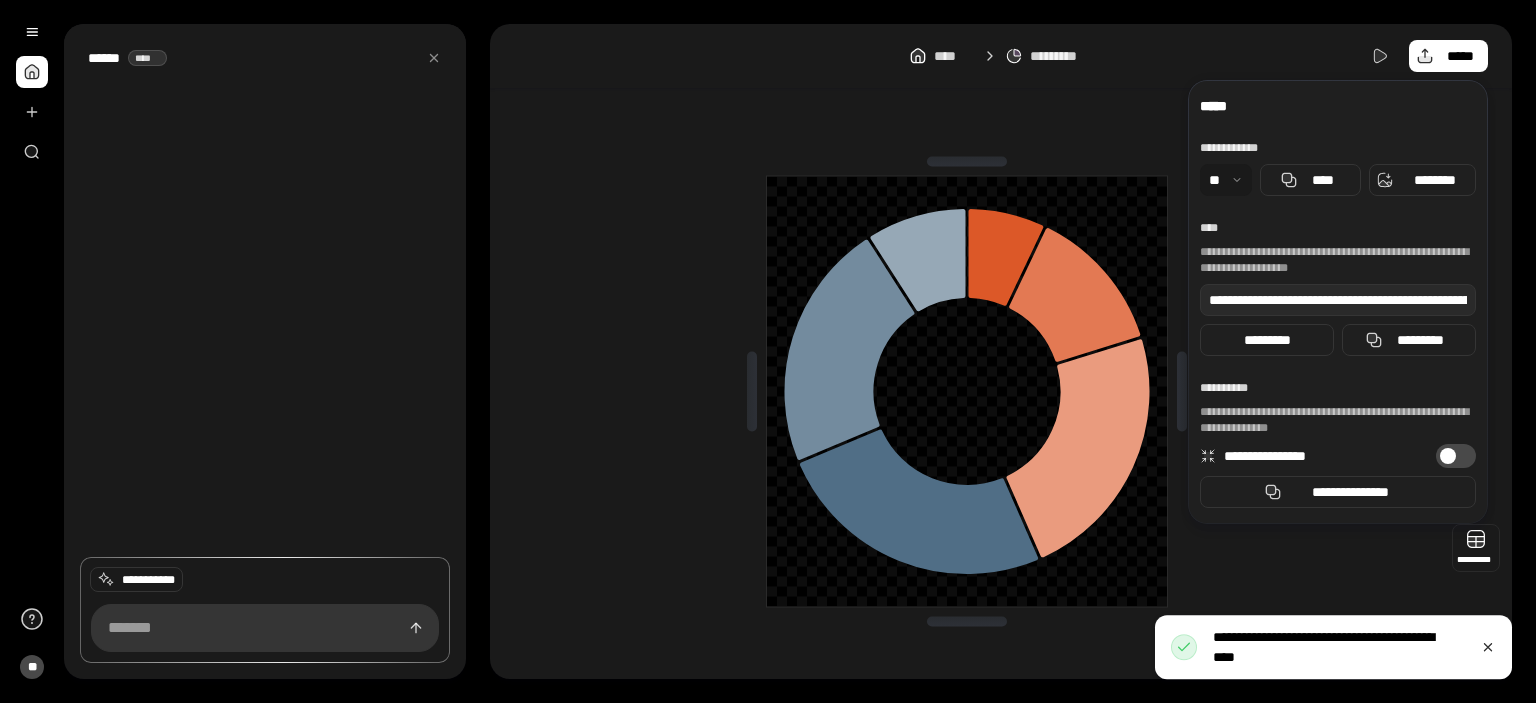 click at bounding box center [1476, 548] 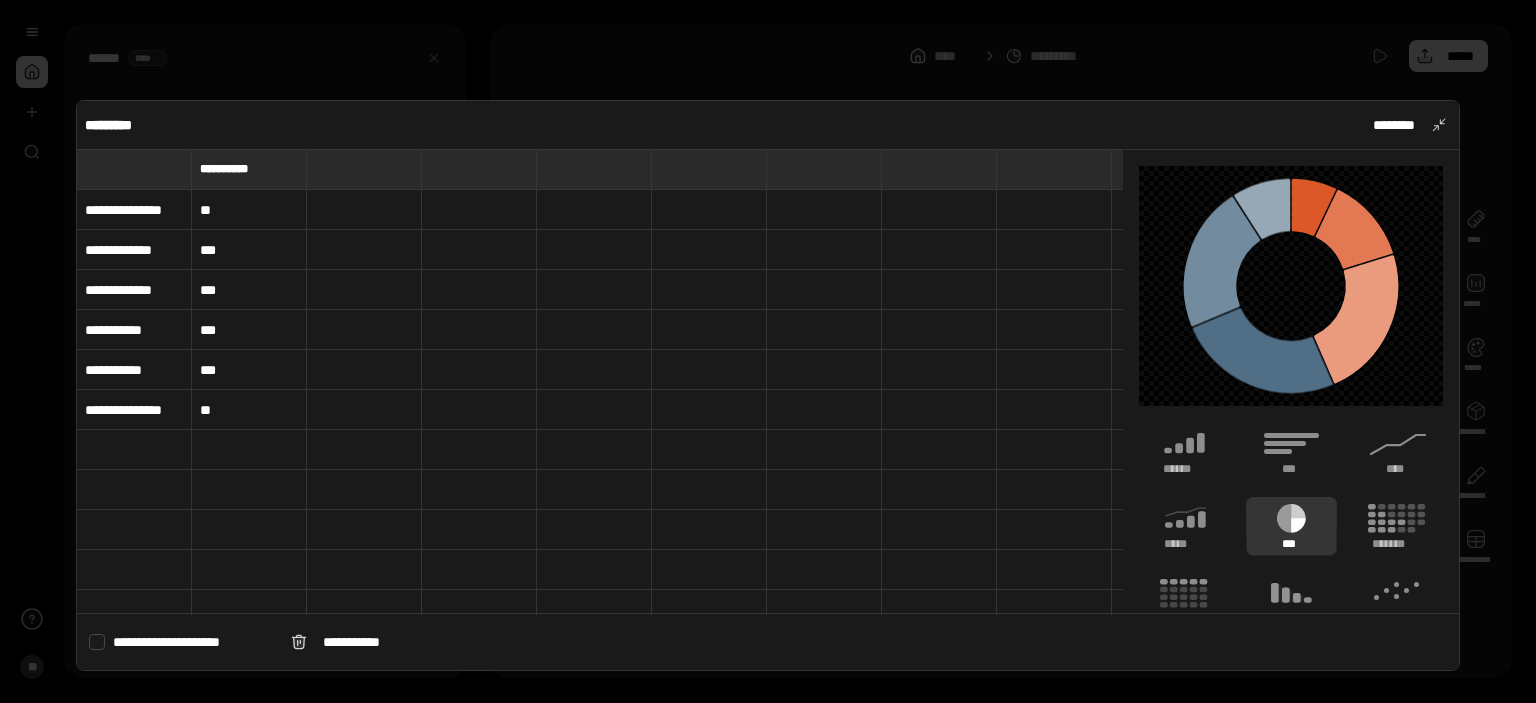 click at bounding box center (768, 351) 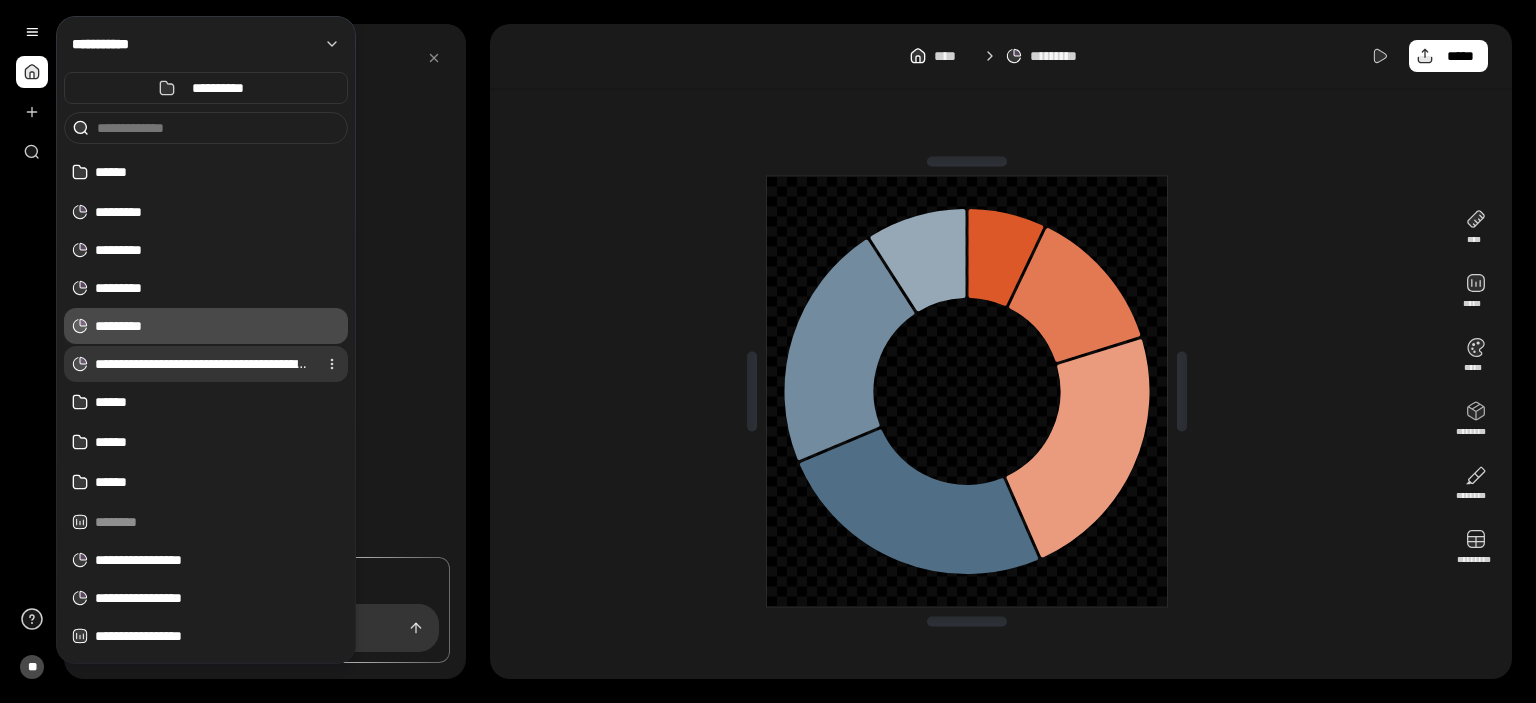 click on "**********" at bounding box center [202, 364] 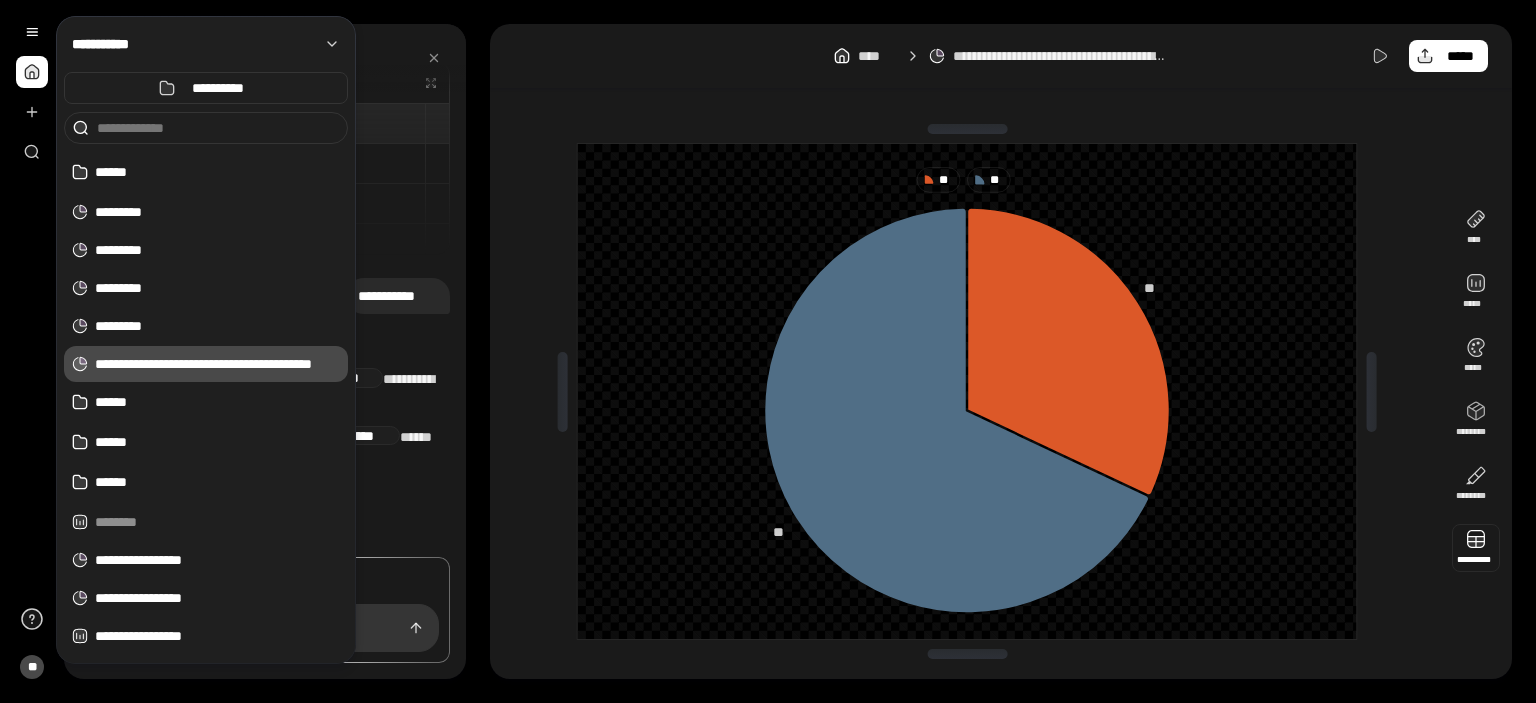 click at bounding box center (1476, 548) 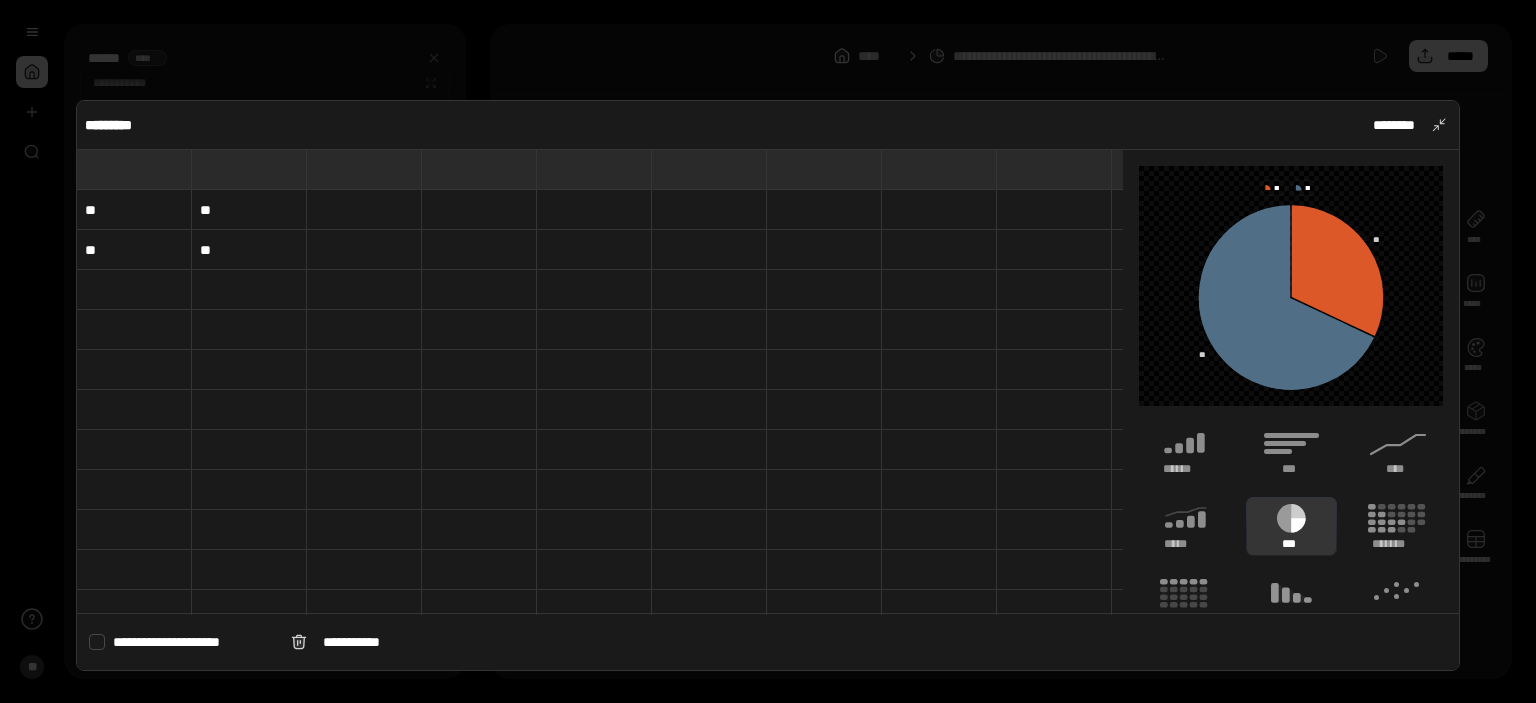 click on "**" at bounding box center (134, 210) 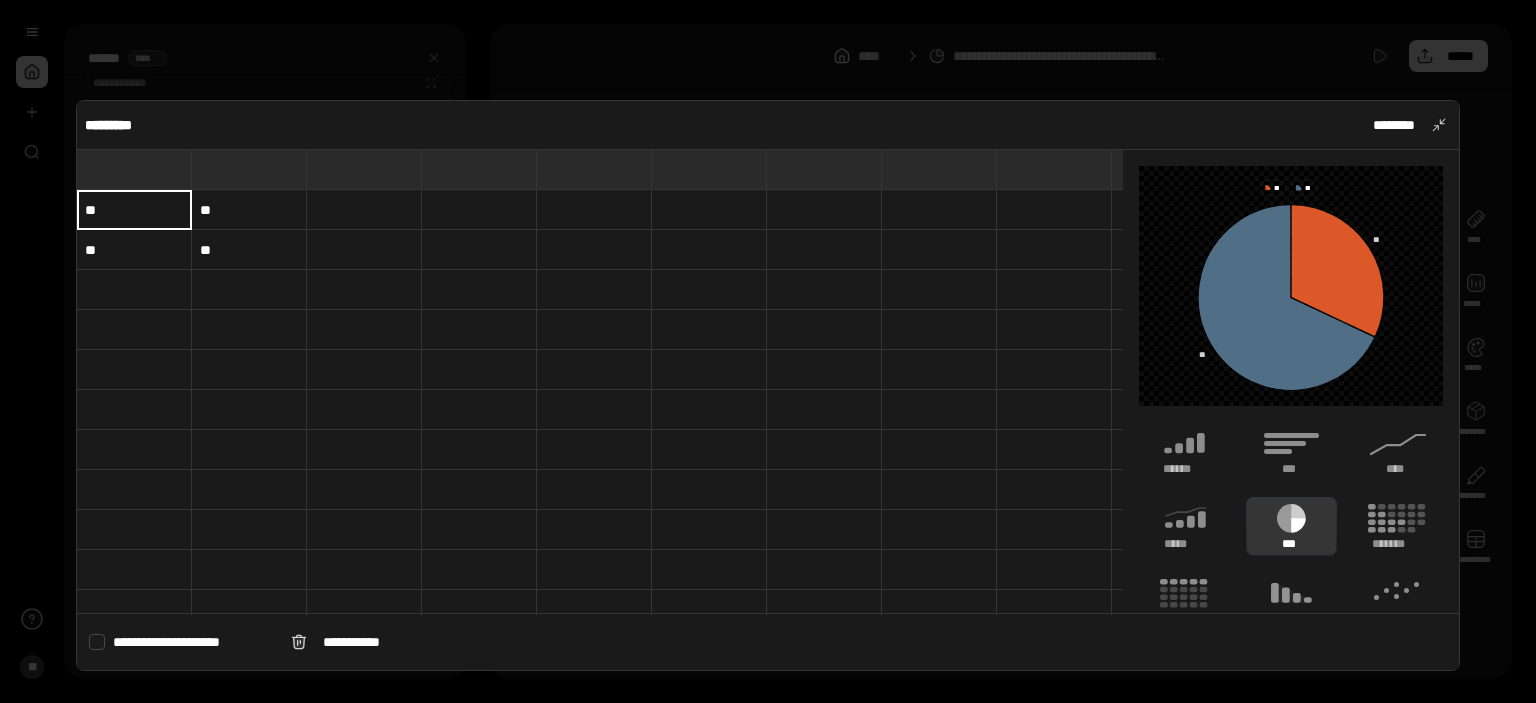 type on "**" 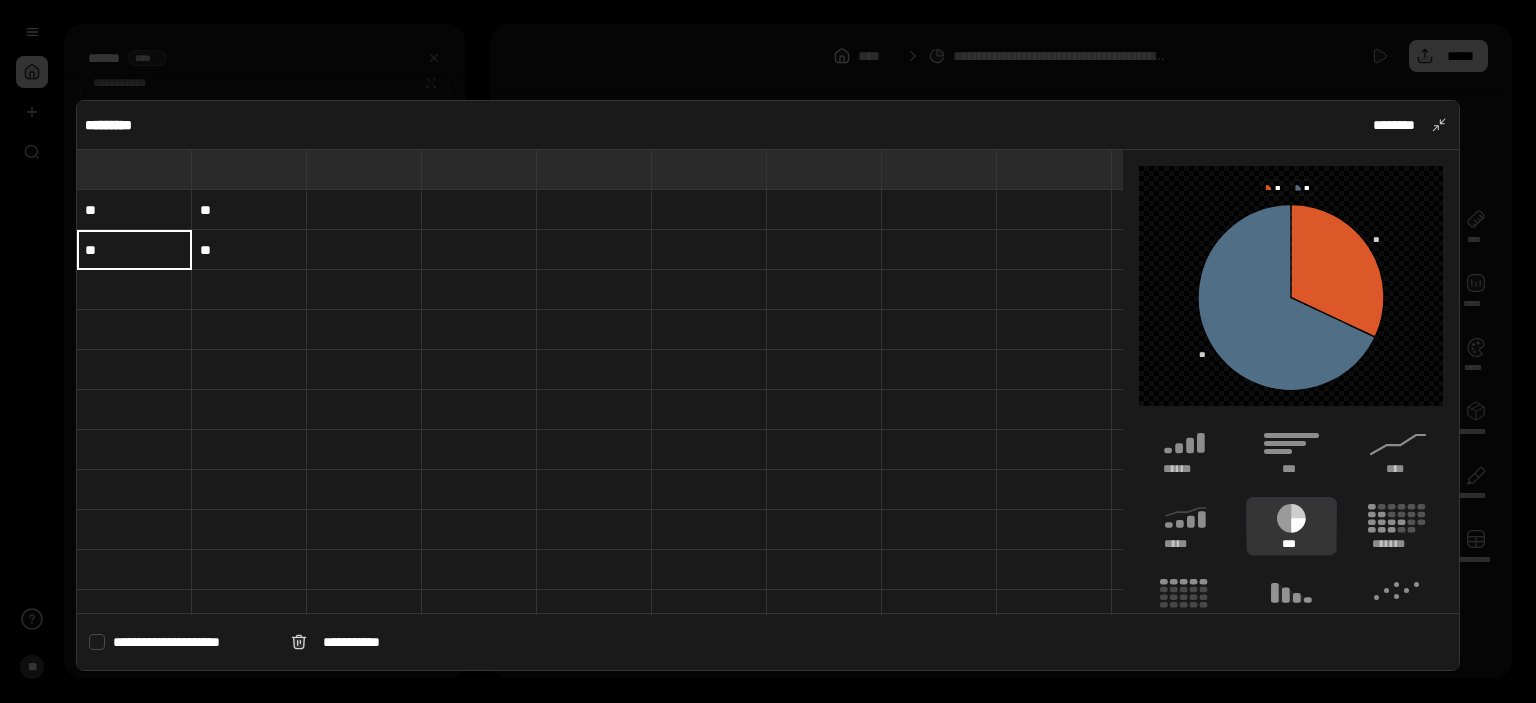 type on "**" 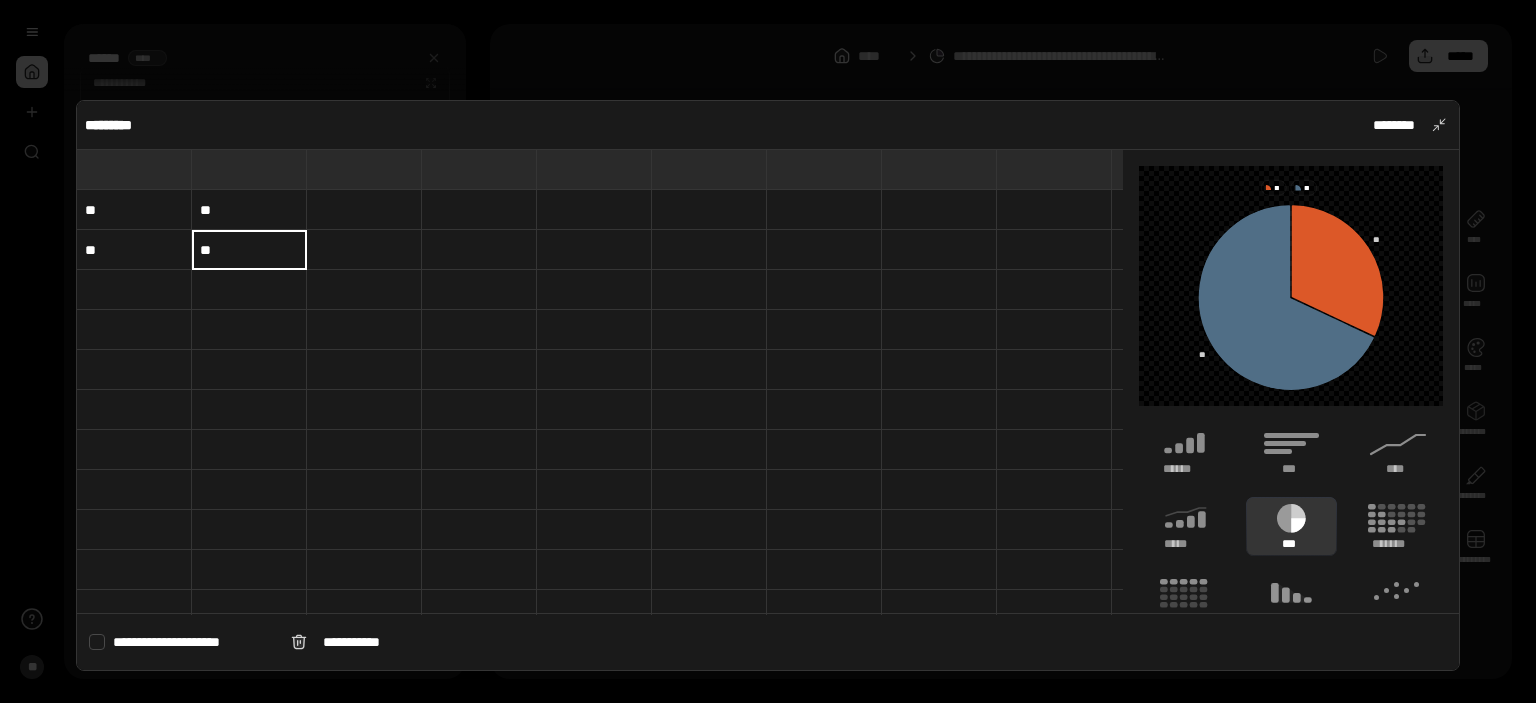 type on "**" 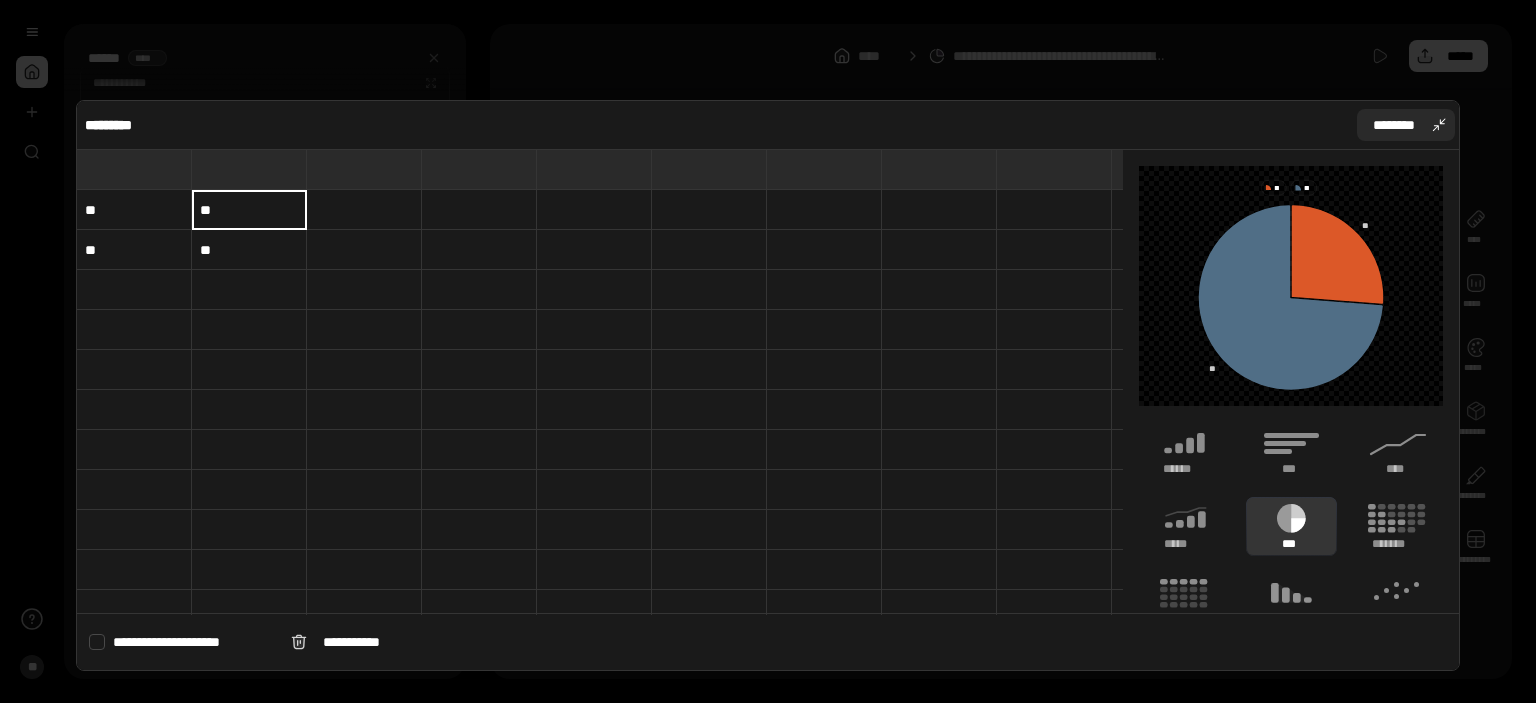type on "**" 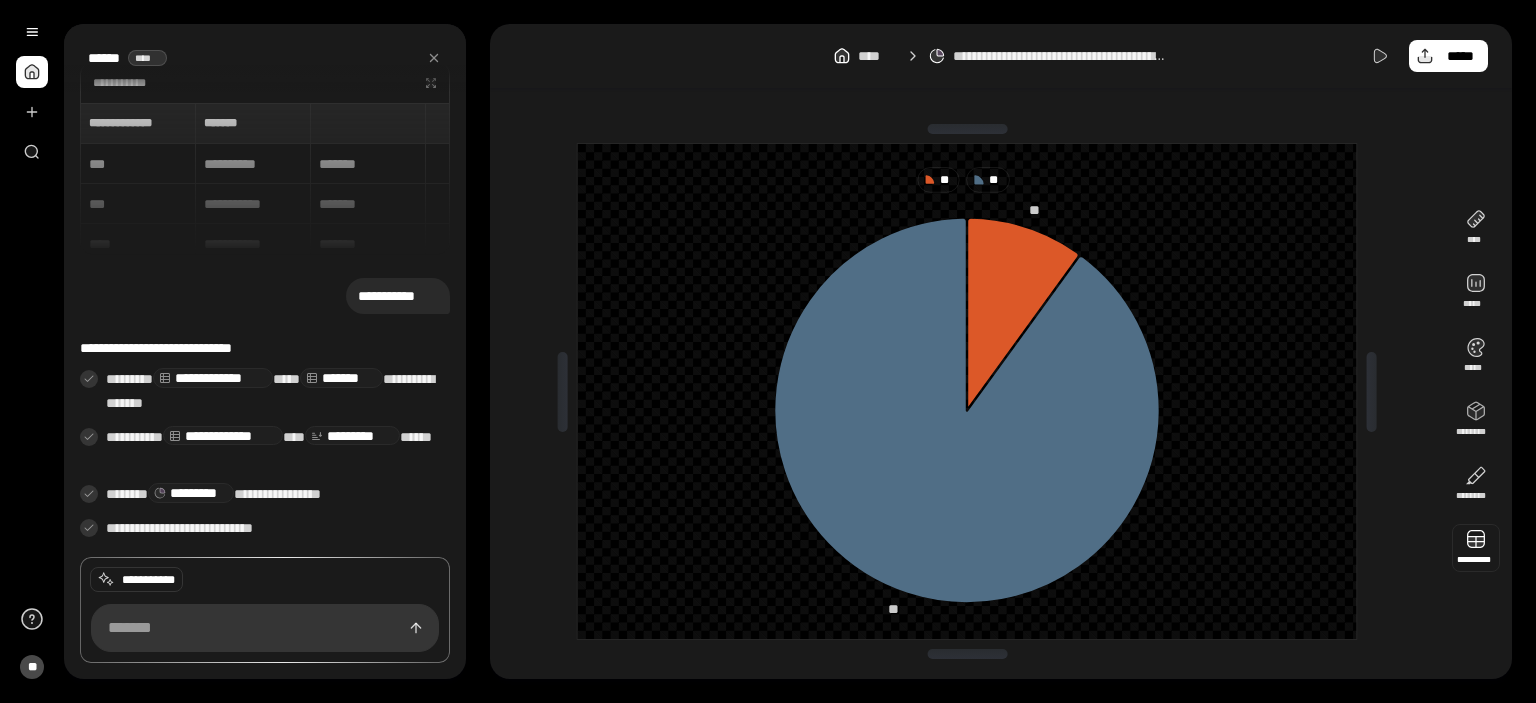 click at bounding box center [1476, 548] 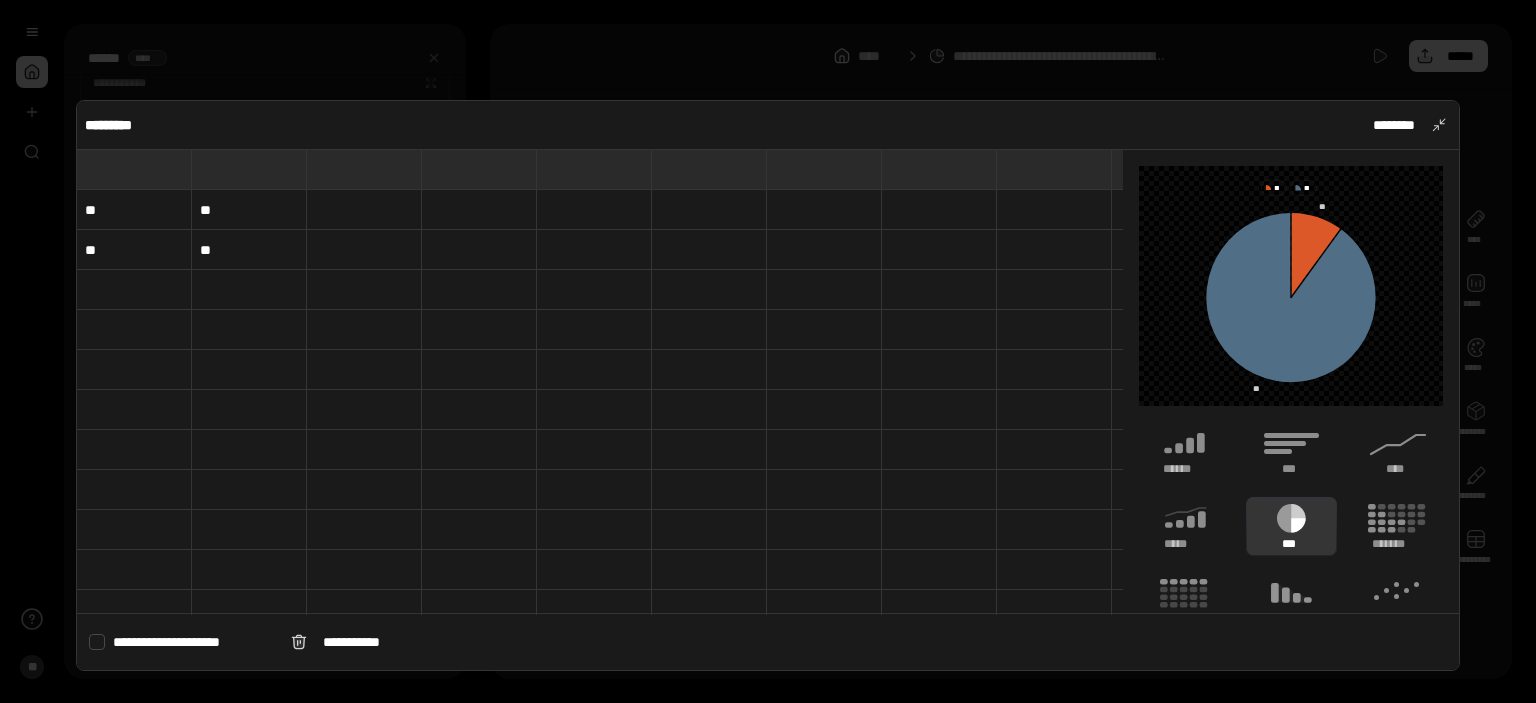click on "**" at bounding box center (134, 210) 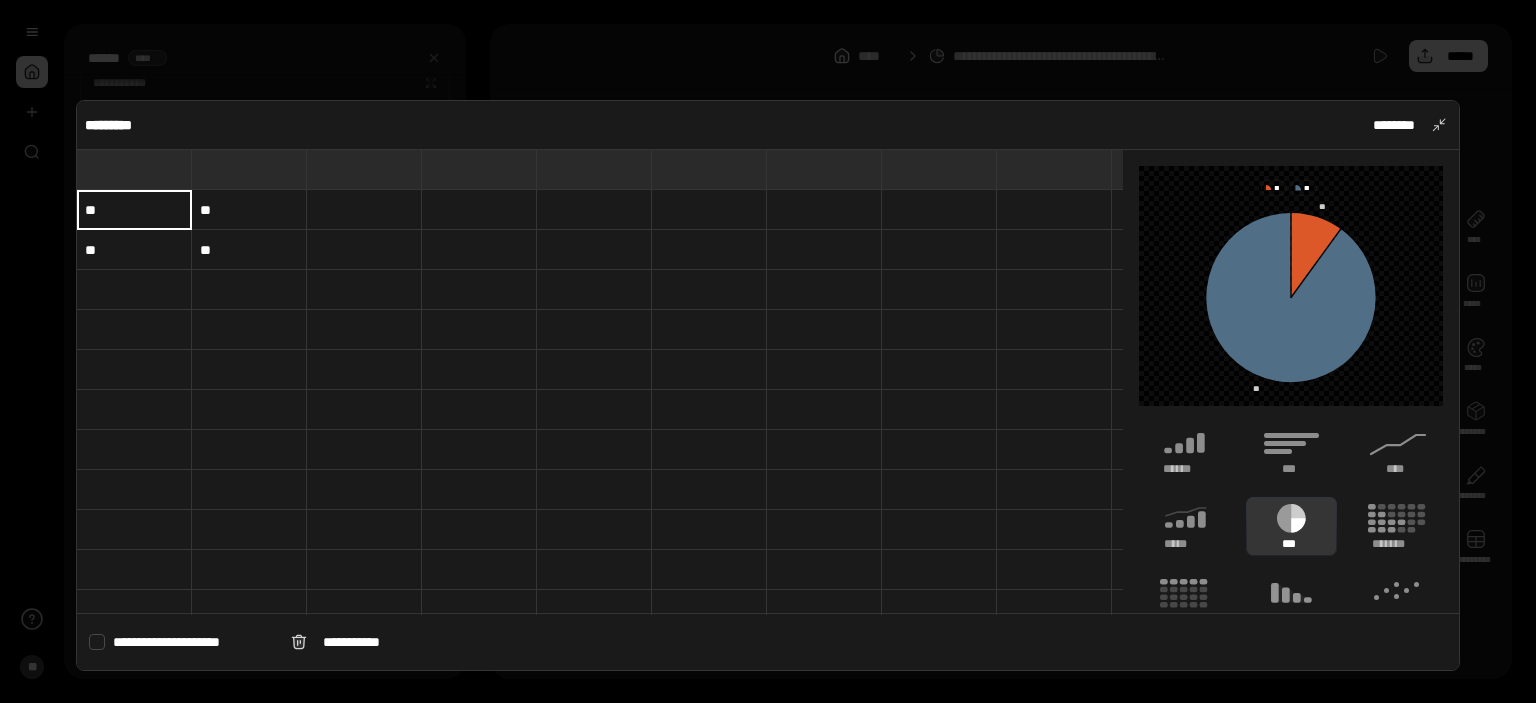 type on "*" 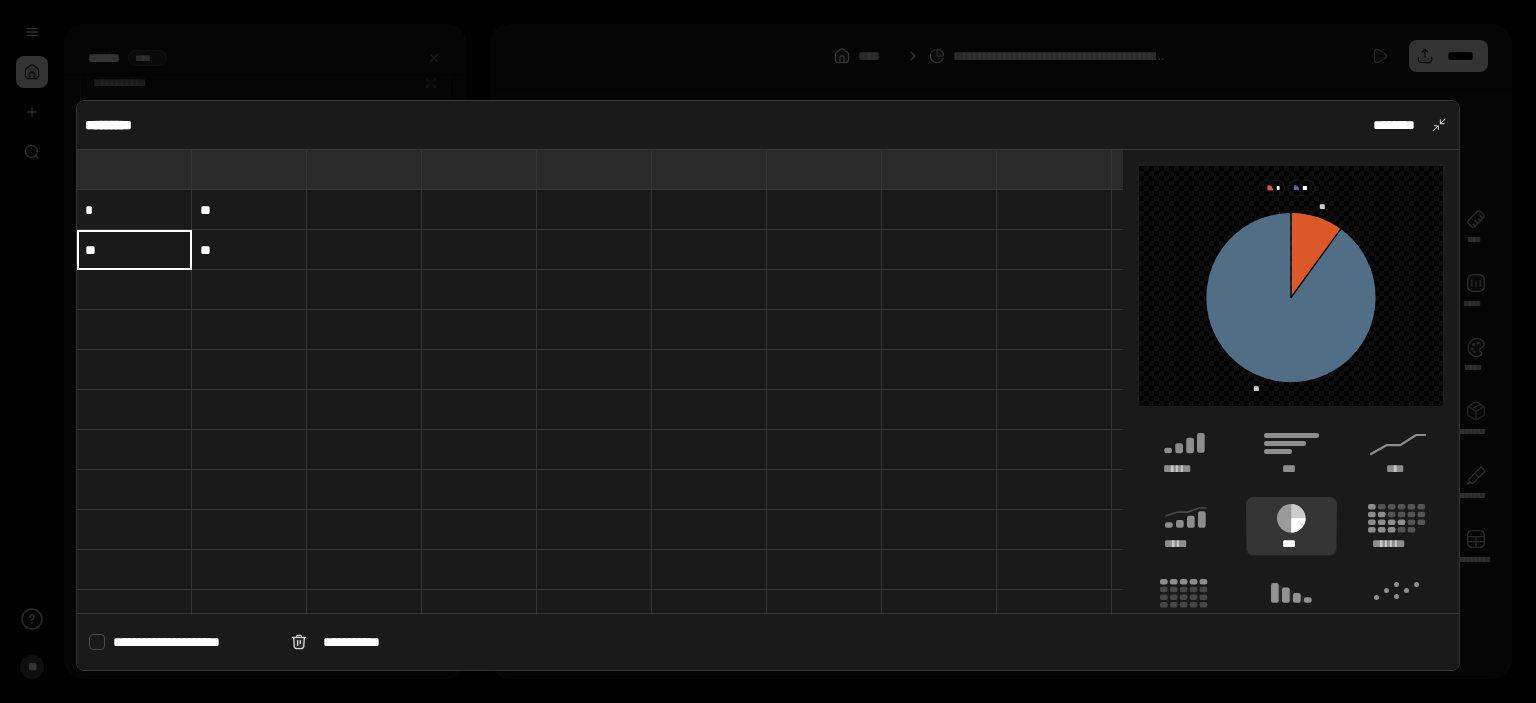 type on "*" 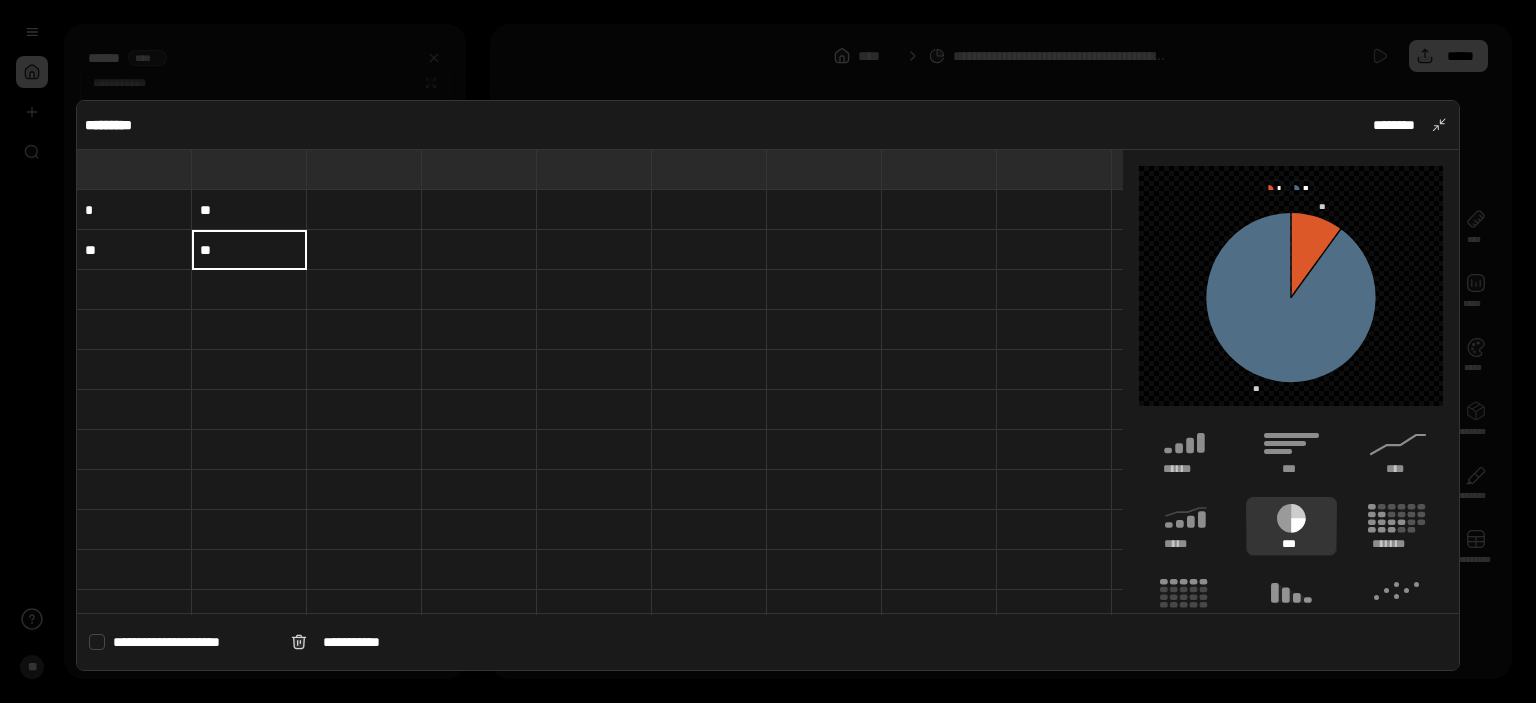 type on "**" 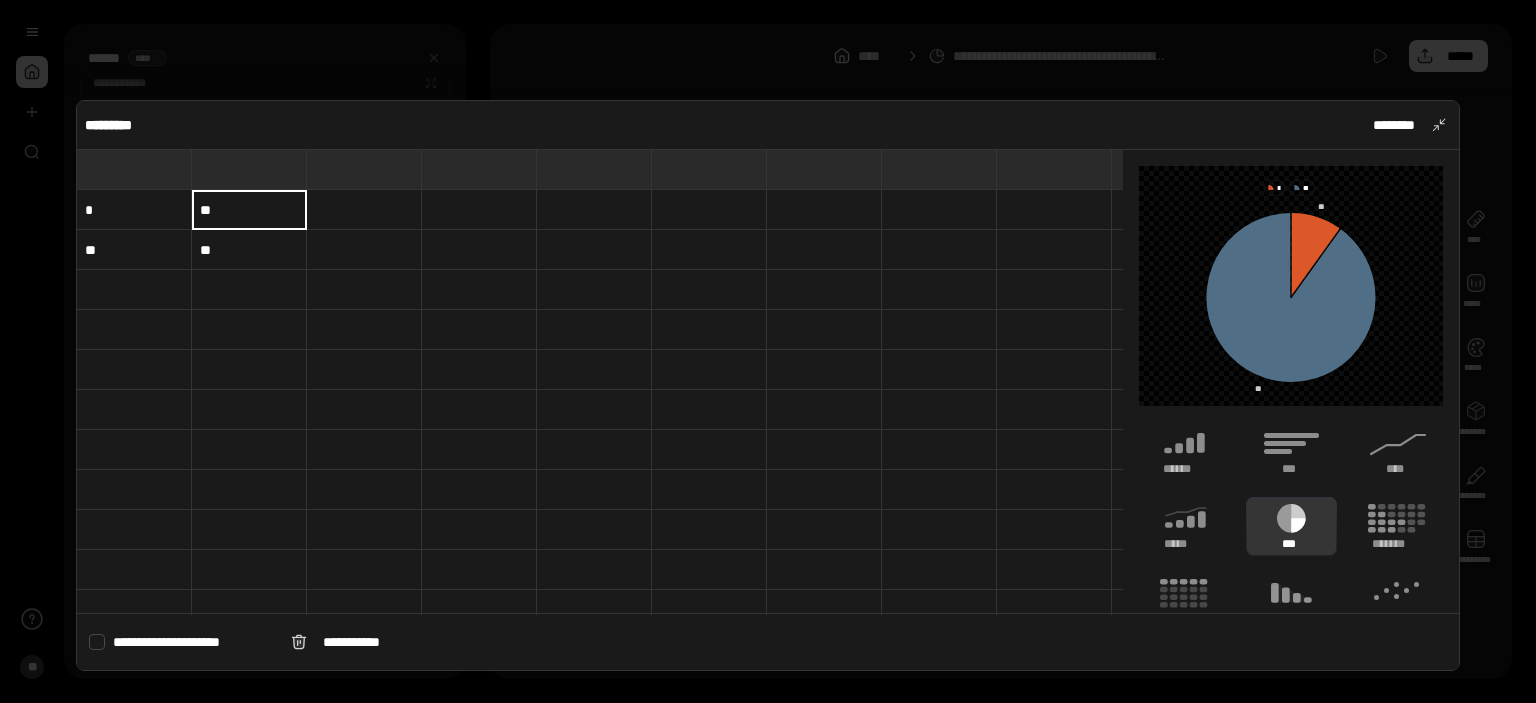 type on "*" 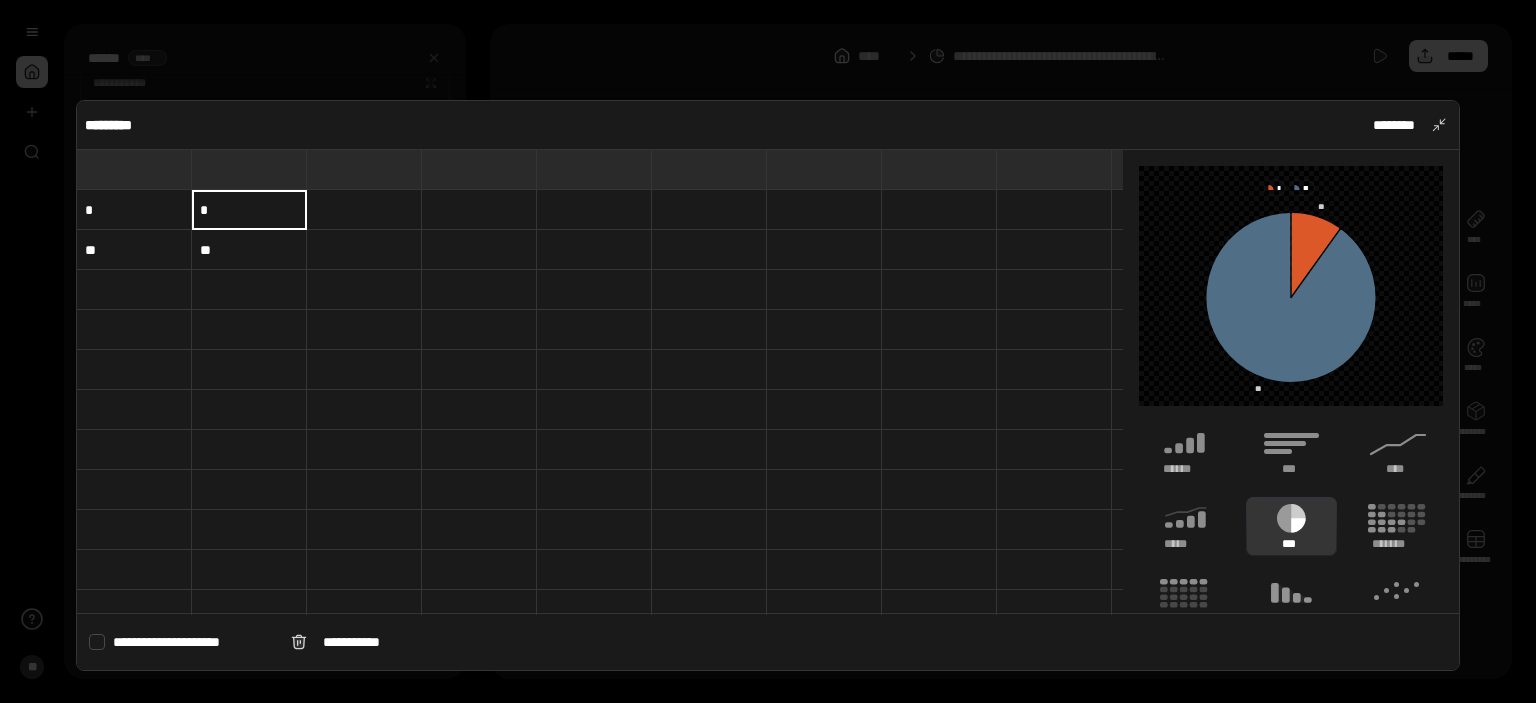 click at bounding box center [709, 410] 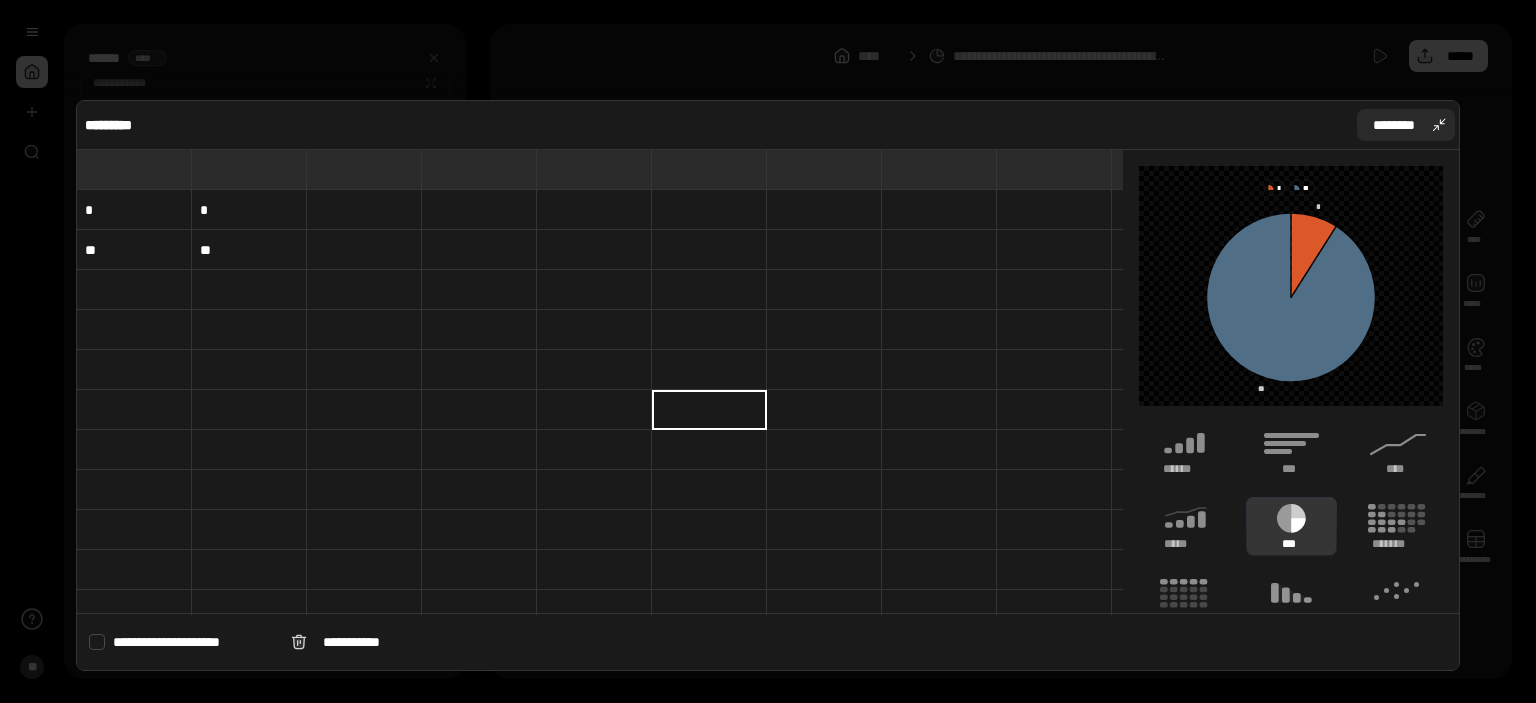 click on "********" at bounding box center (1394, 125) 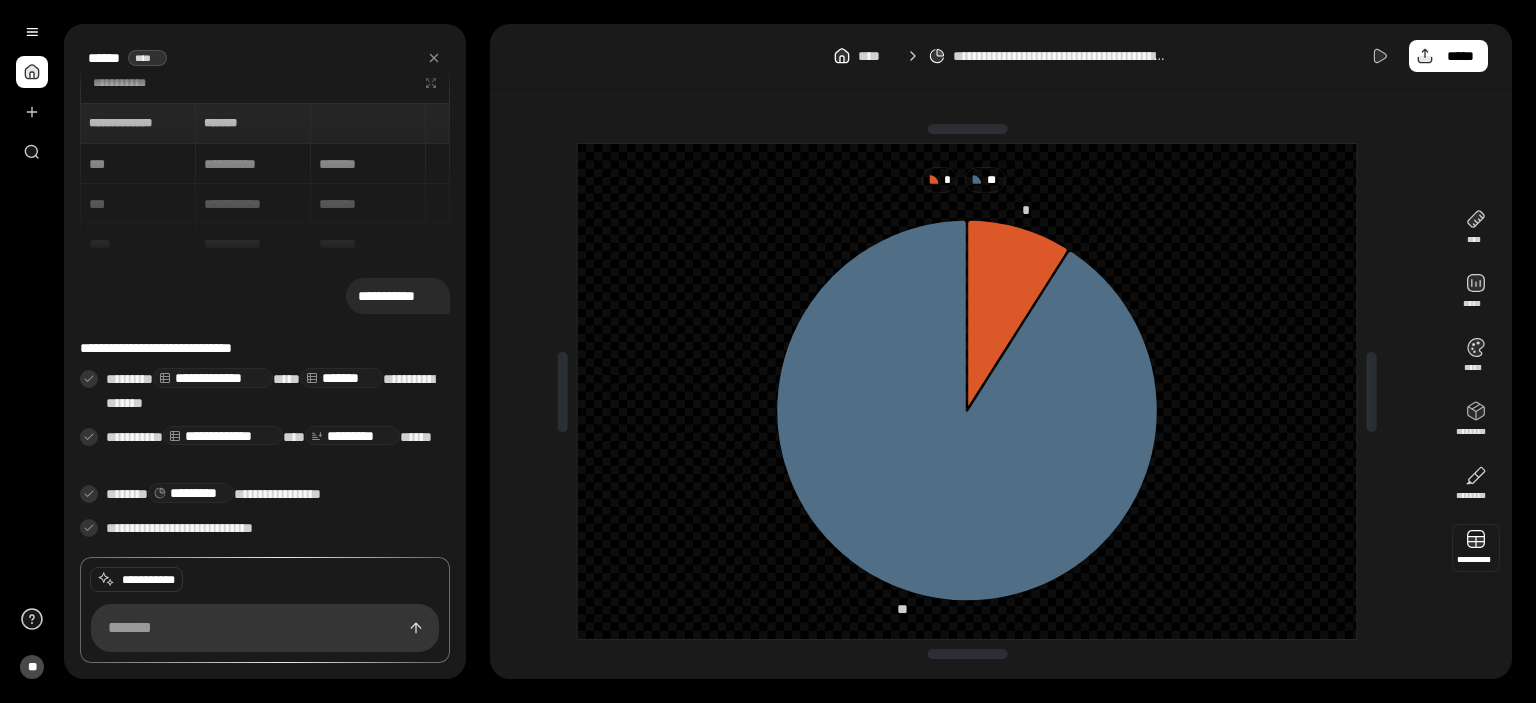 click at bounding box center [1476, 548] 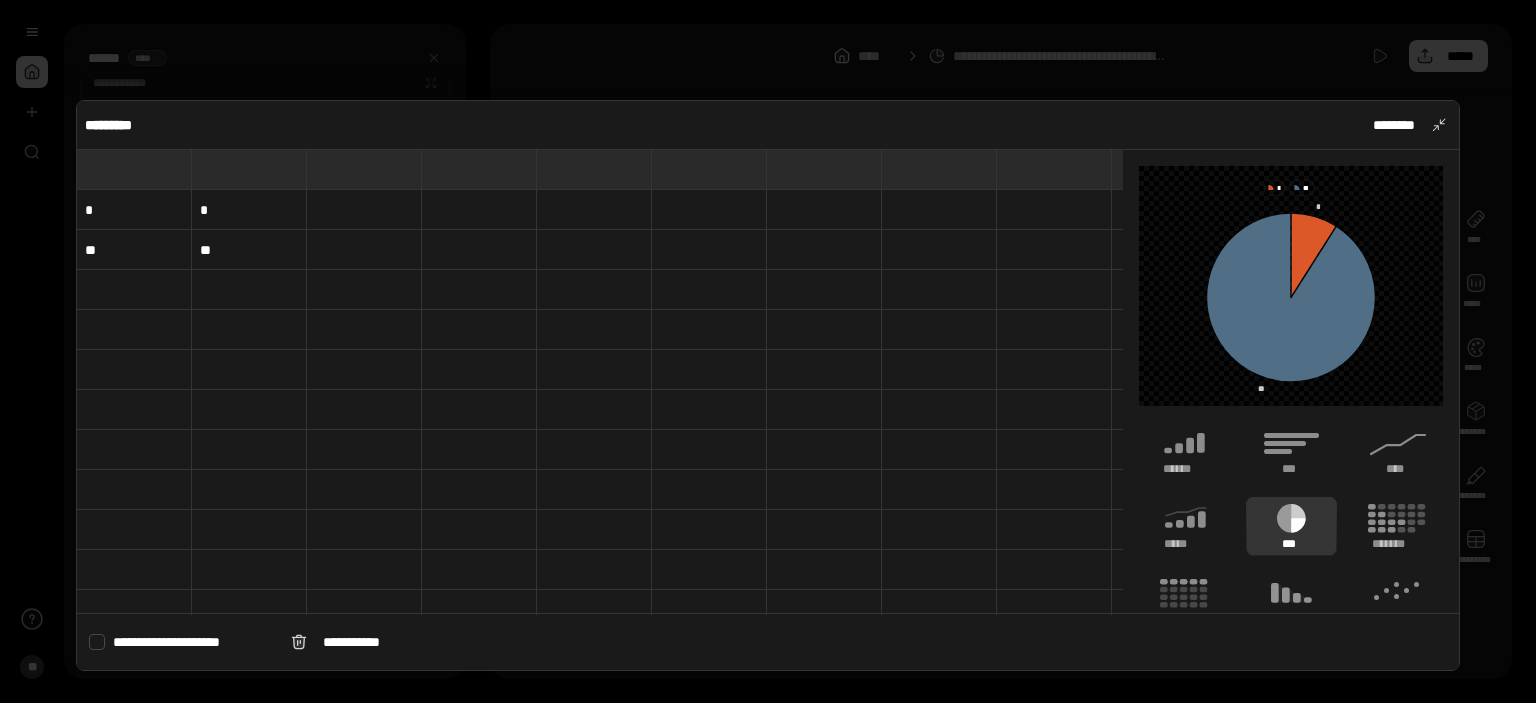 click on "*" at bounding box center [134, 210] 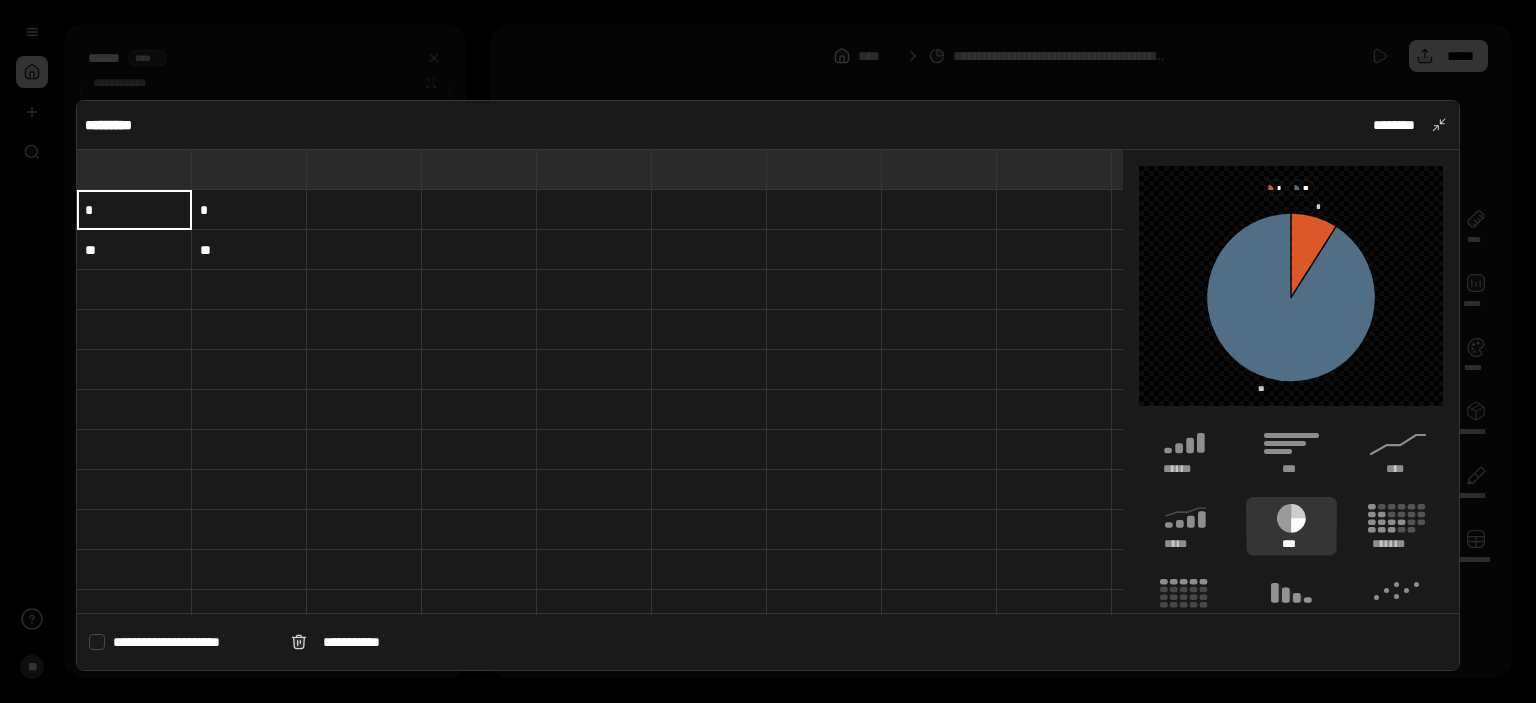 type on "*" 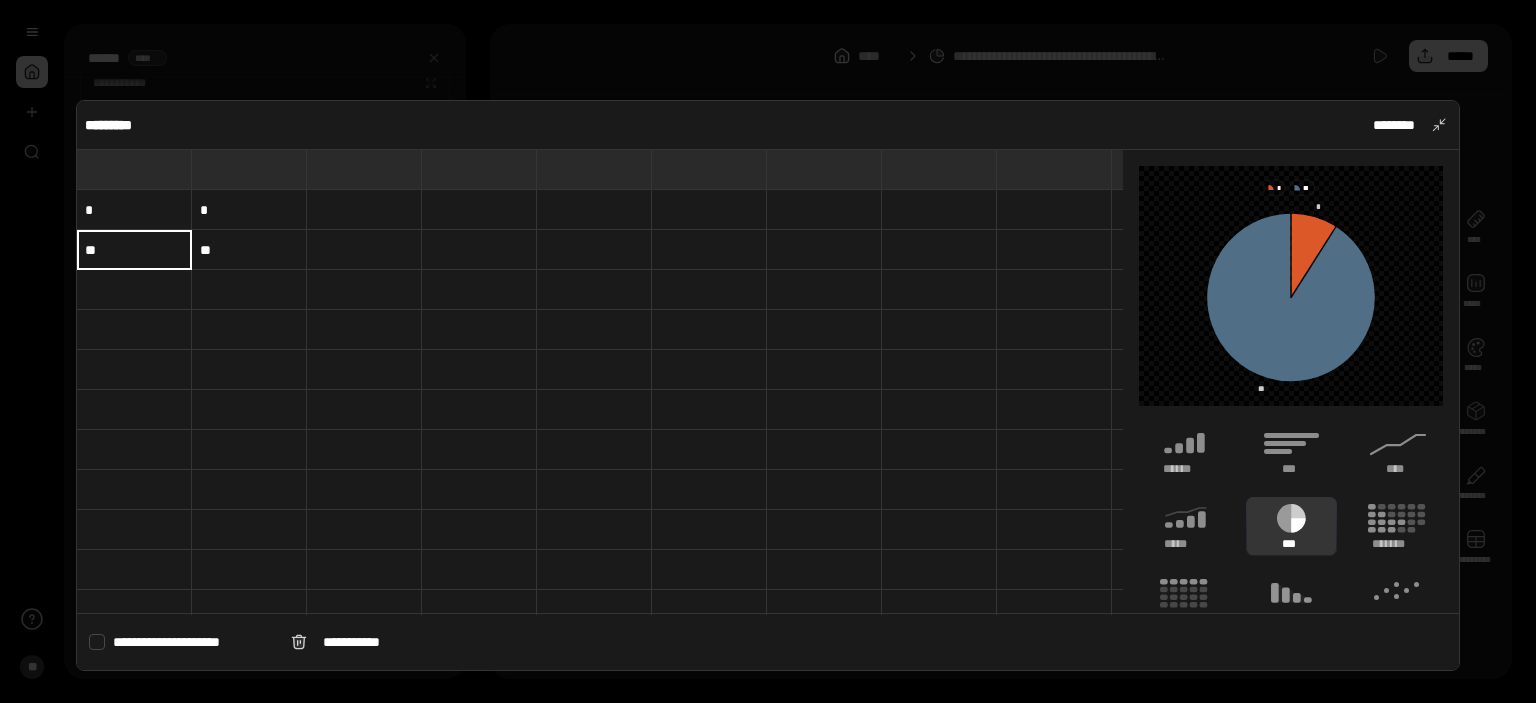 type on "**" 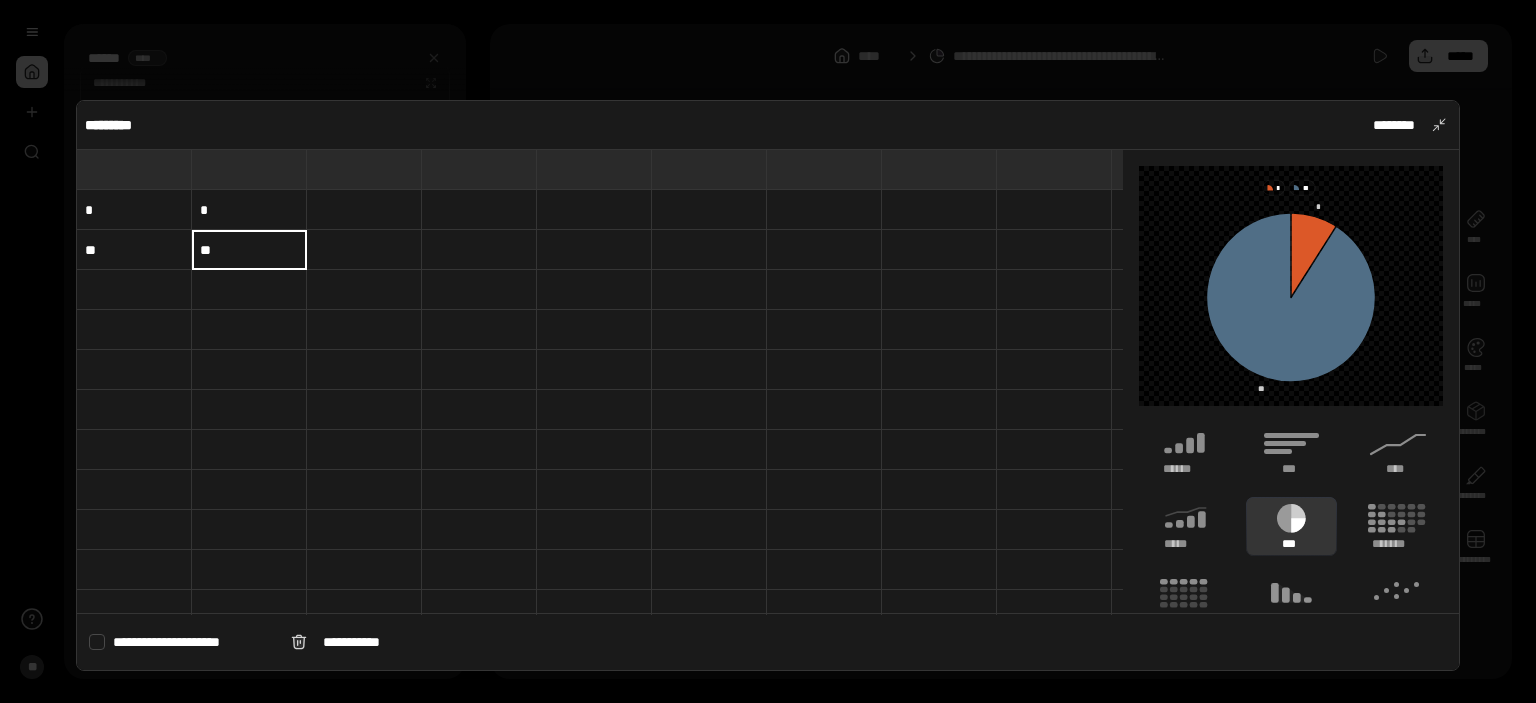 type on "**" 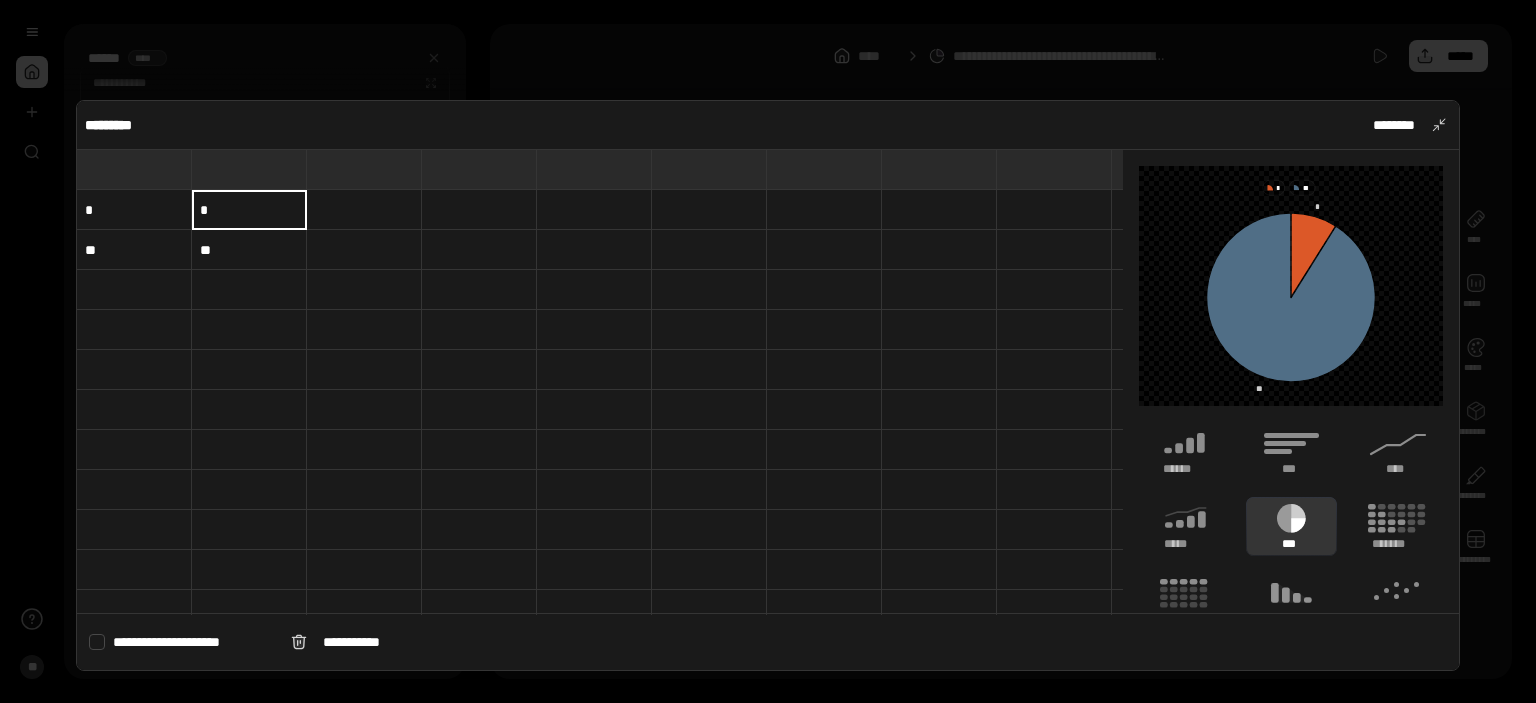 type on "*" 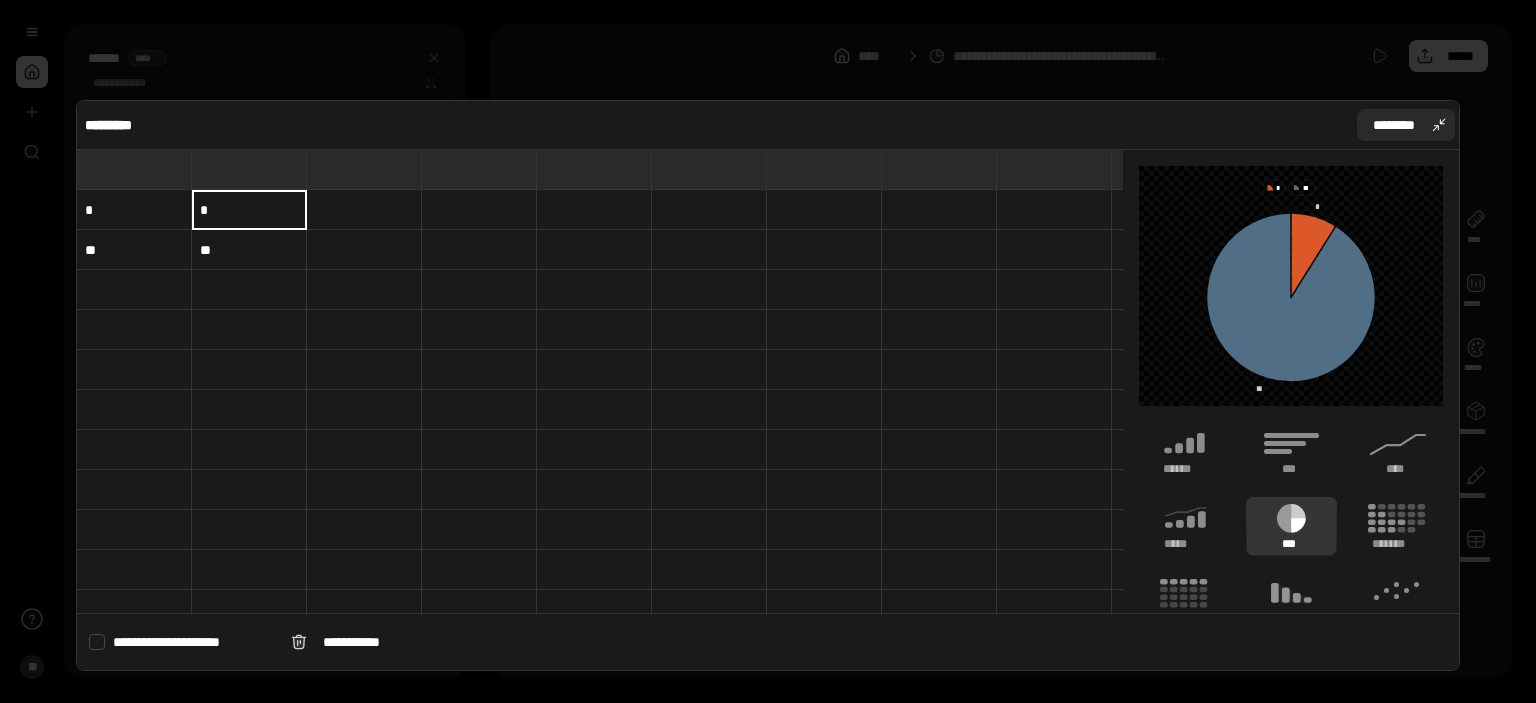 click on "********" at bounding box center (1394, 125) 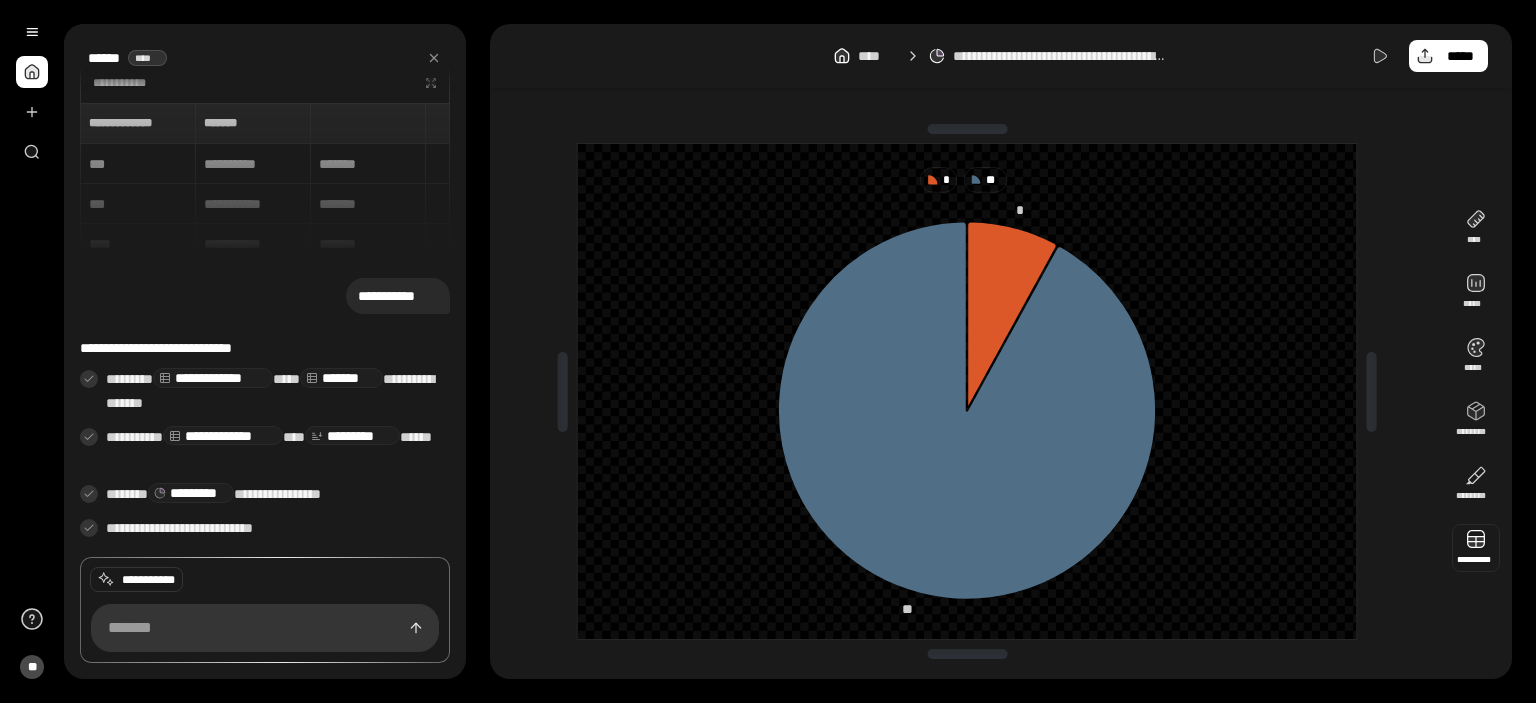 click at bounding box center [1476, 548] 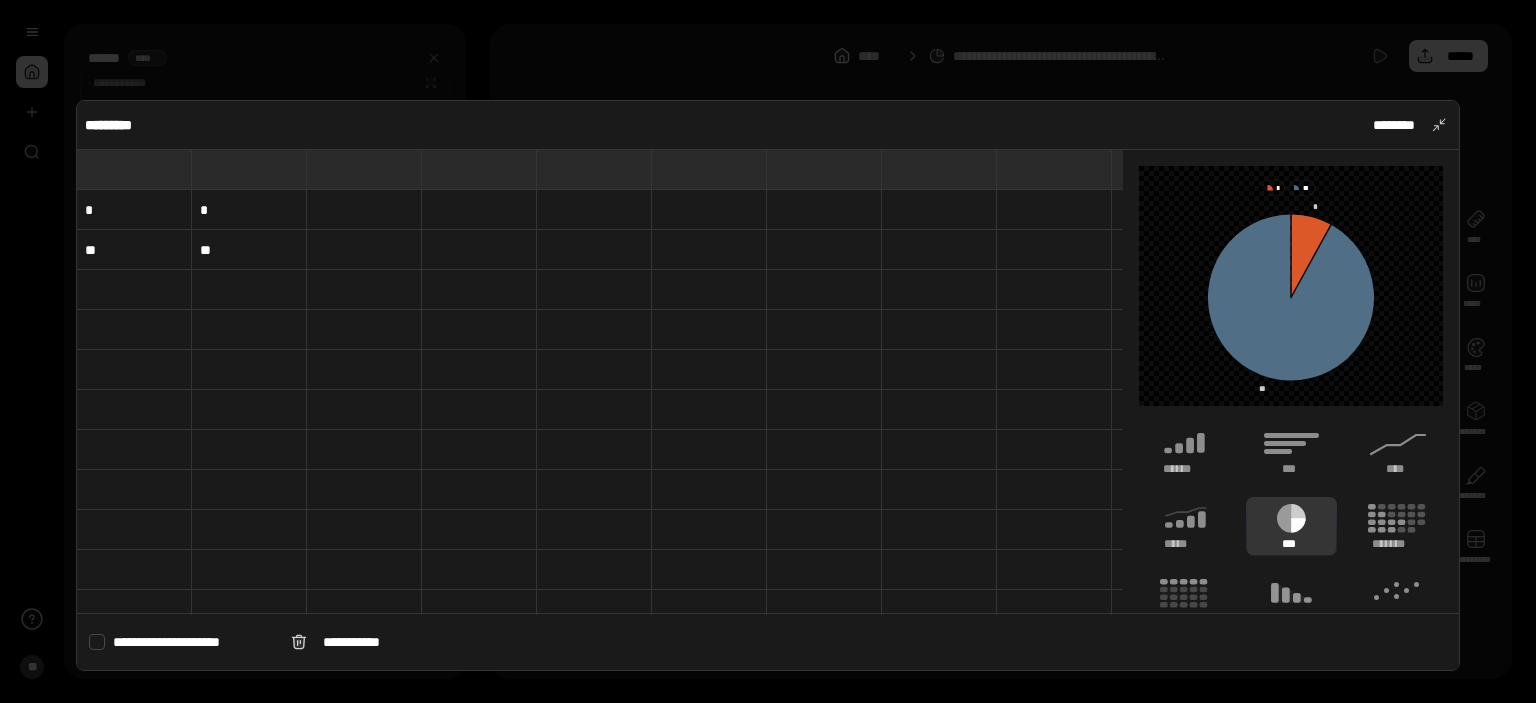 click on "*" at bounding box center [134, 210] 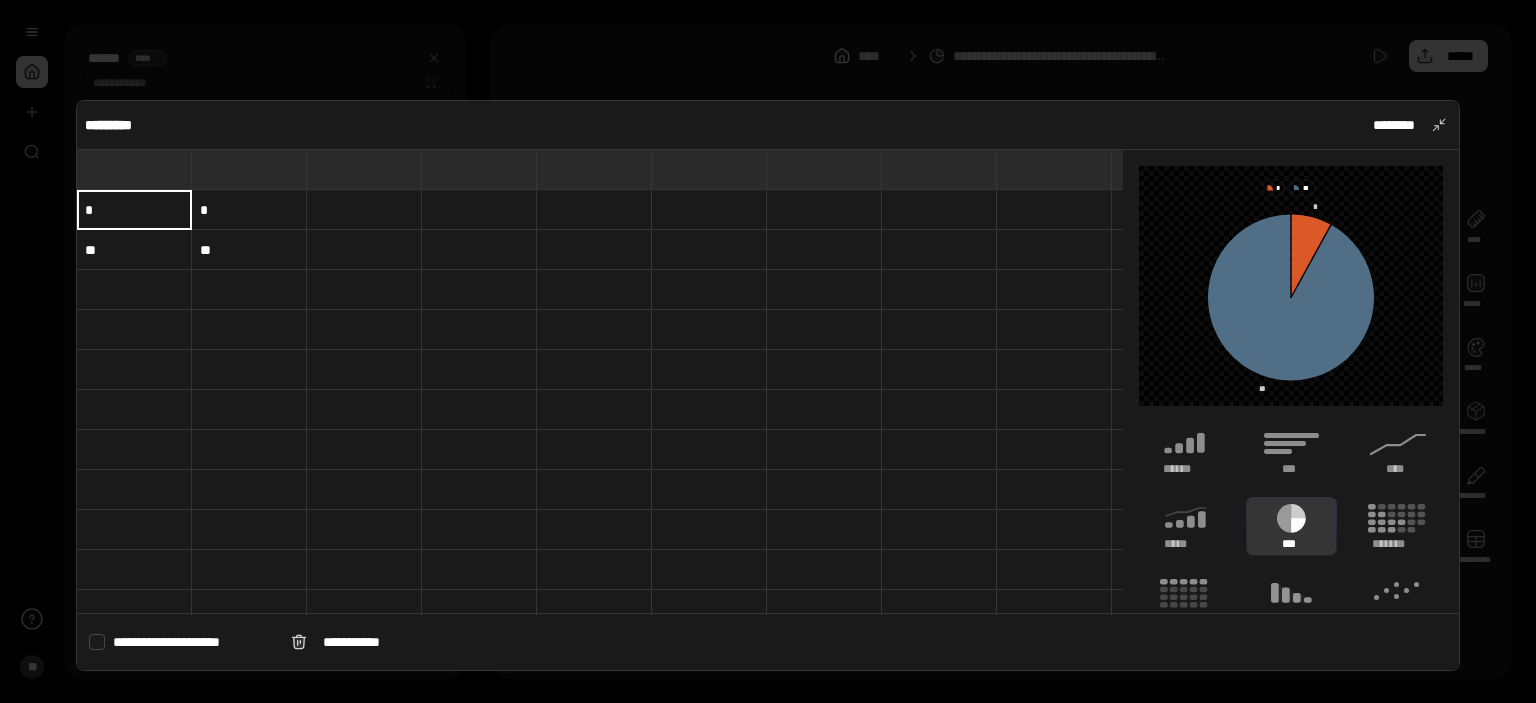 type on "*" 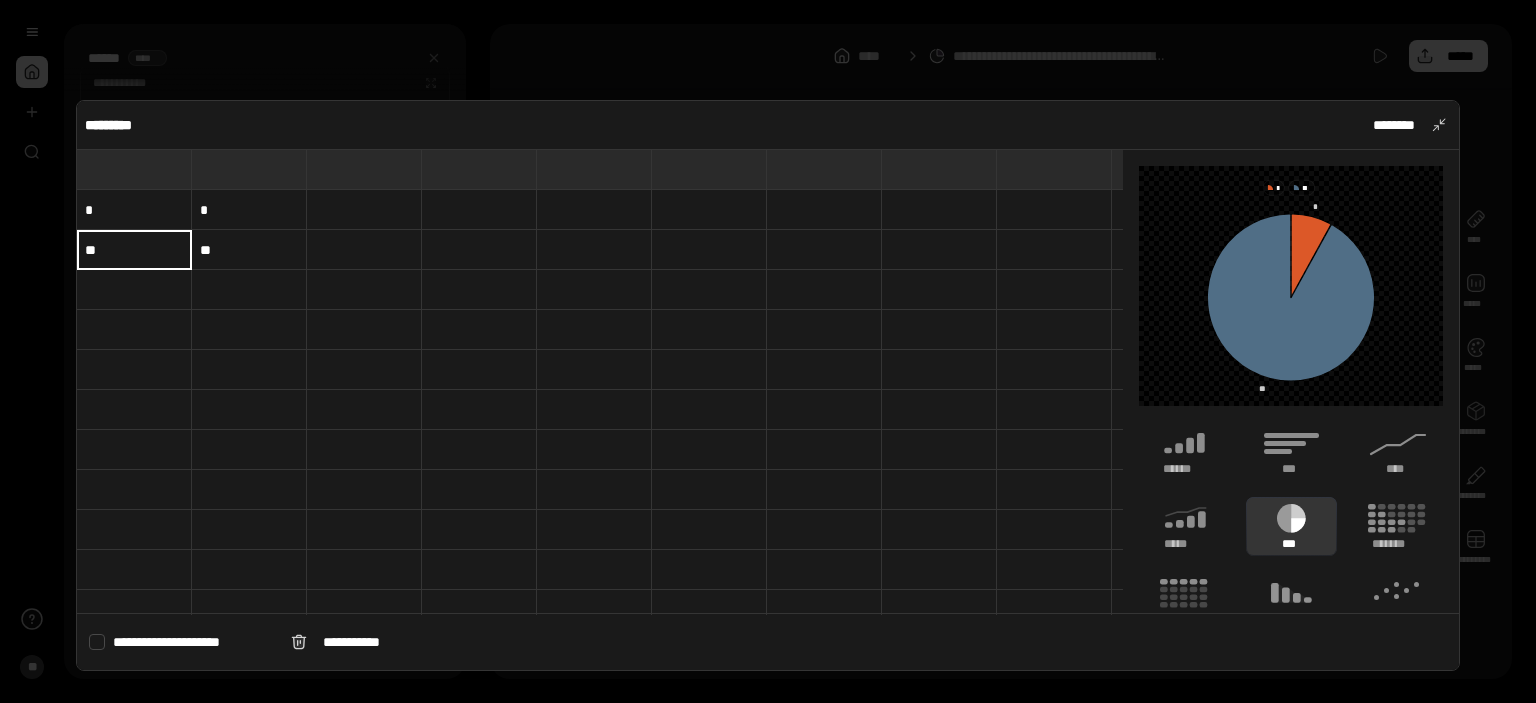 type on "**" 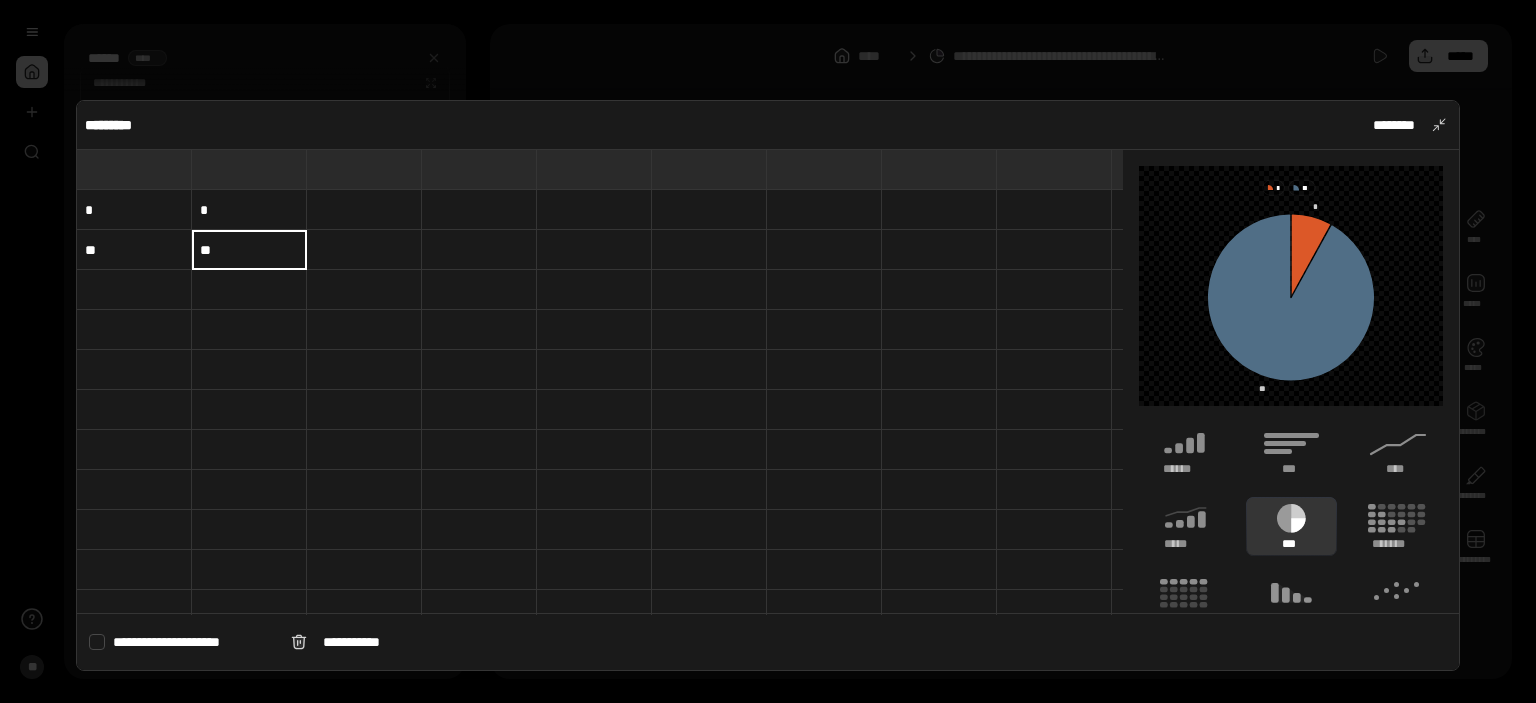 type on "**" 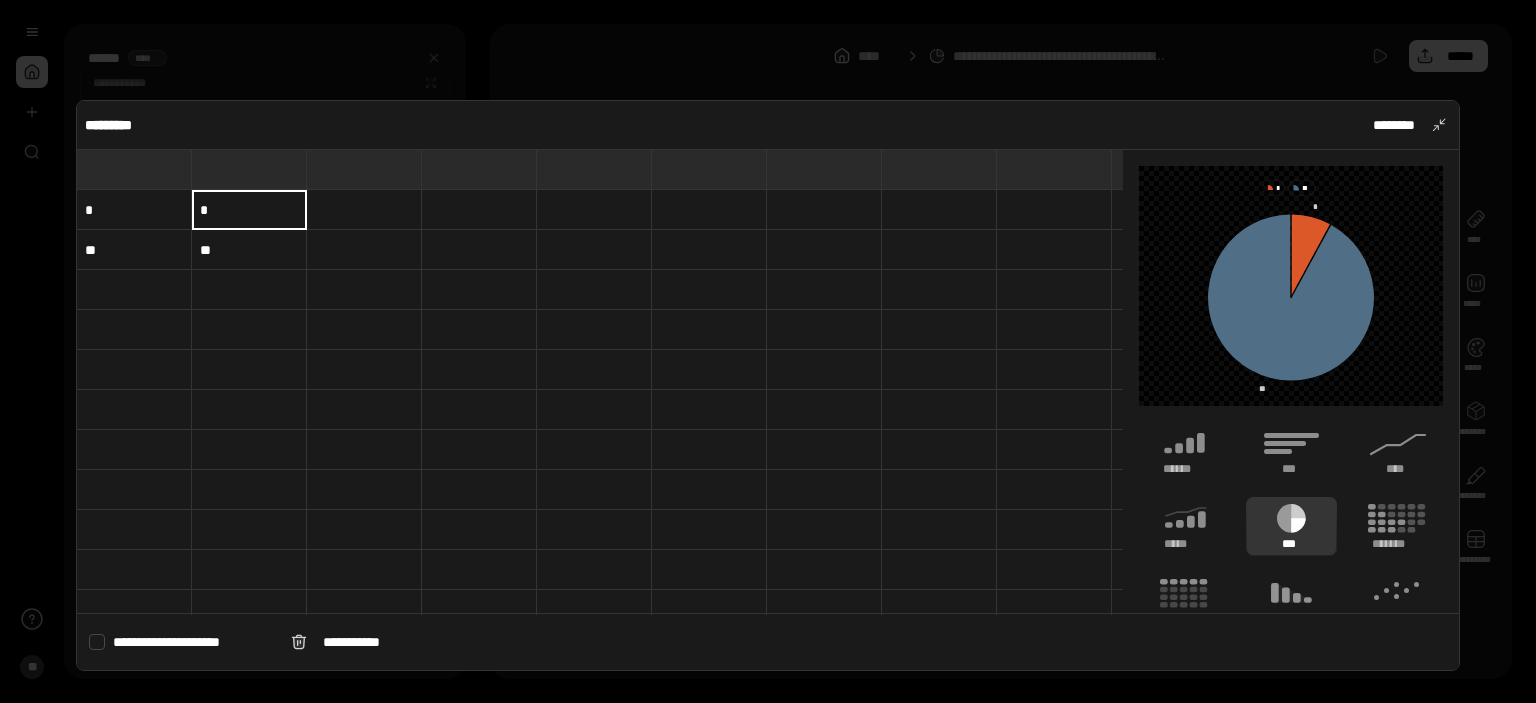 type on "*" 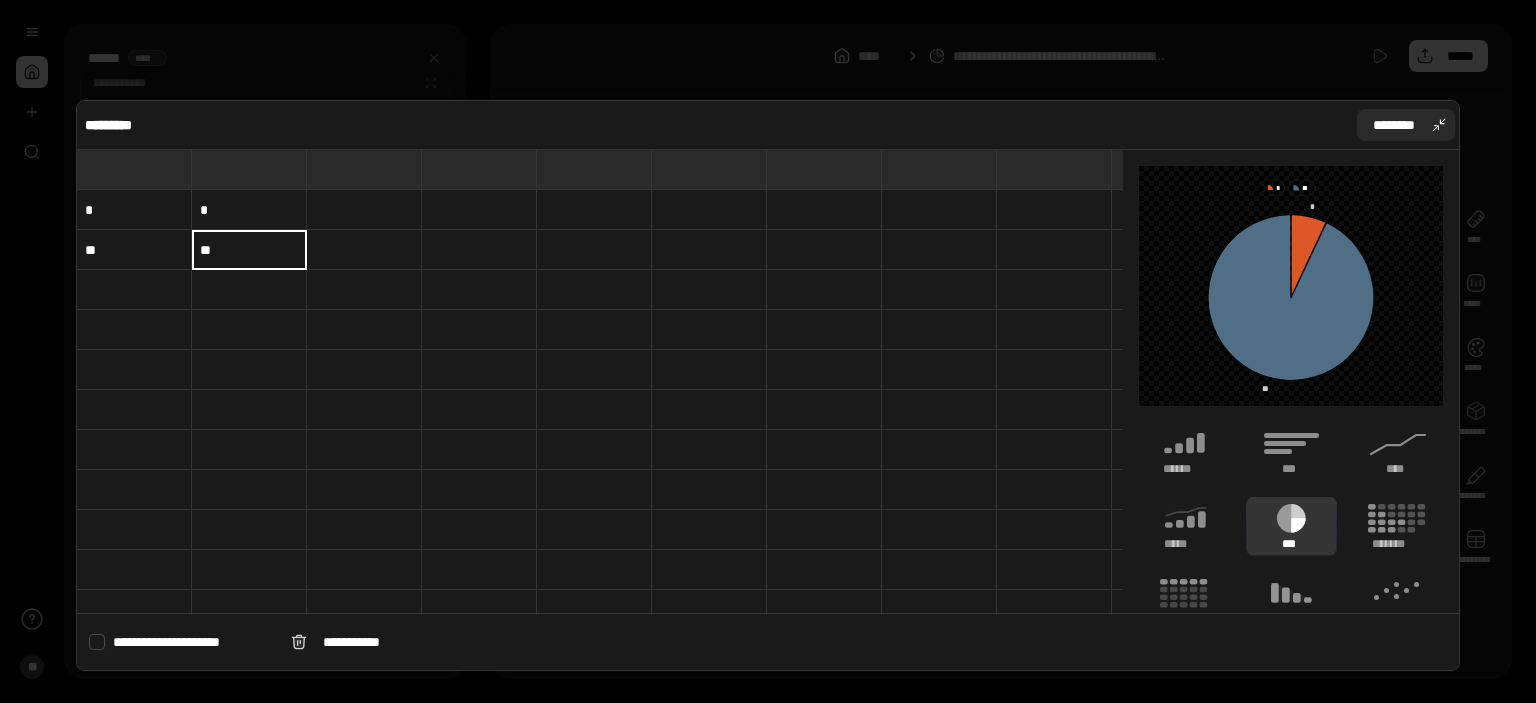 click on "********" at bounding box center [1394, 125] 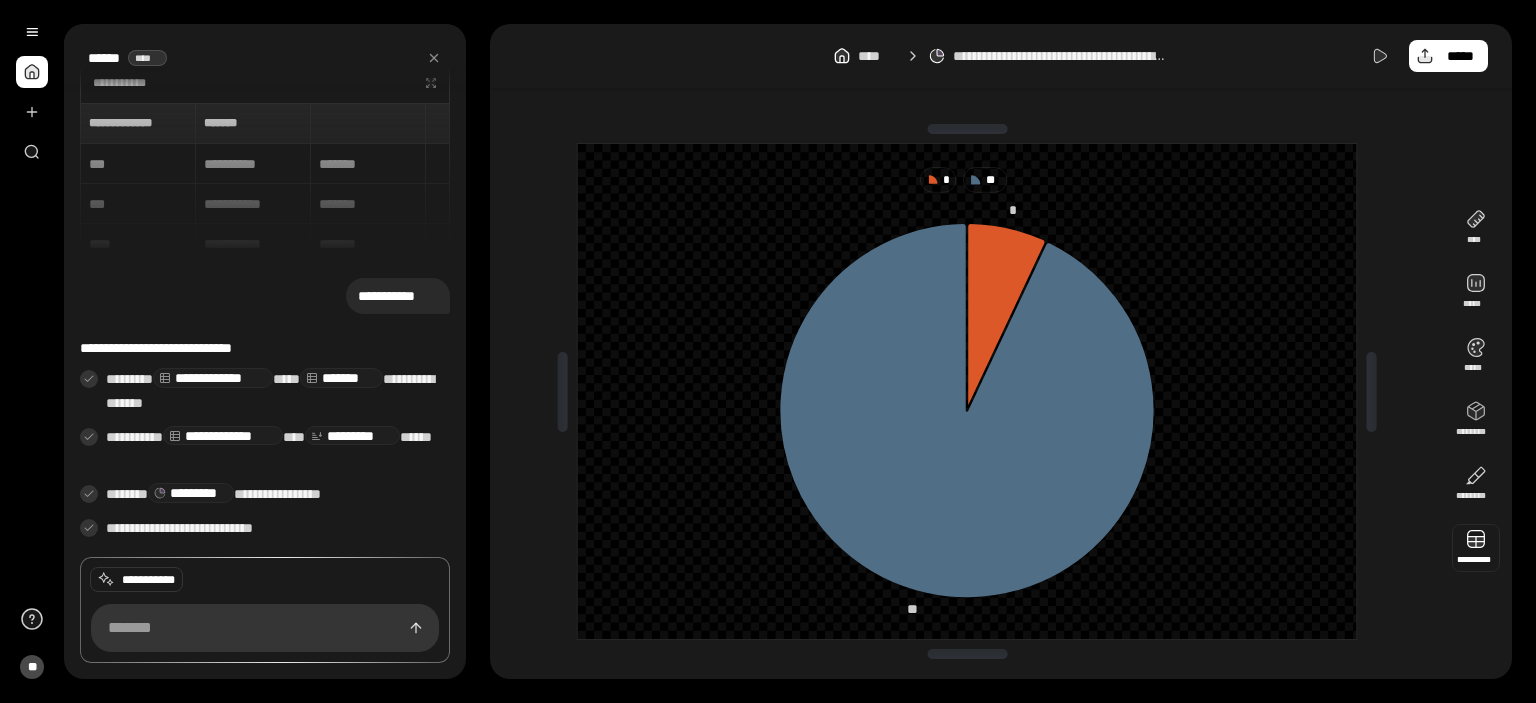 click at bounding box center [1476, 548] 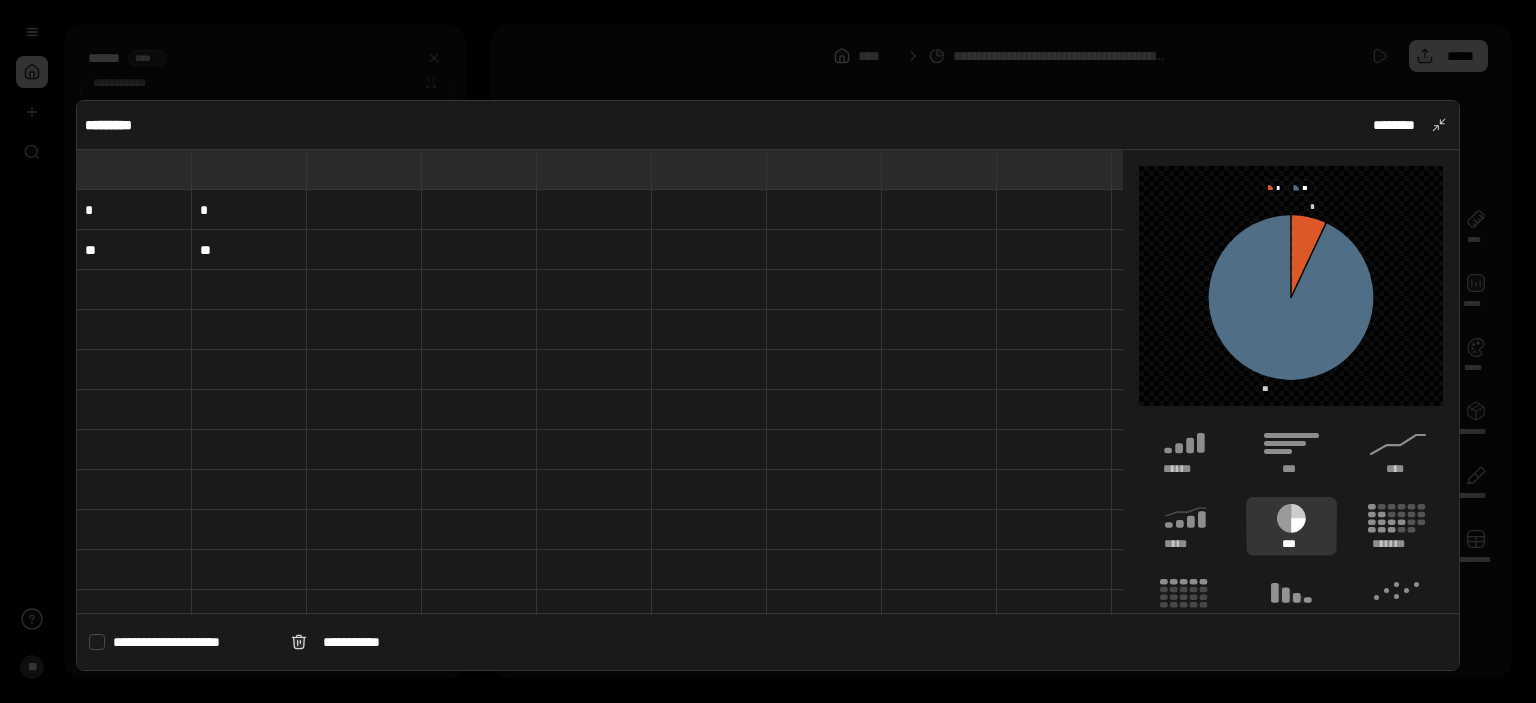 click on "*" at bounding box center (134, 210) 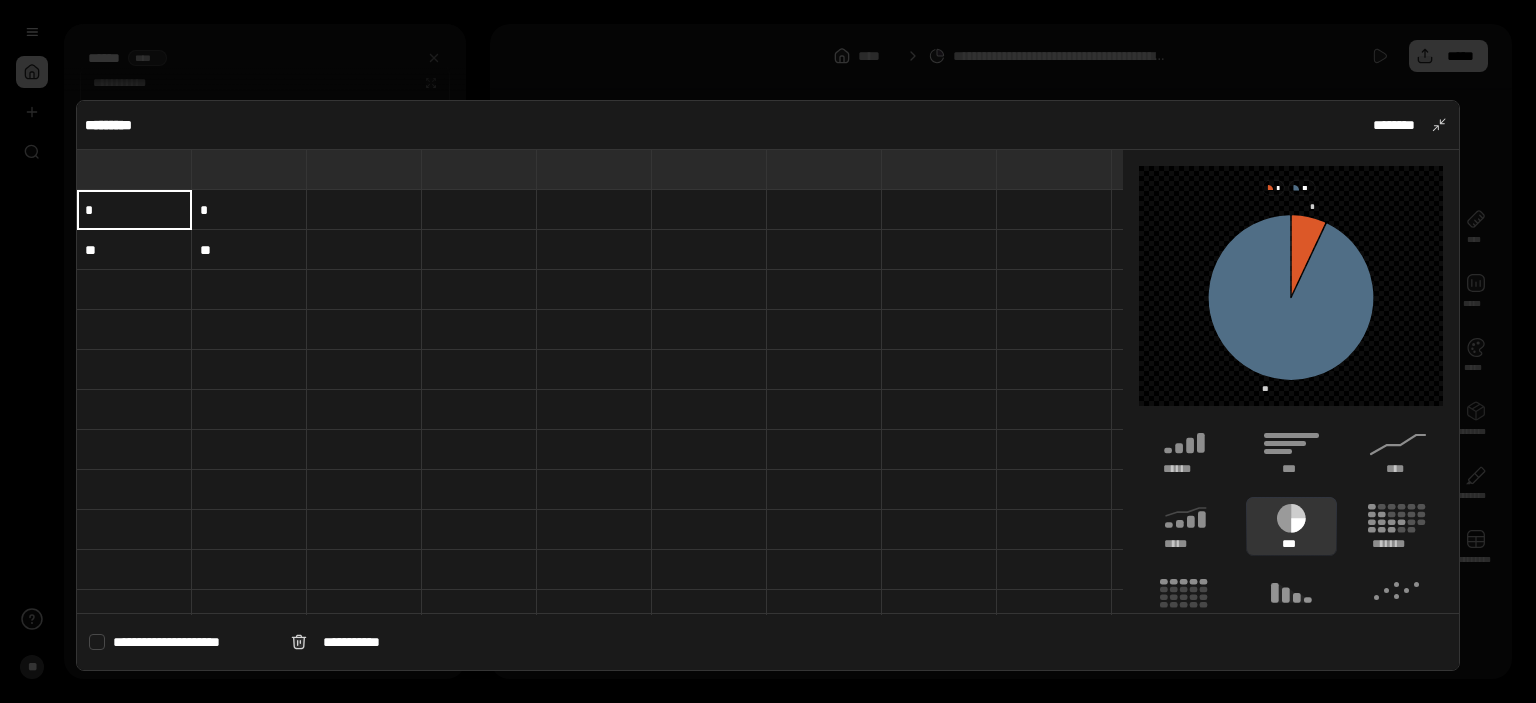 type on "*" 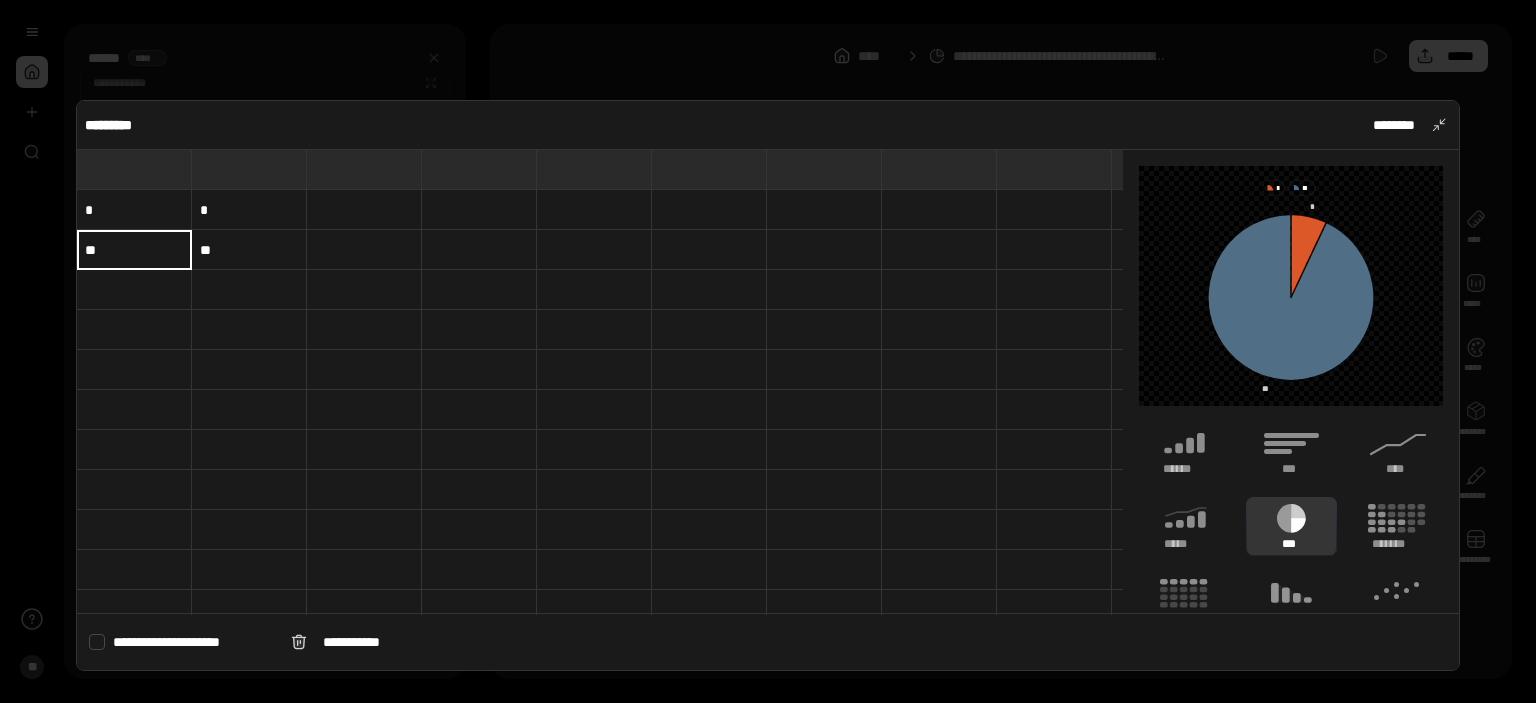 type on "**" 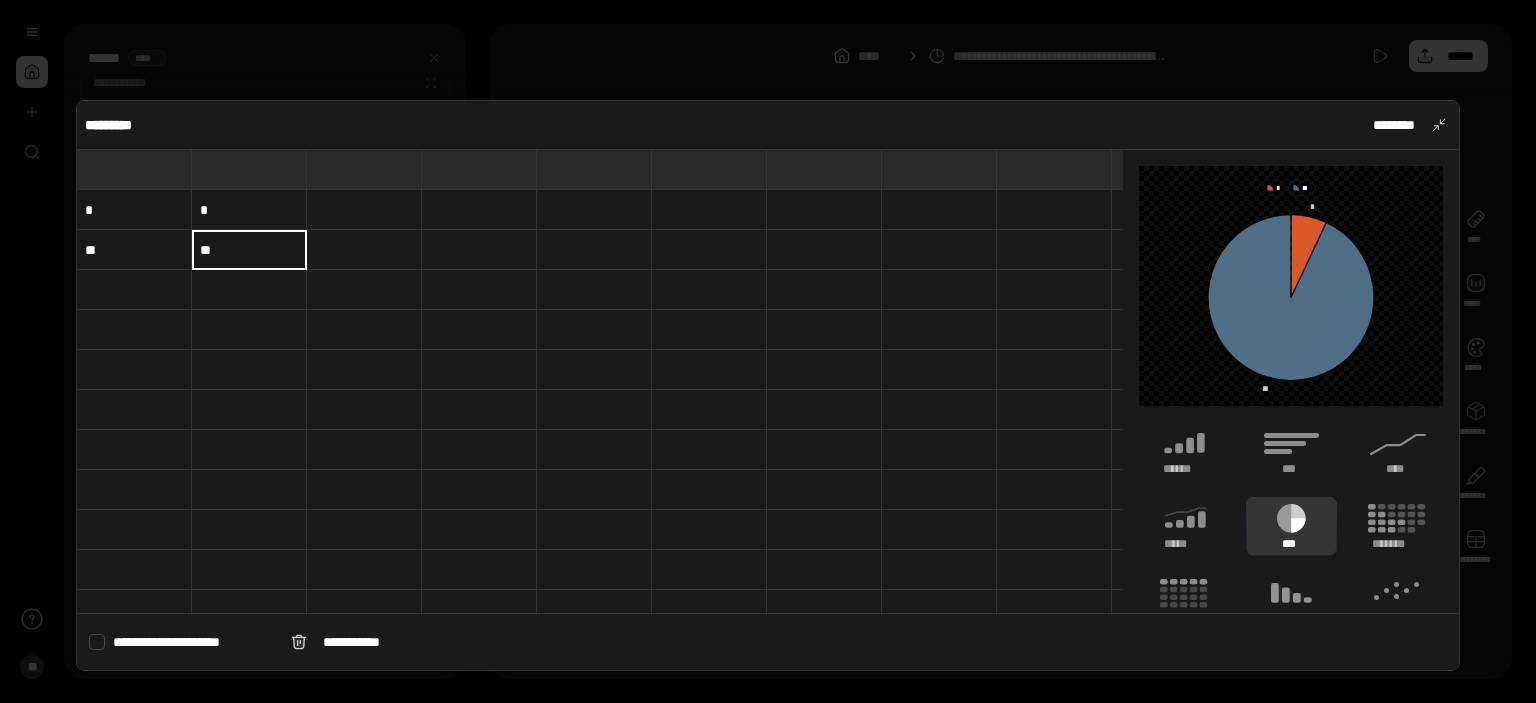 type on "**" 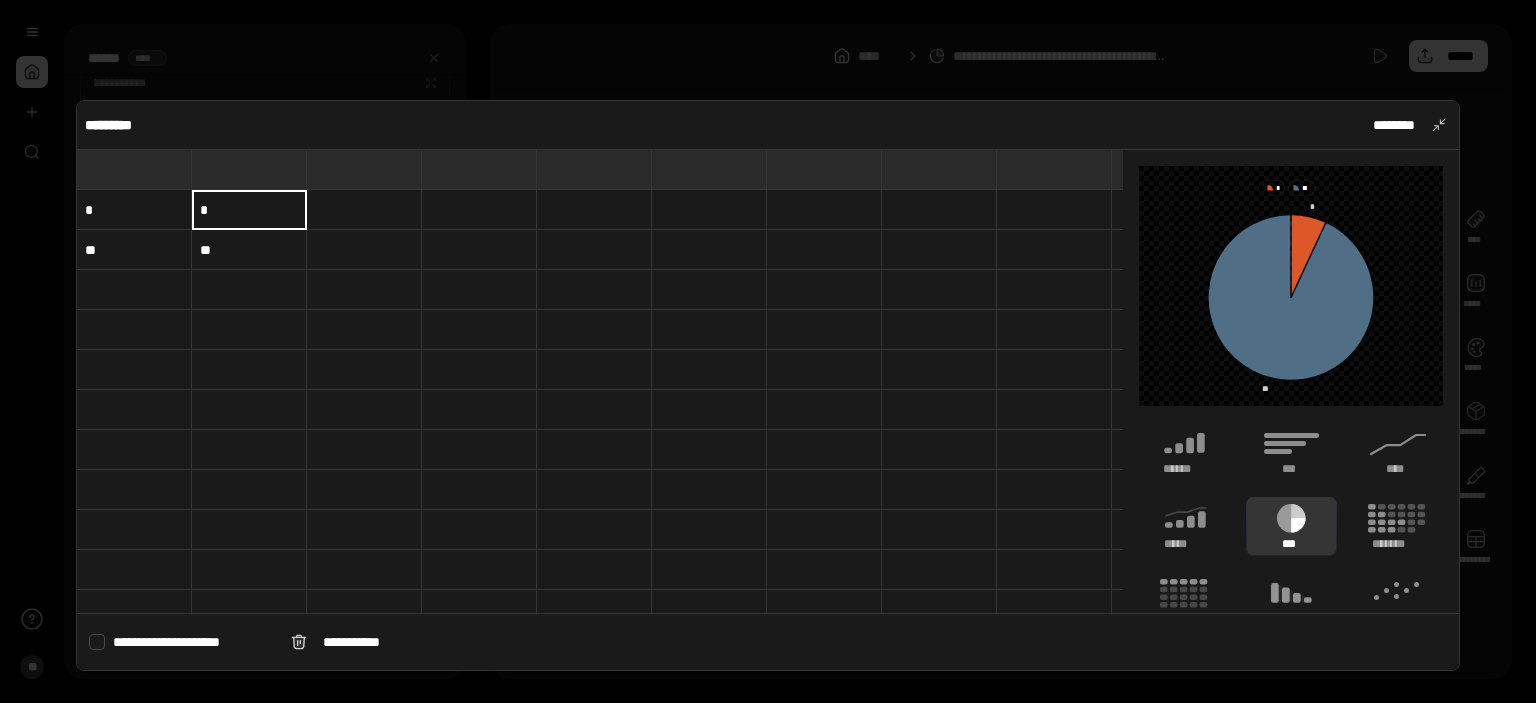 type on "*" 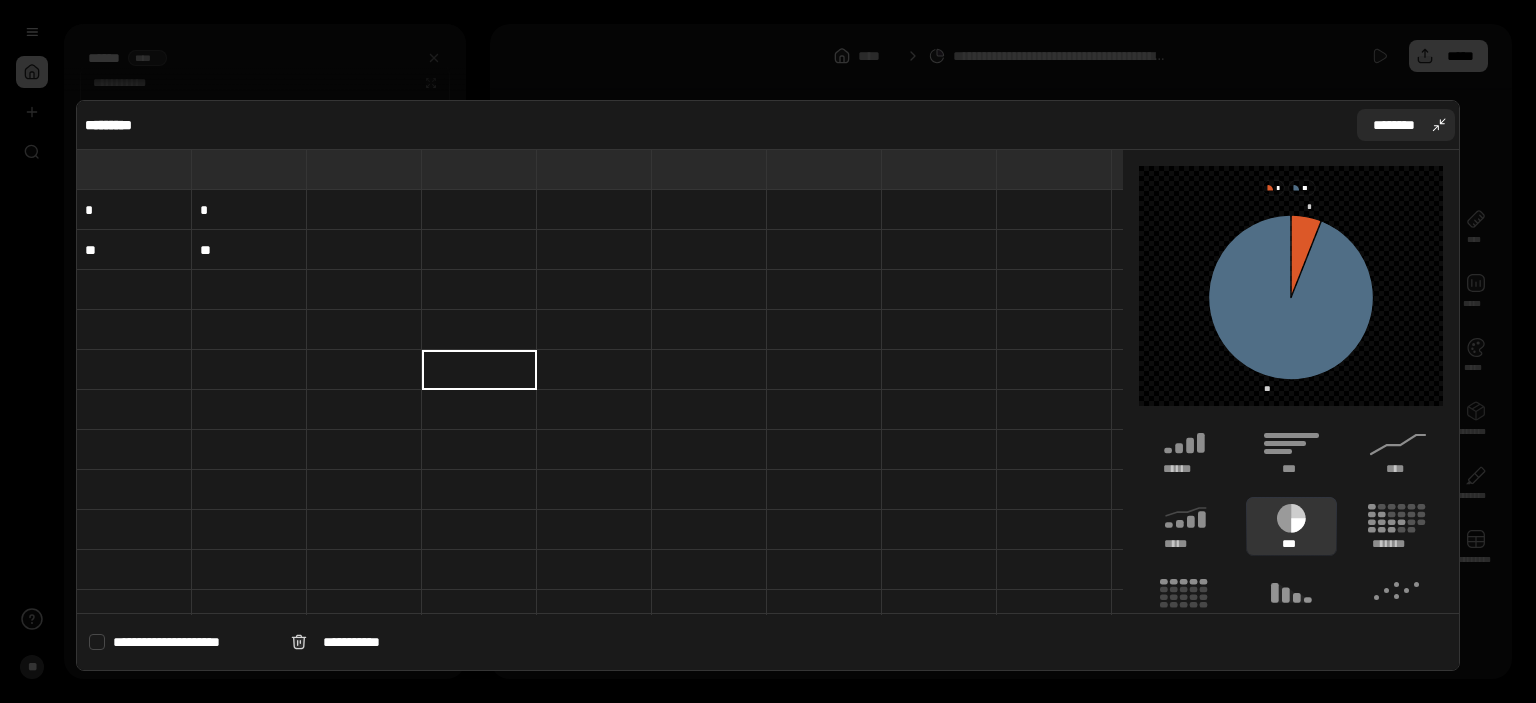 click on "********" at bounding box center (1406, 125) 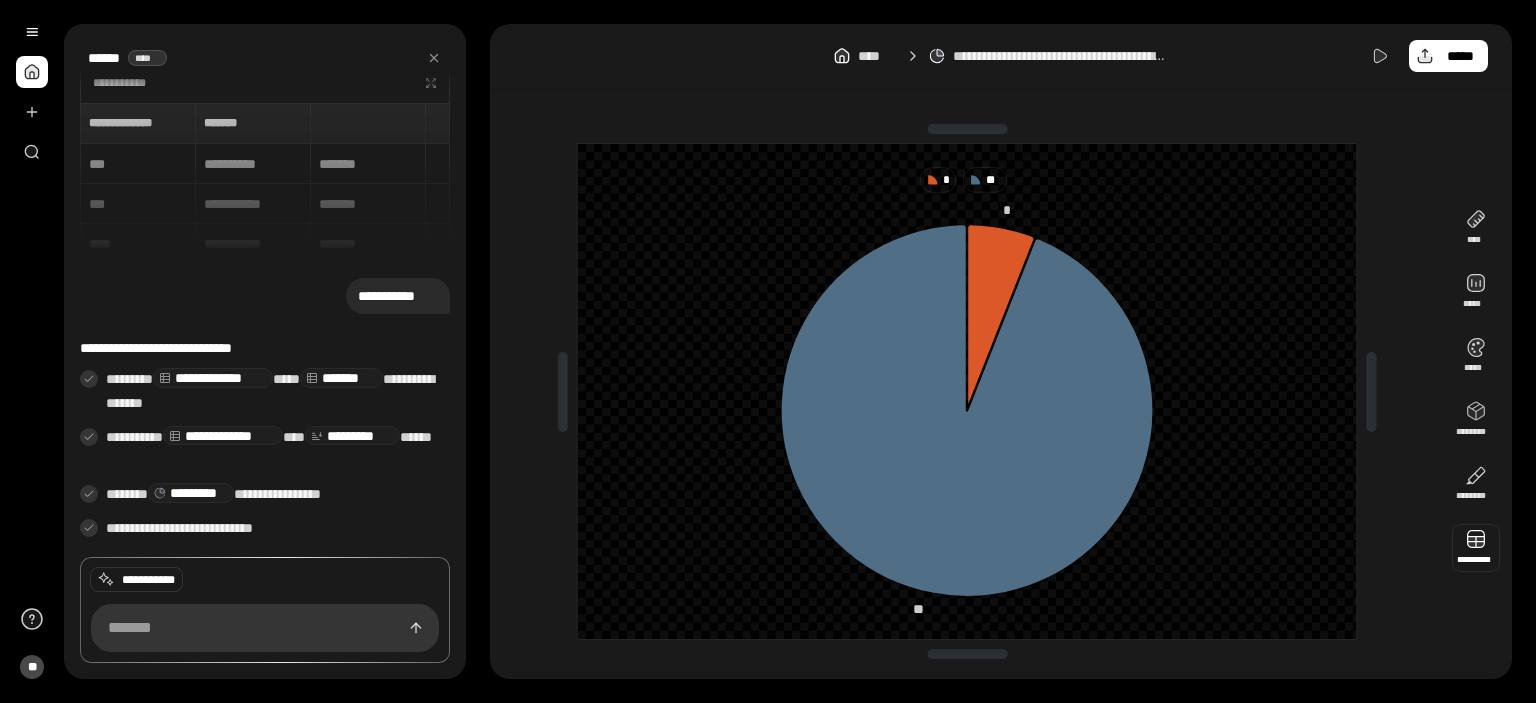 click at bounding box center [1476, 548] 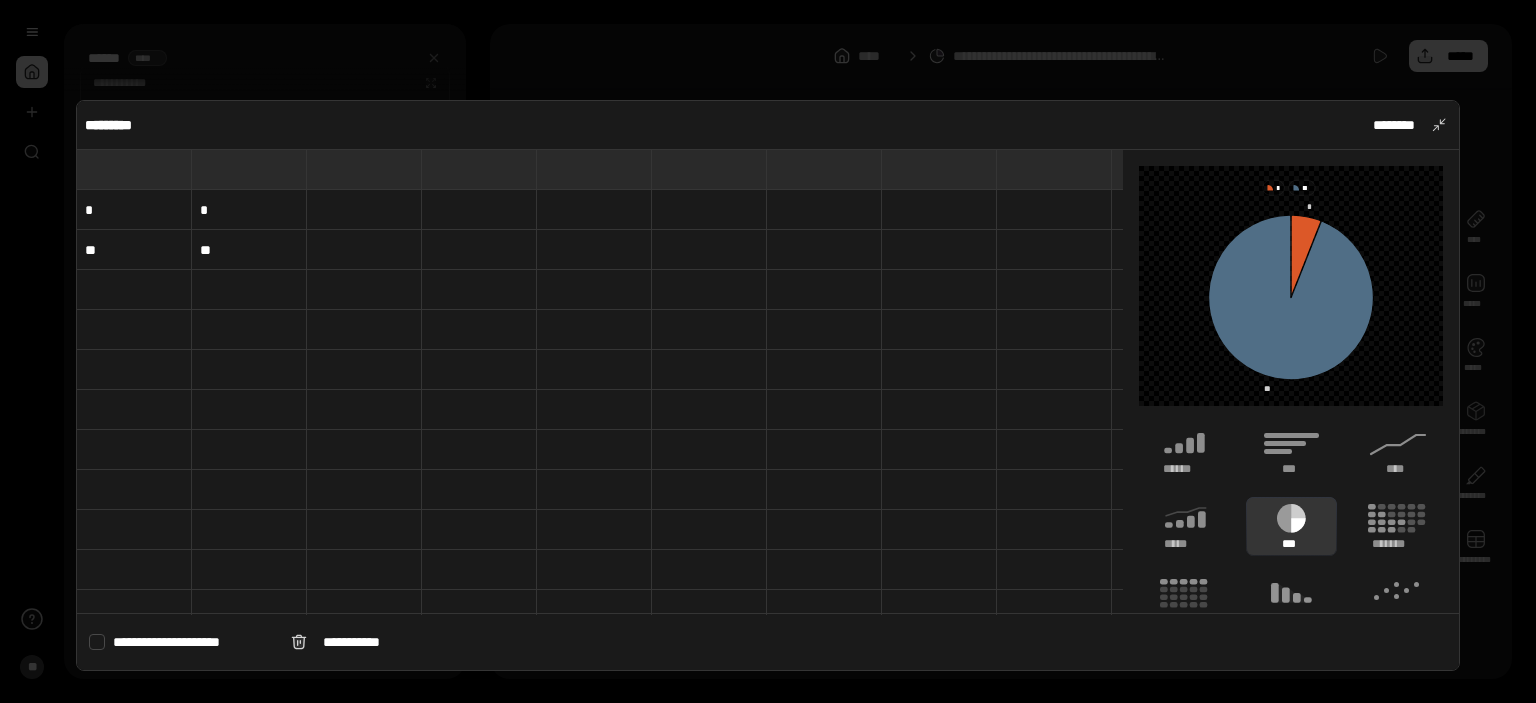 click on "*" at bounding box center (134, 210) 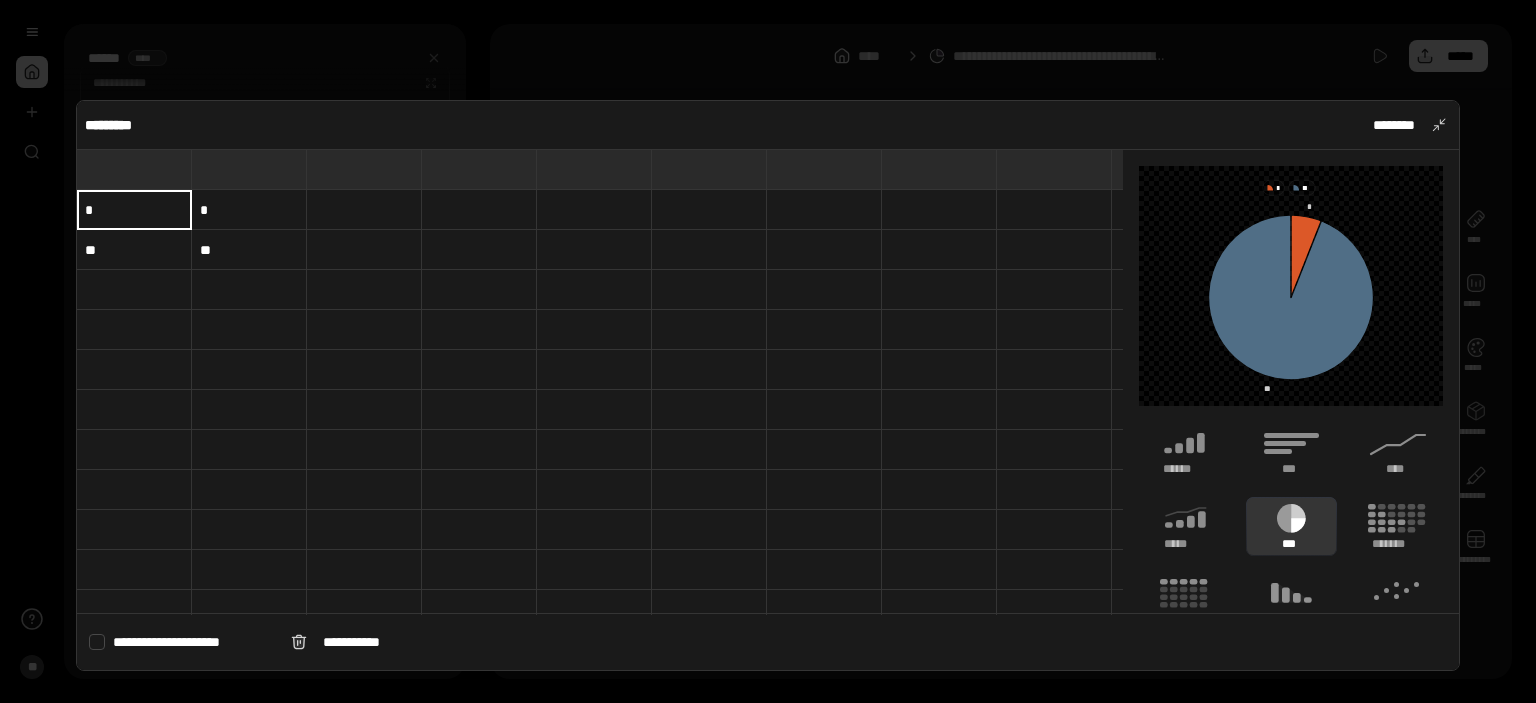 type on "*" 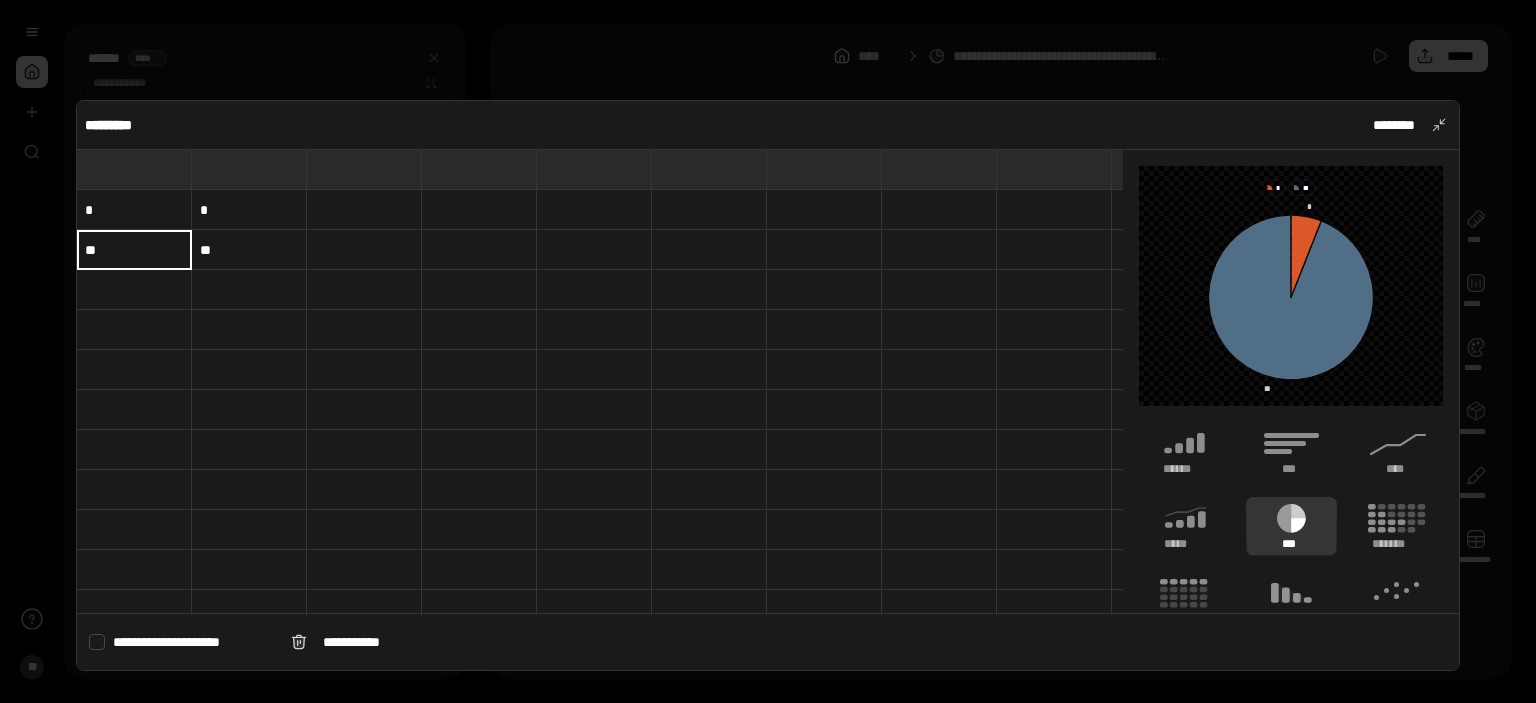 type on "**" 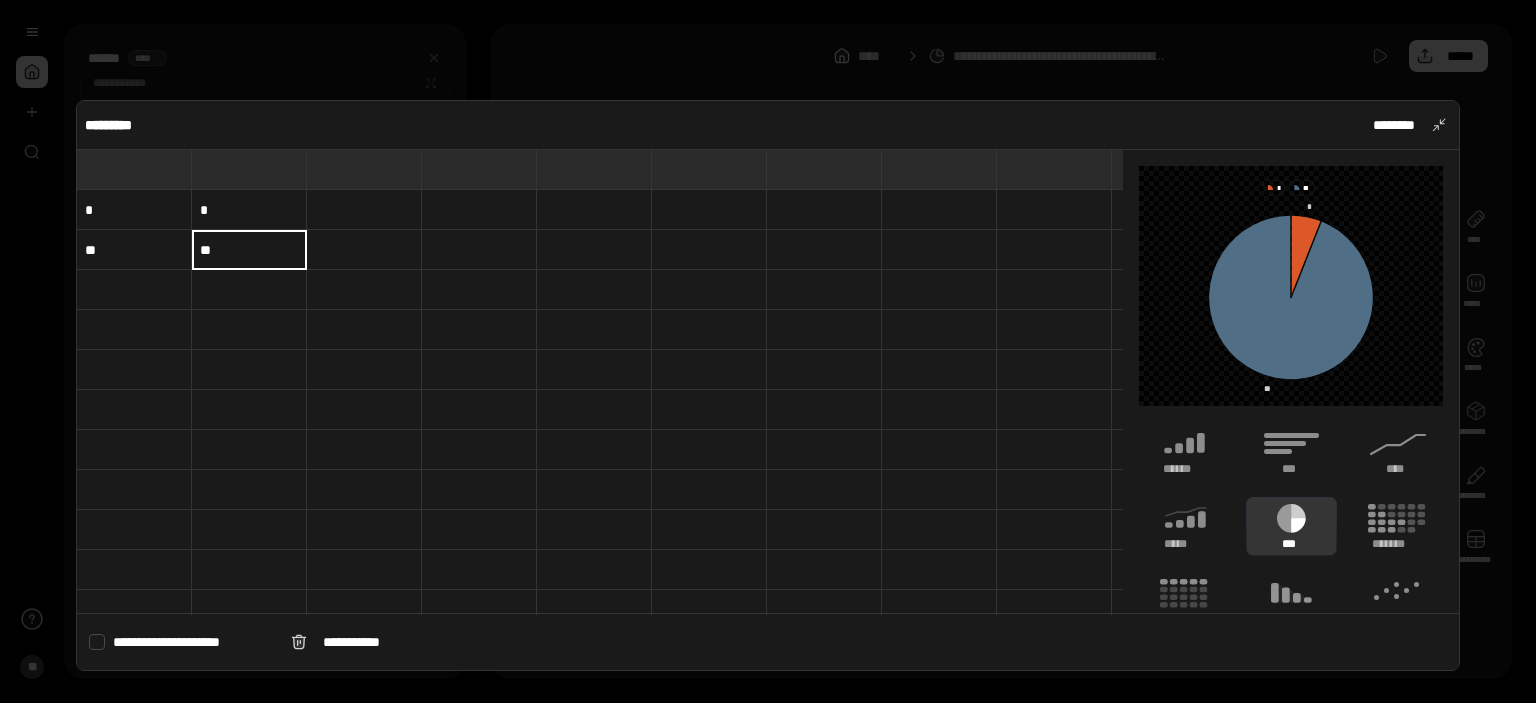 type on "**" 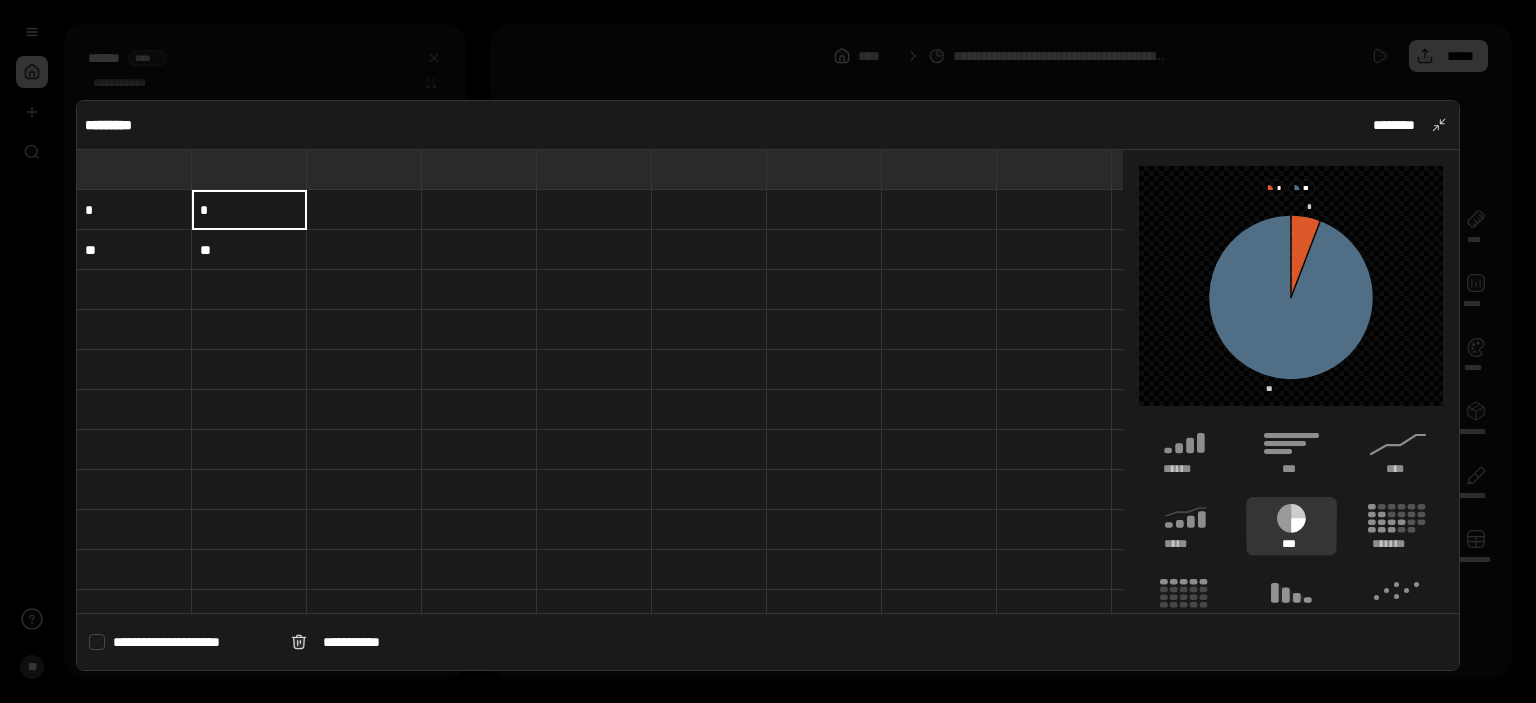 type on "*" 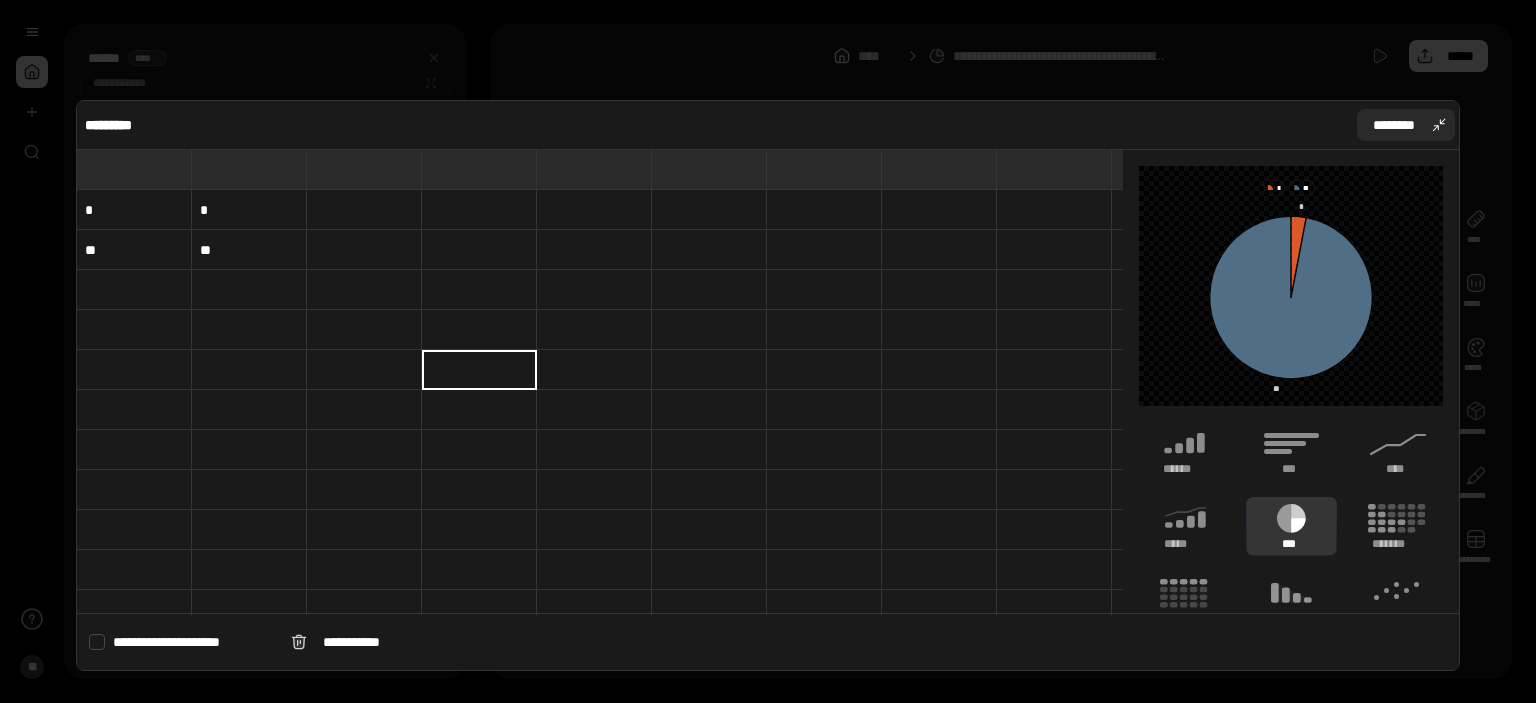 click on "********" at bounding box center (1394, 125) 